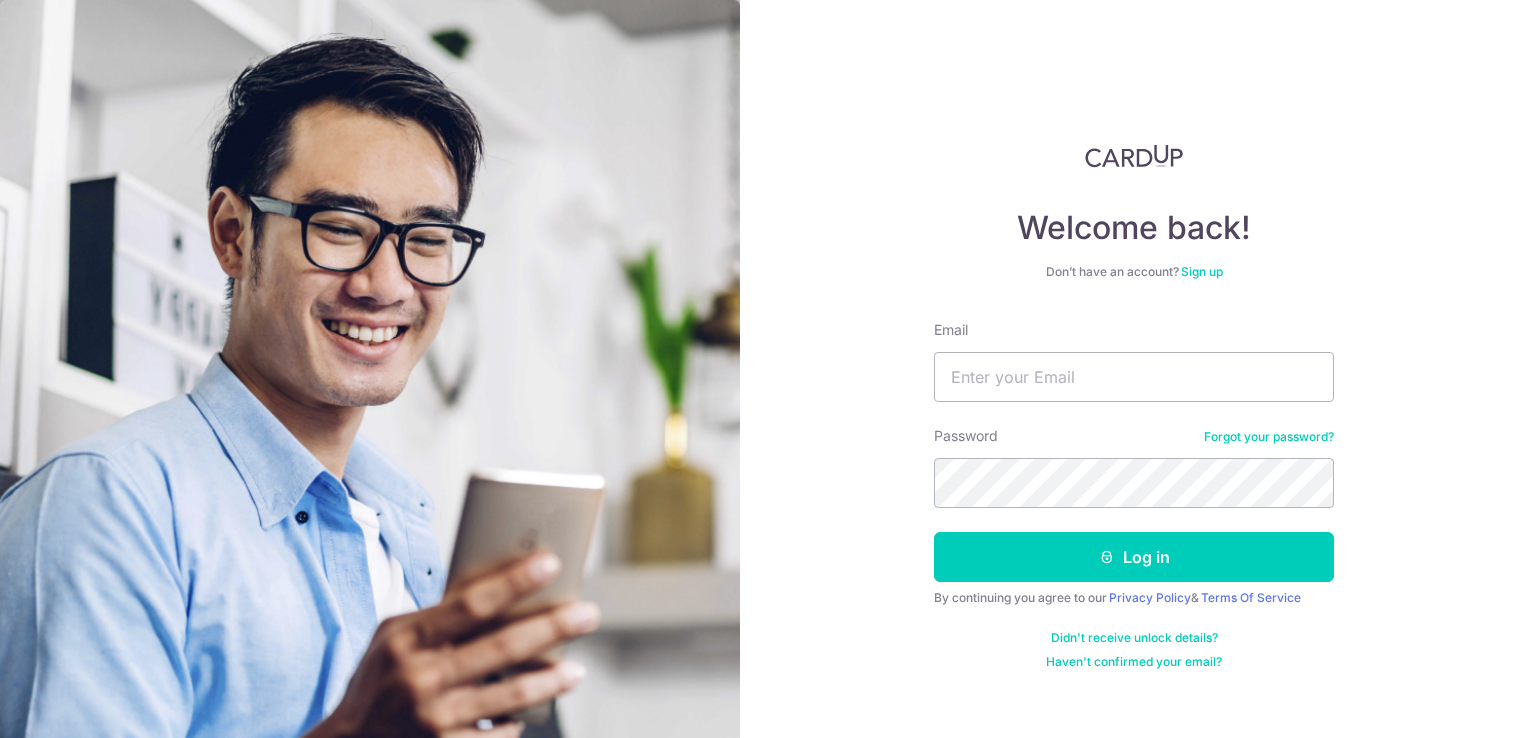 scroll, scrollTop: 0, scrollLeft: 0, axis: both 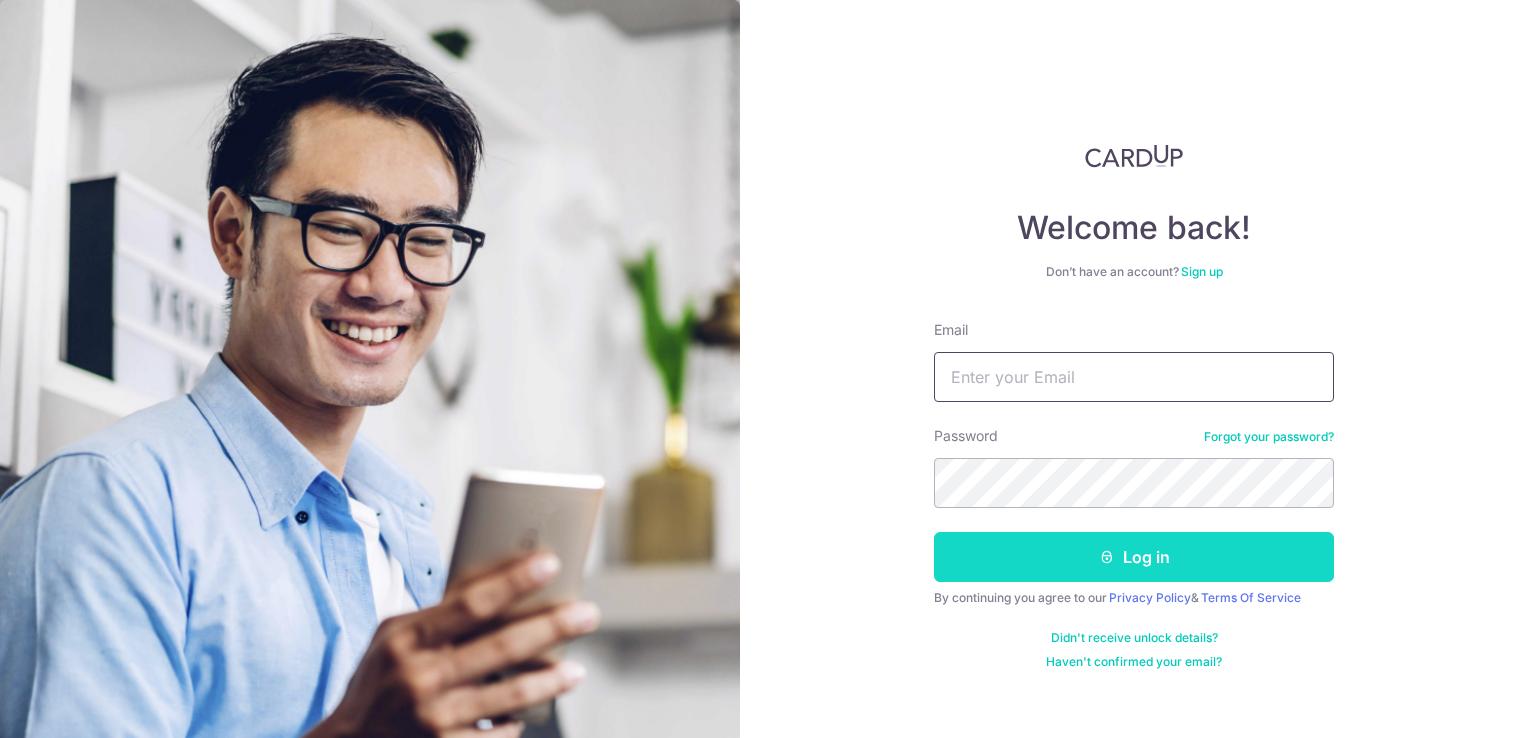 type on "[USERNAME]@[DOMAIN].com.sg" 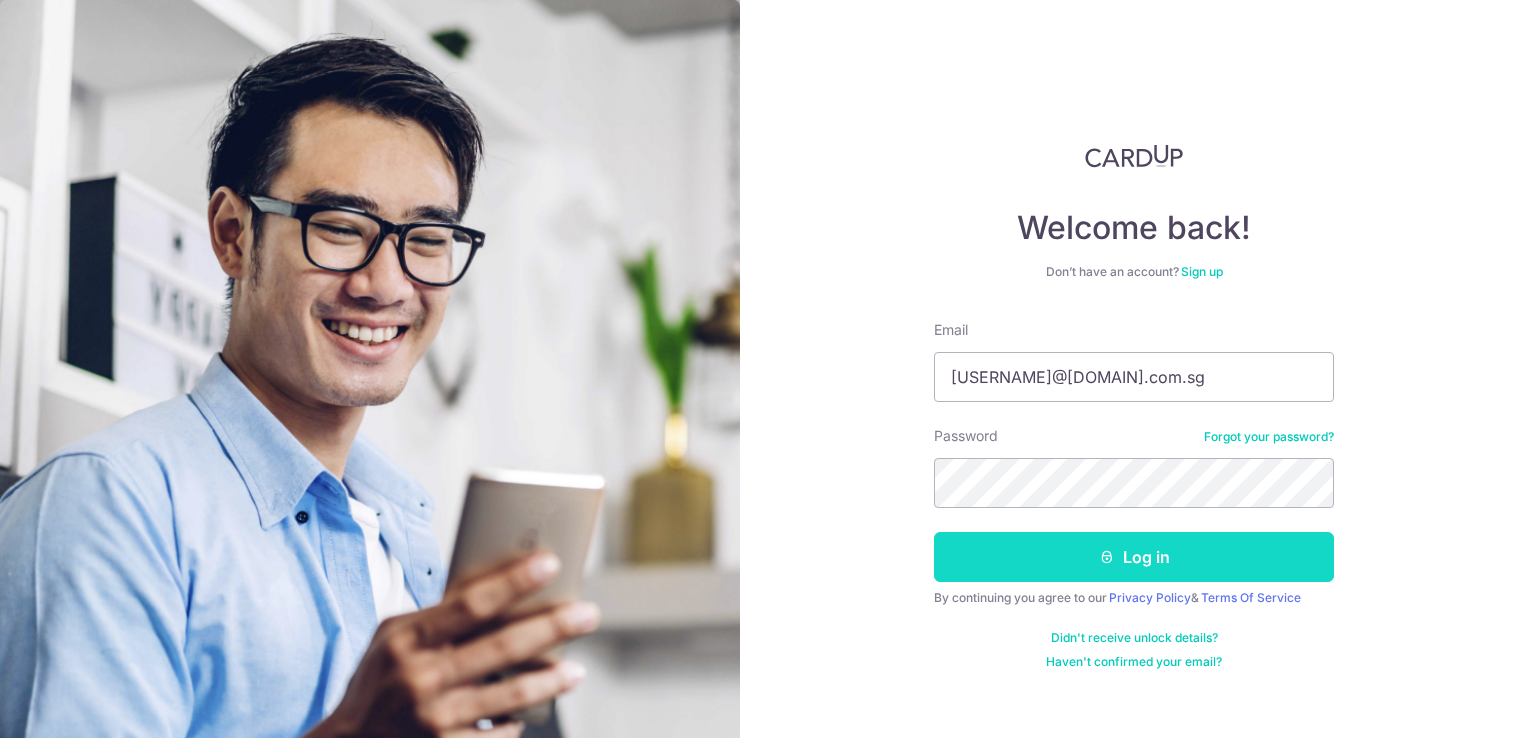 click on "Log in" at bounding box center (1134, 557) 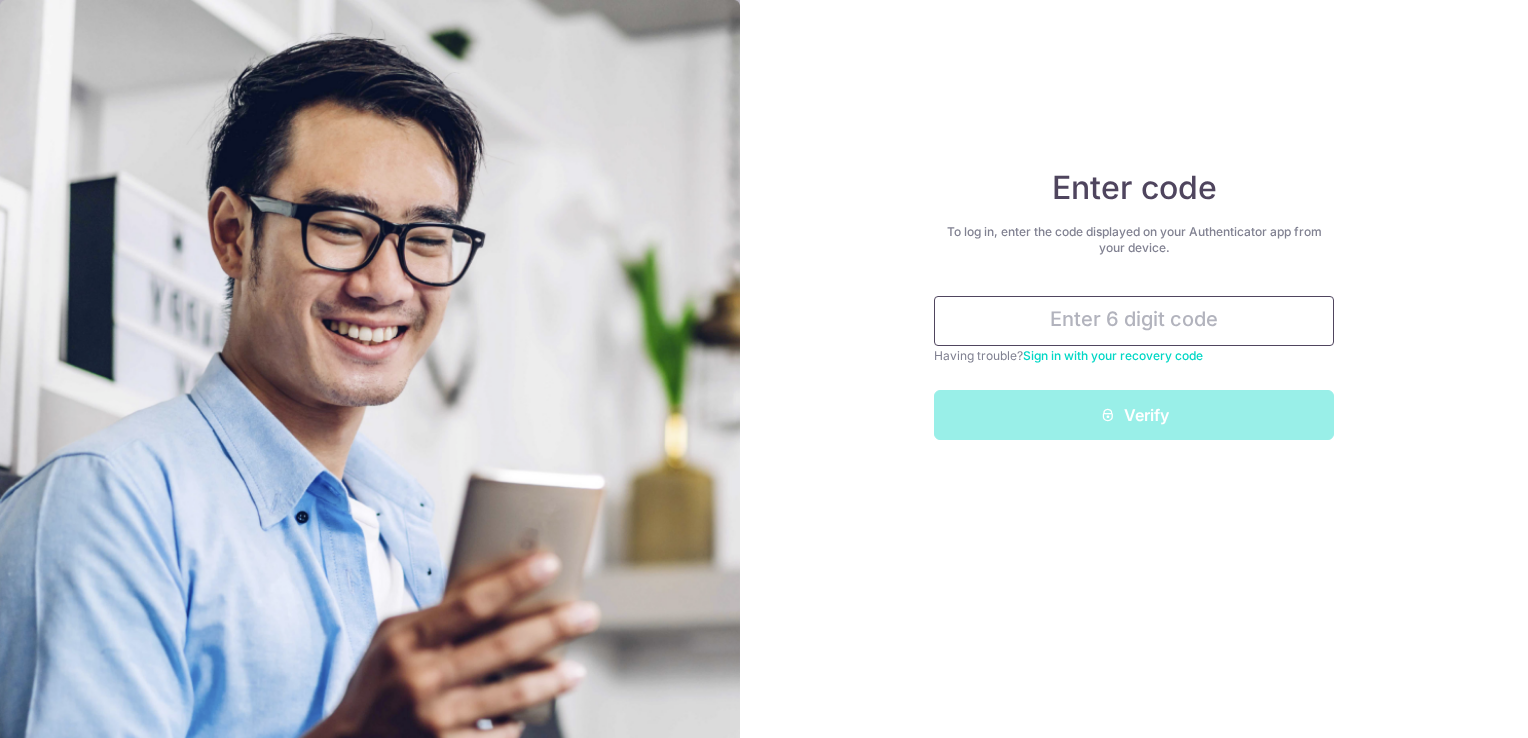 scroll, scrollTop: 0, scrollLeft: 0, axis: both 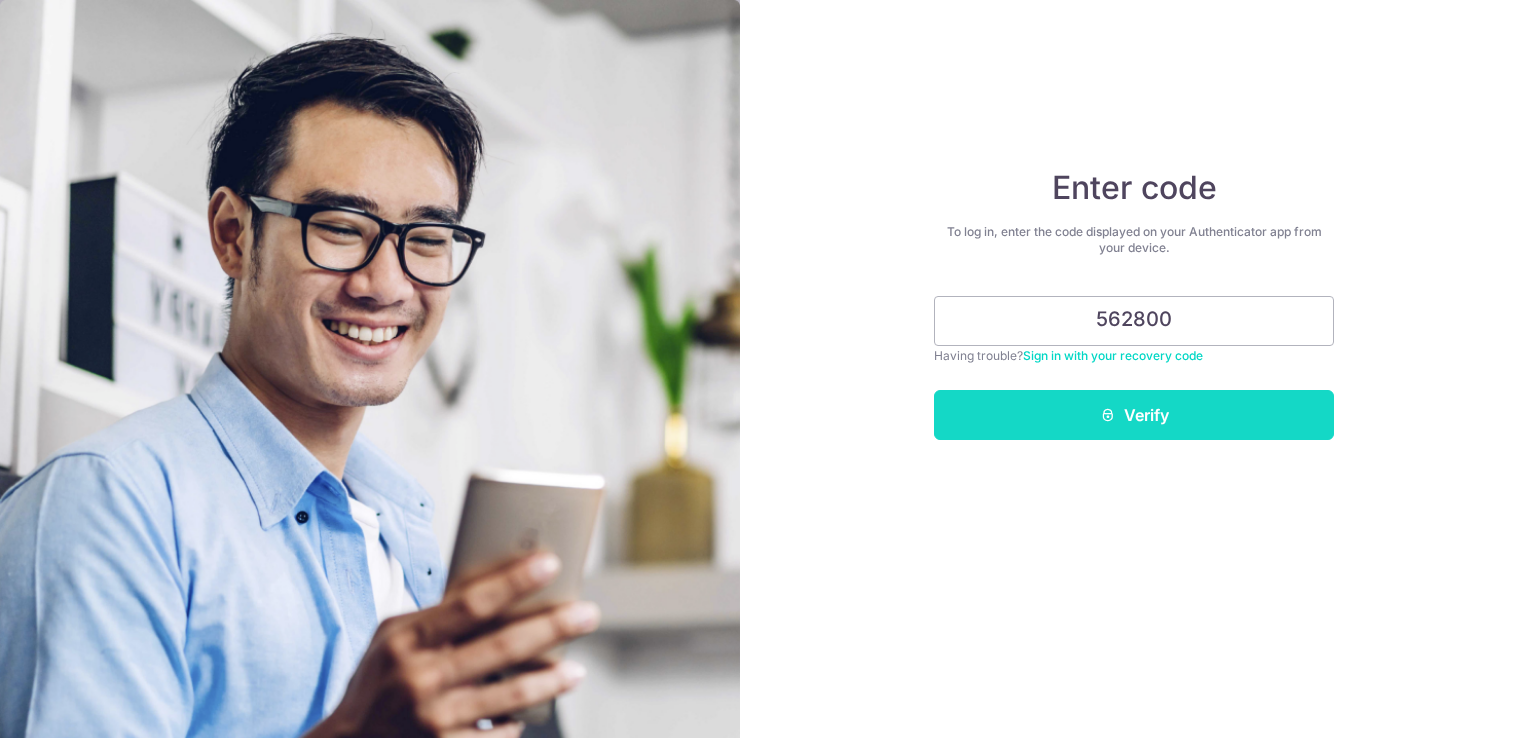 type on "562800" 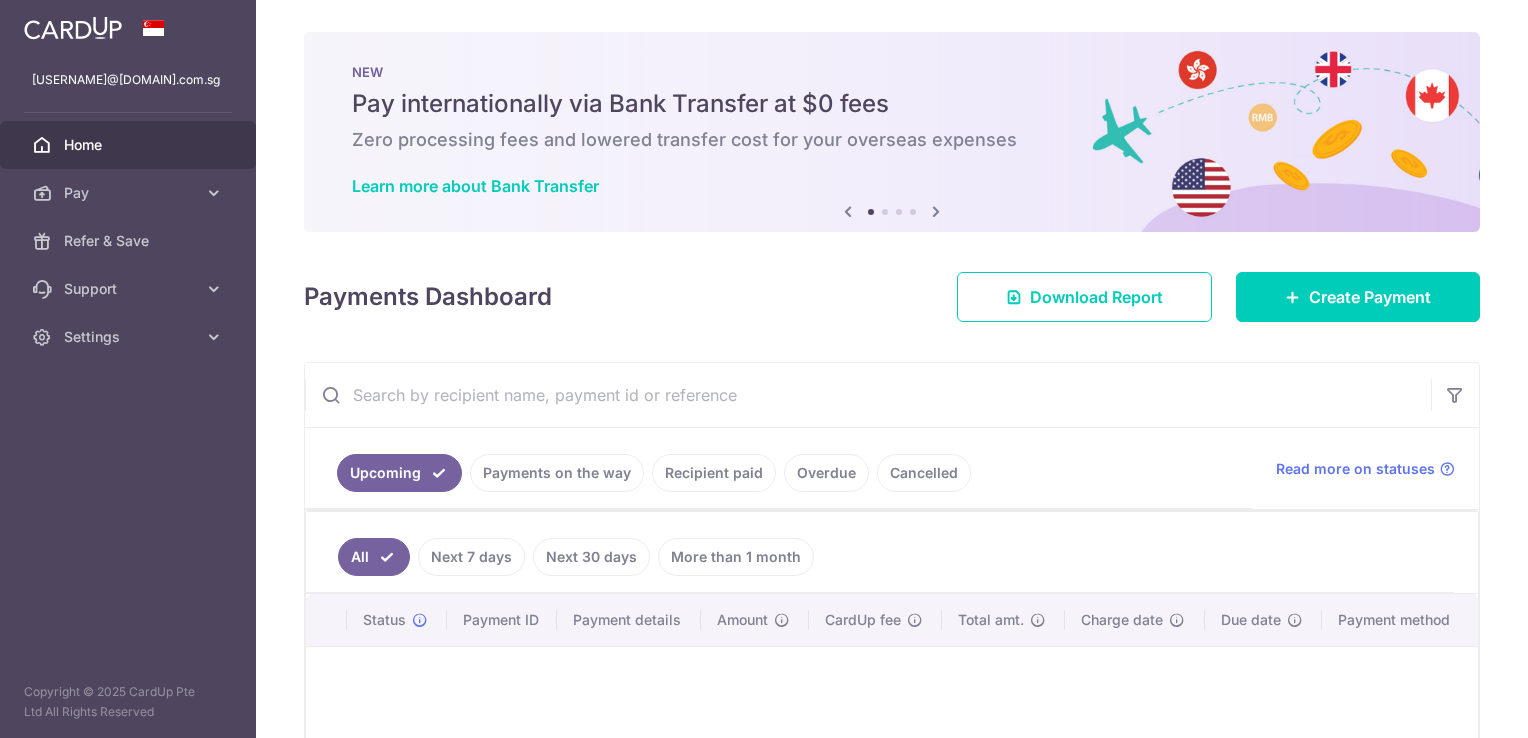 scroll, scrollTop: 0, scrollLeft: 0, axis: both 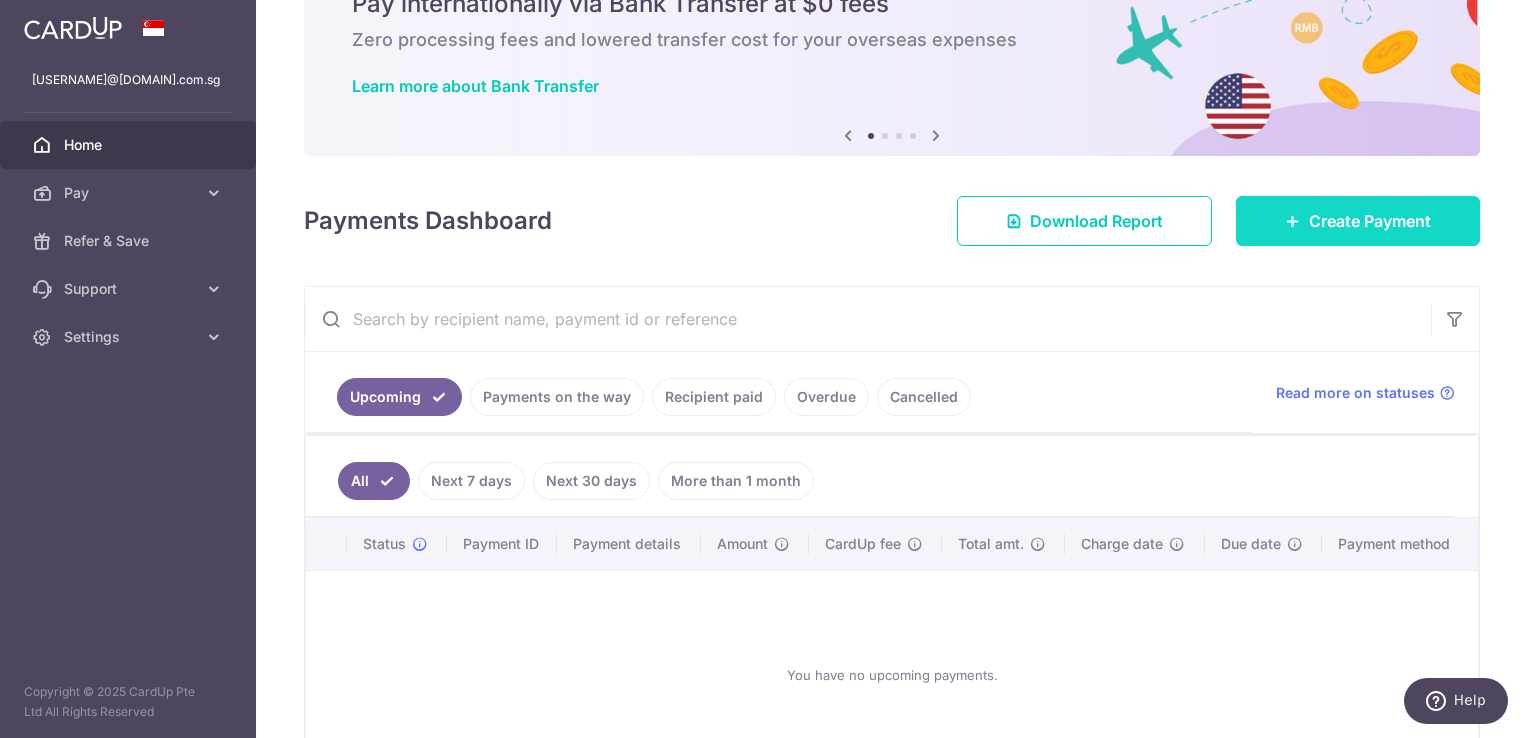 click at bounding box center (771, 372) 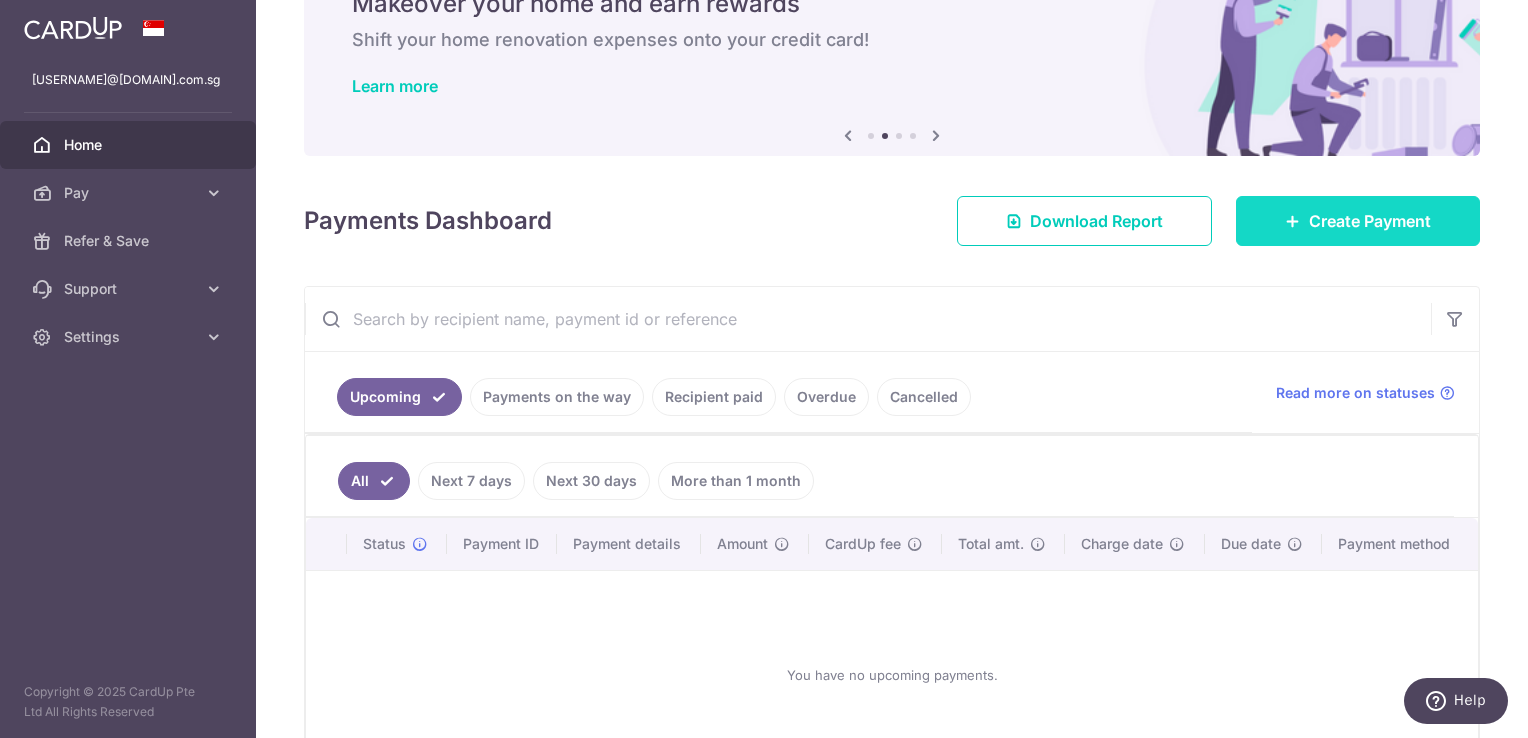 click on "Create Payment" at bounding box center (1370, 221) 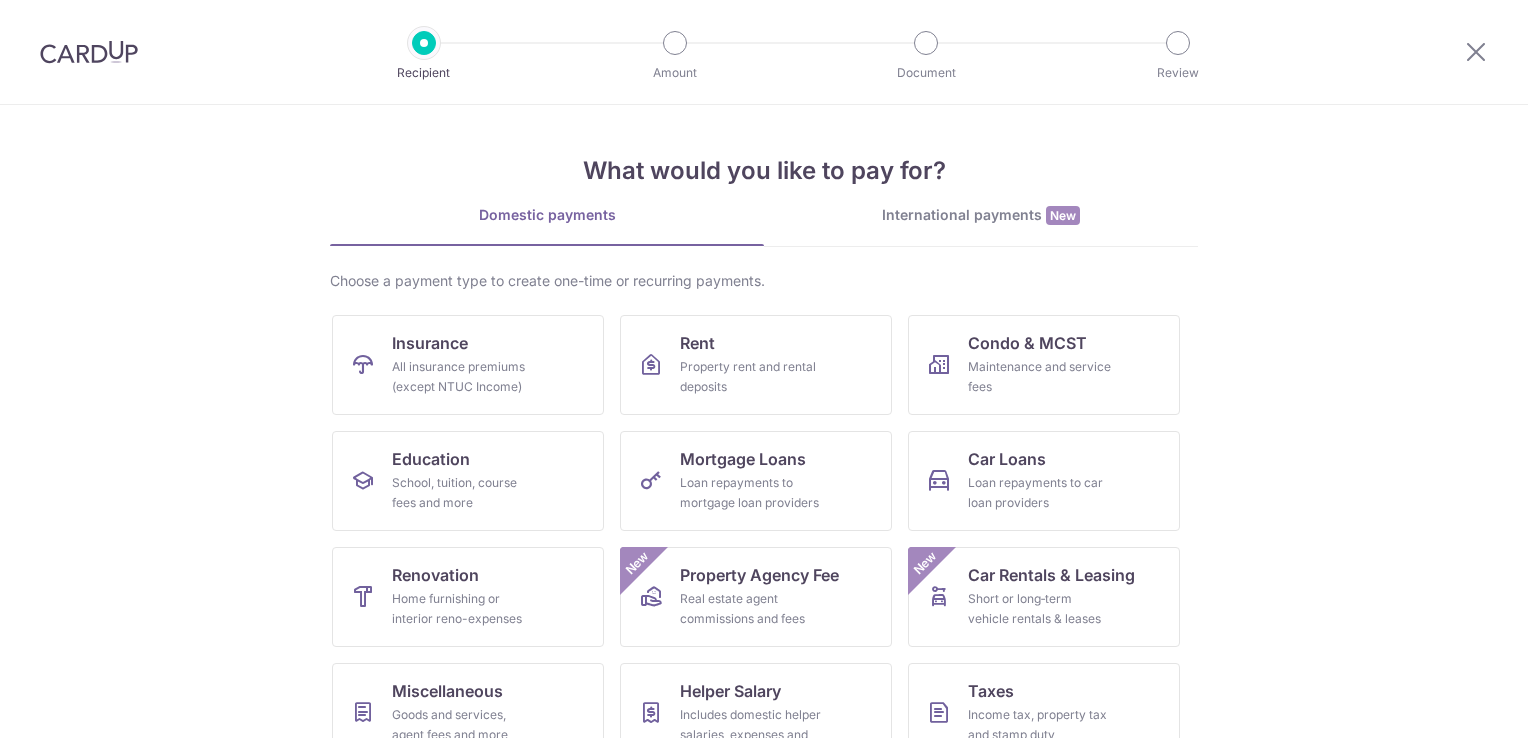 scroll, scrollTop: 0, scrollLeft: 0, axis: both 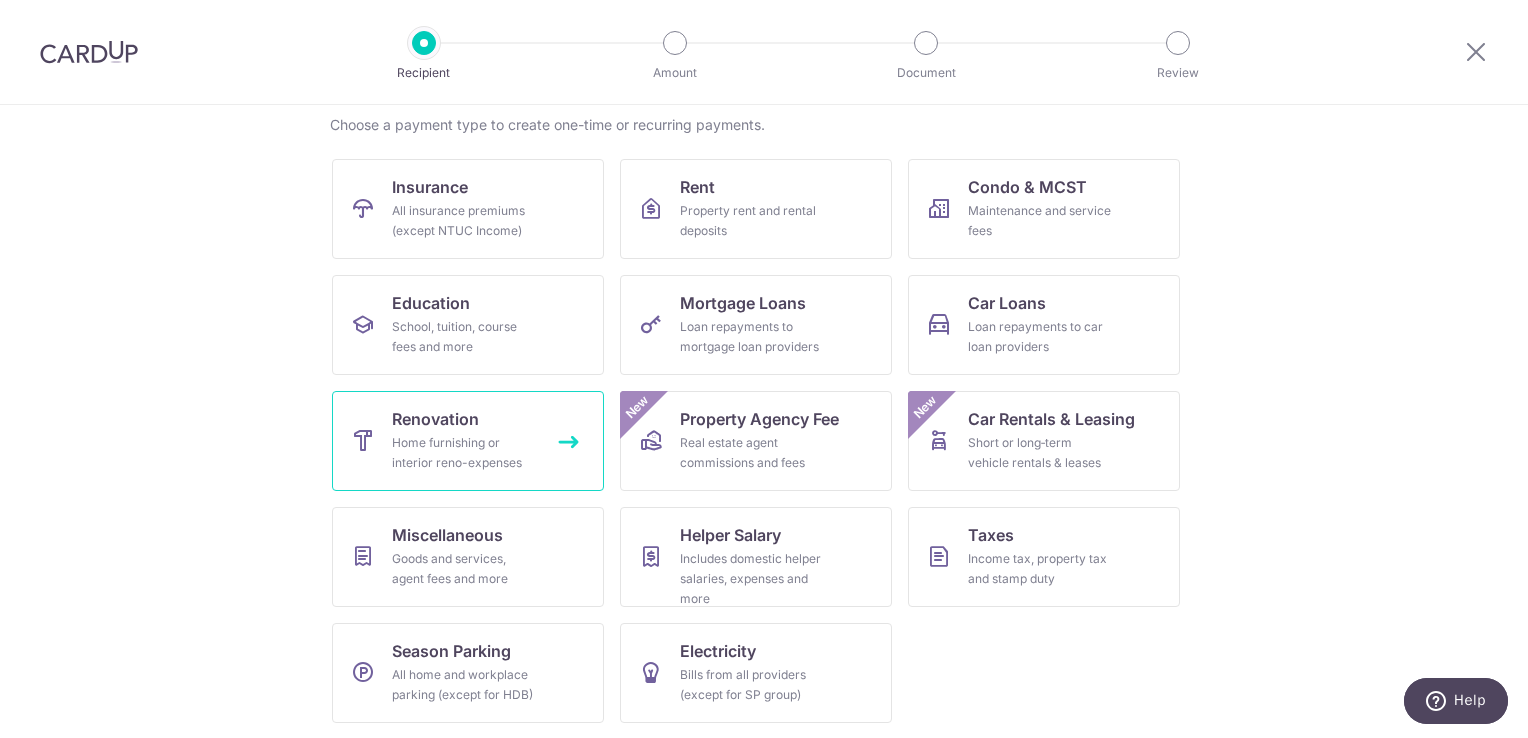 click on "Home furnishing or interior reno-expenses" at bounding box center [464, 453] 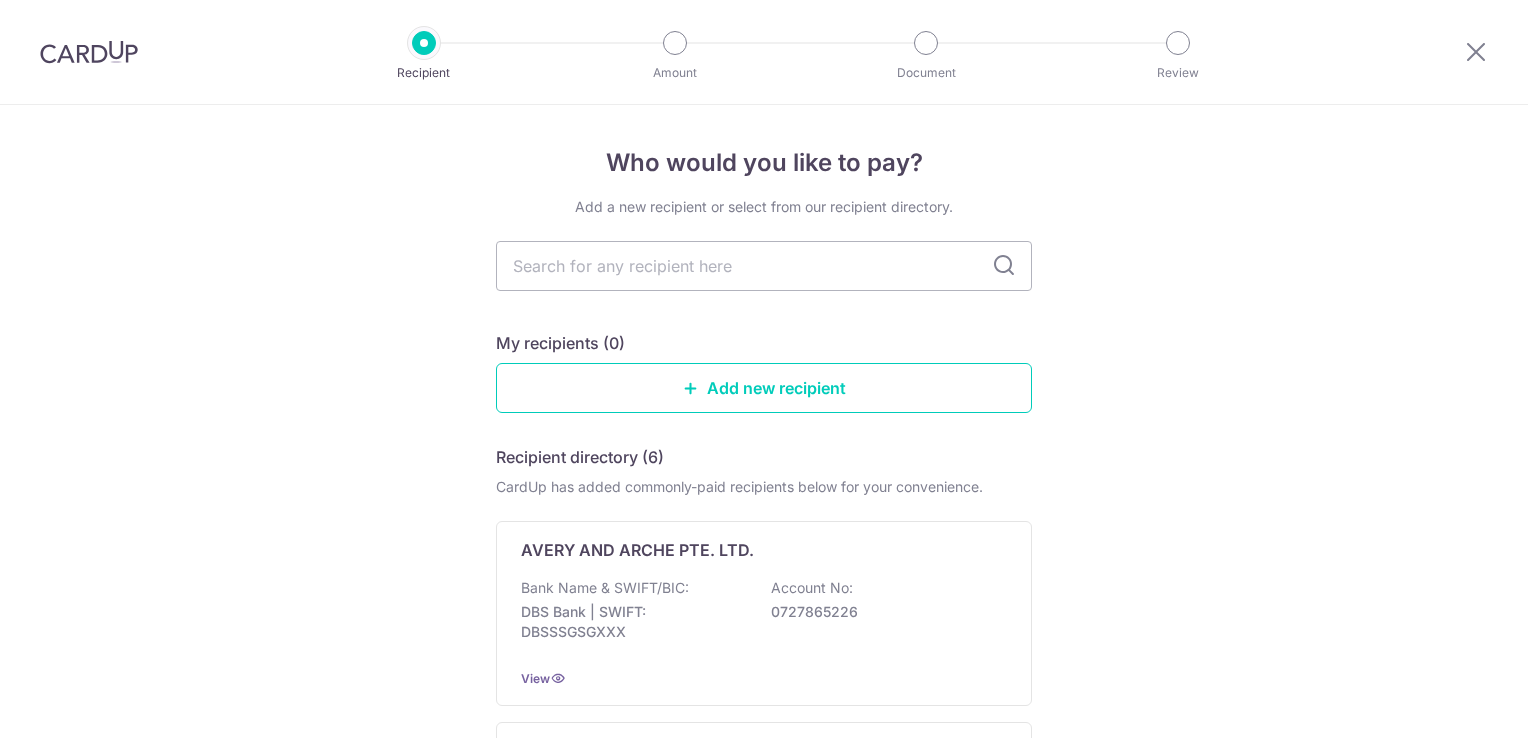 scroll, scrollTop: 0, scrollLeft: 0, axis: both 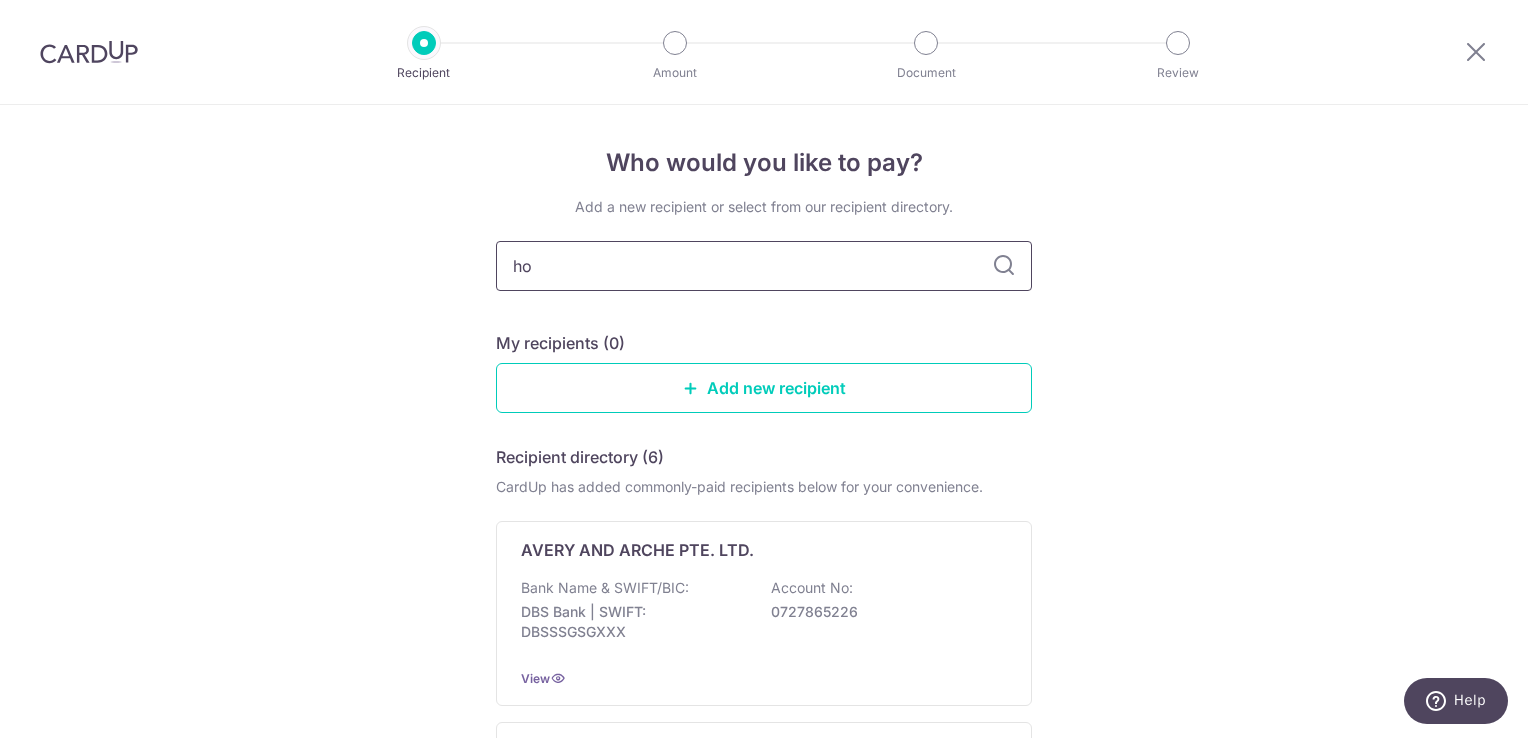 type on "hon" 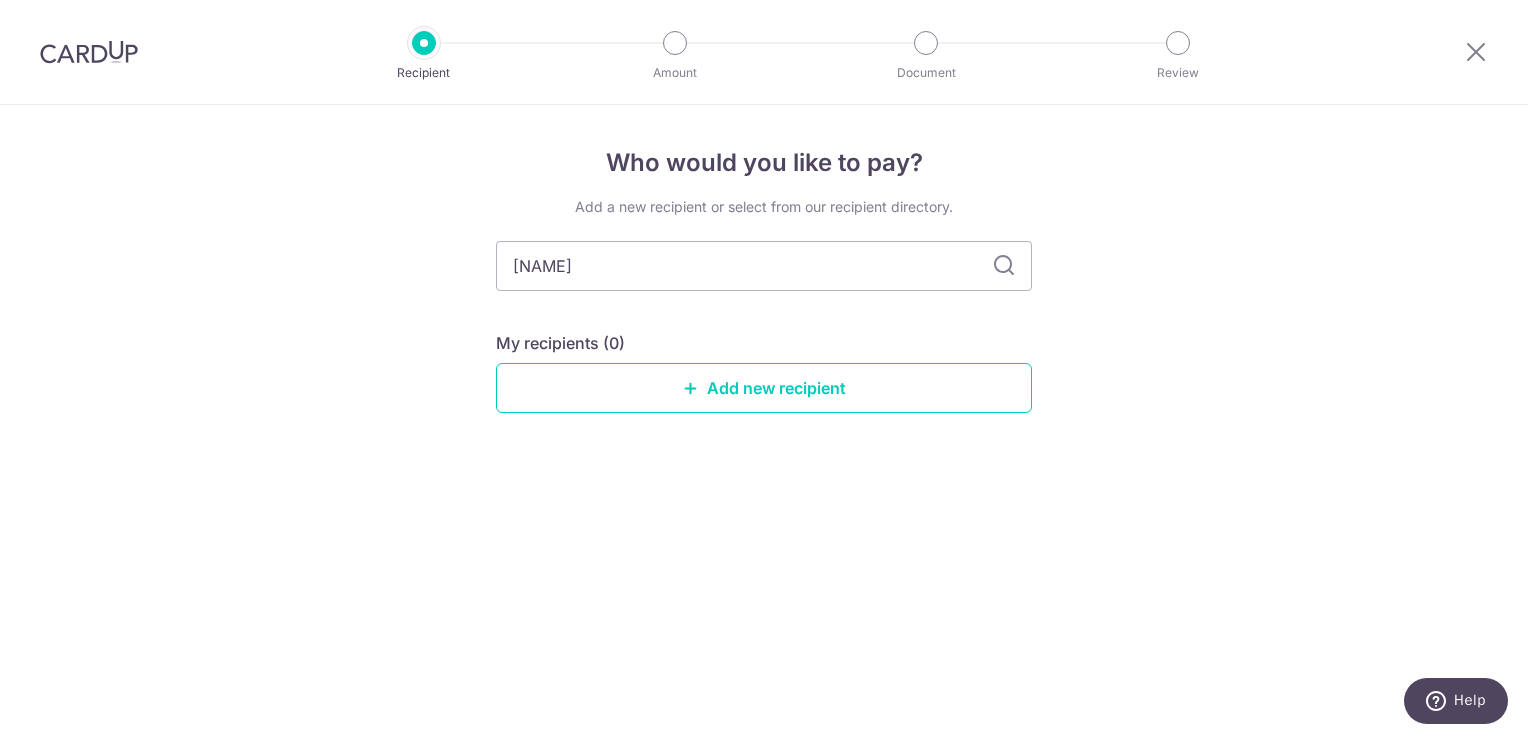 type on "honyun" 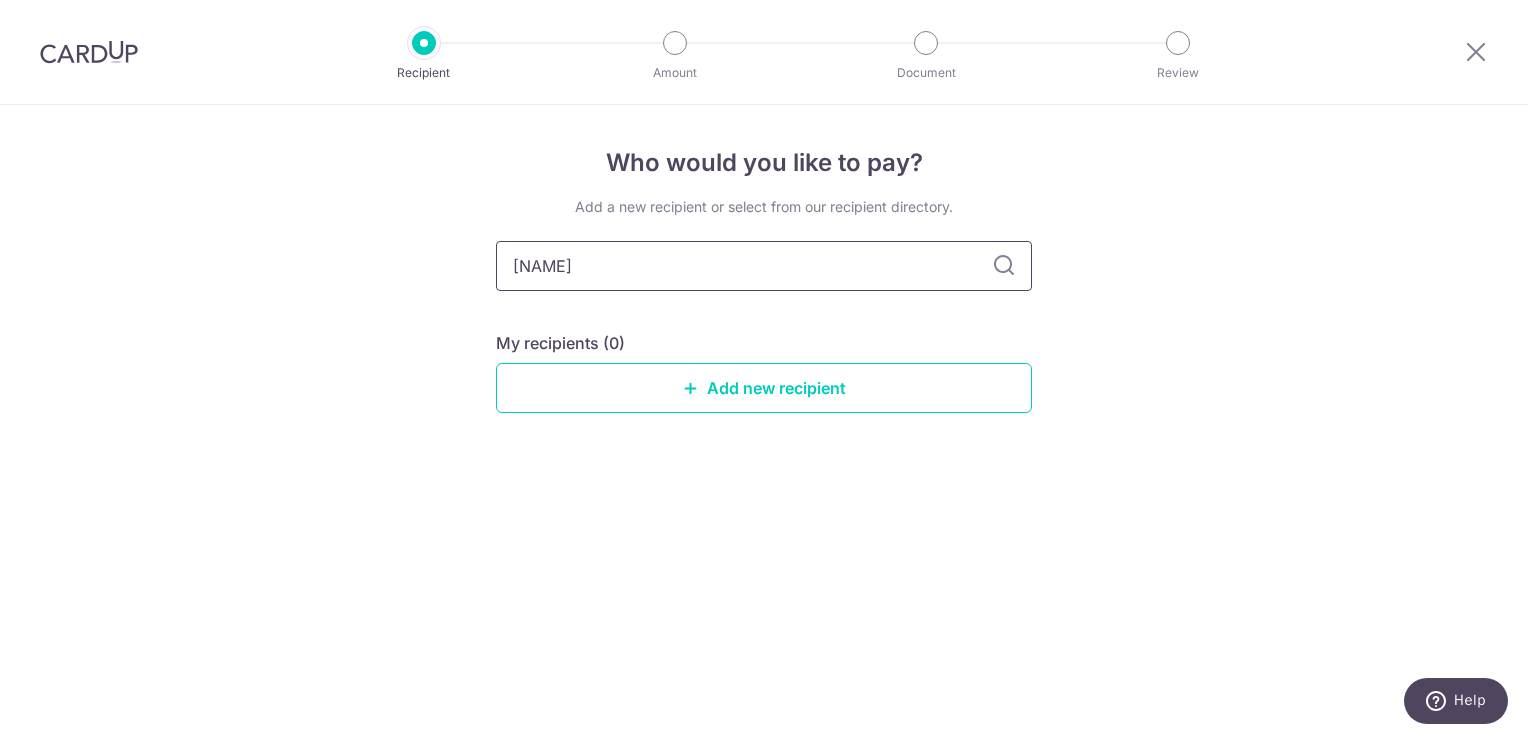 click on "honyun" at bounding box center [764, 266] 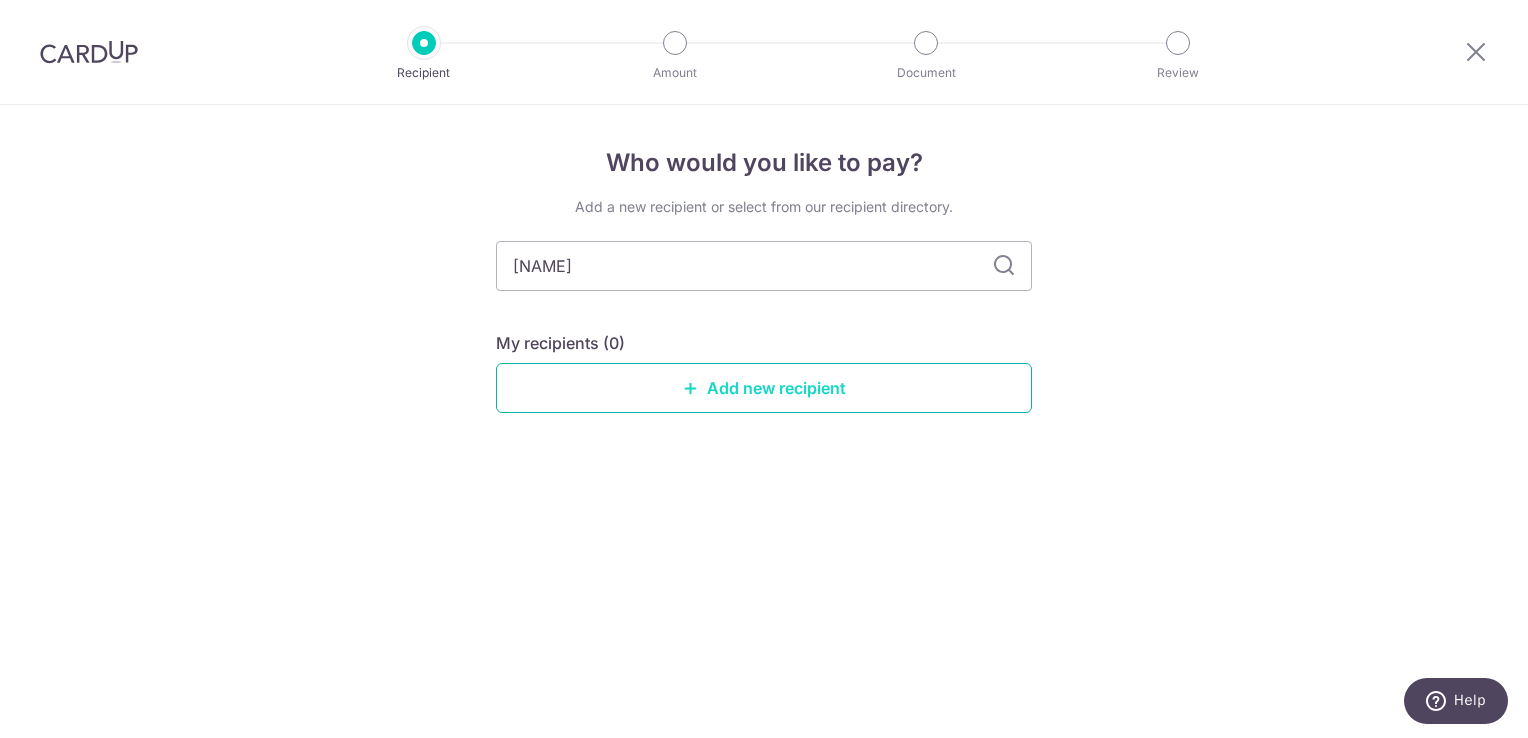 click on "Add new recipient" at bounding box center (764, 388) 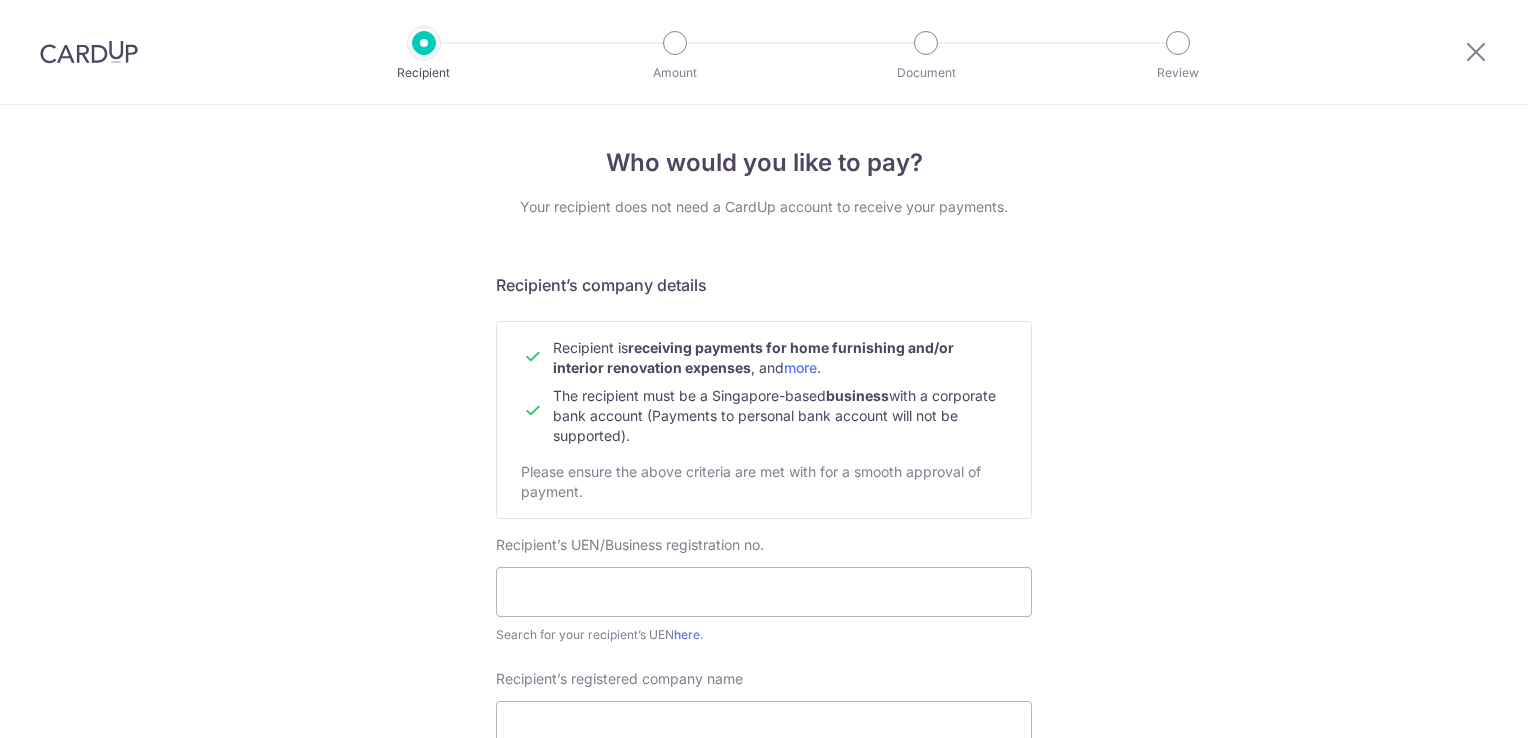 scroll, scrollTop: 0, scrollLeft: 0, axis: both 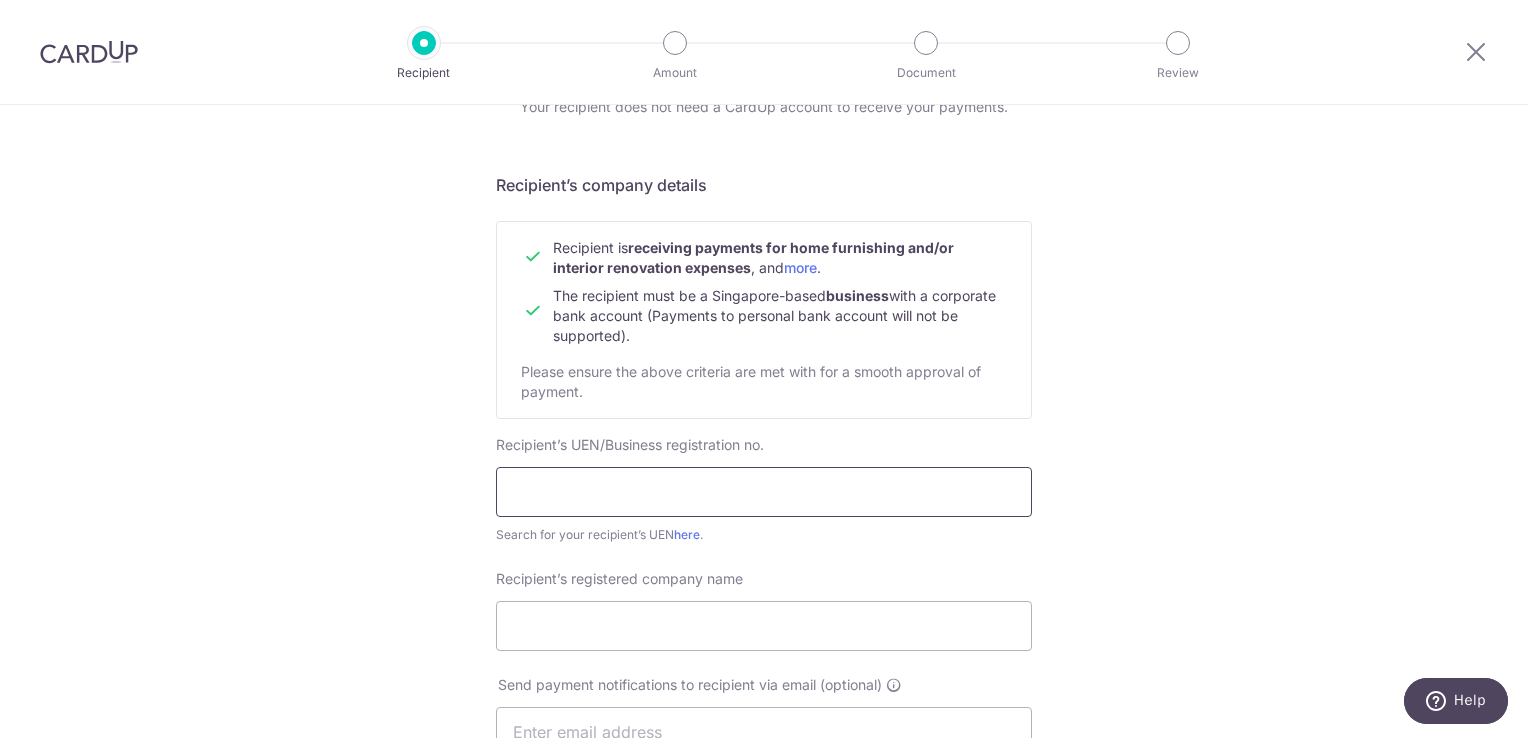 click at bounding box center [764, 492] 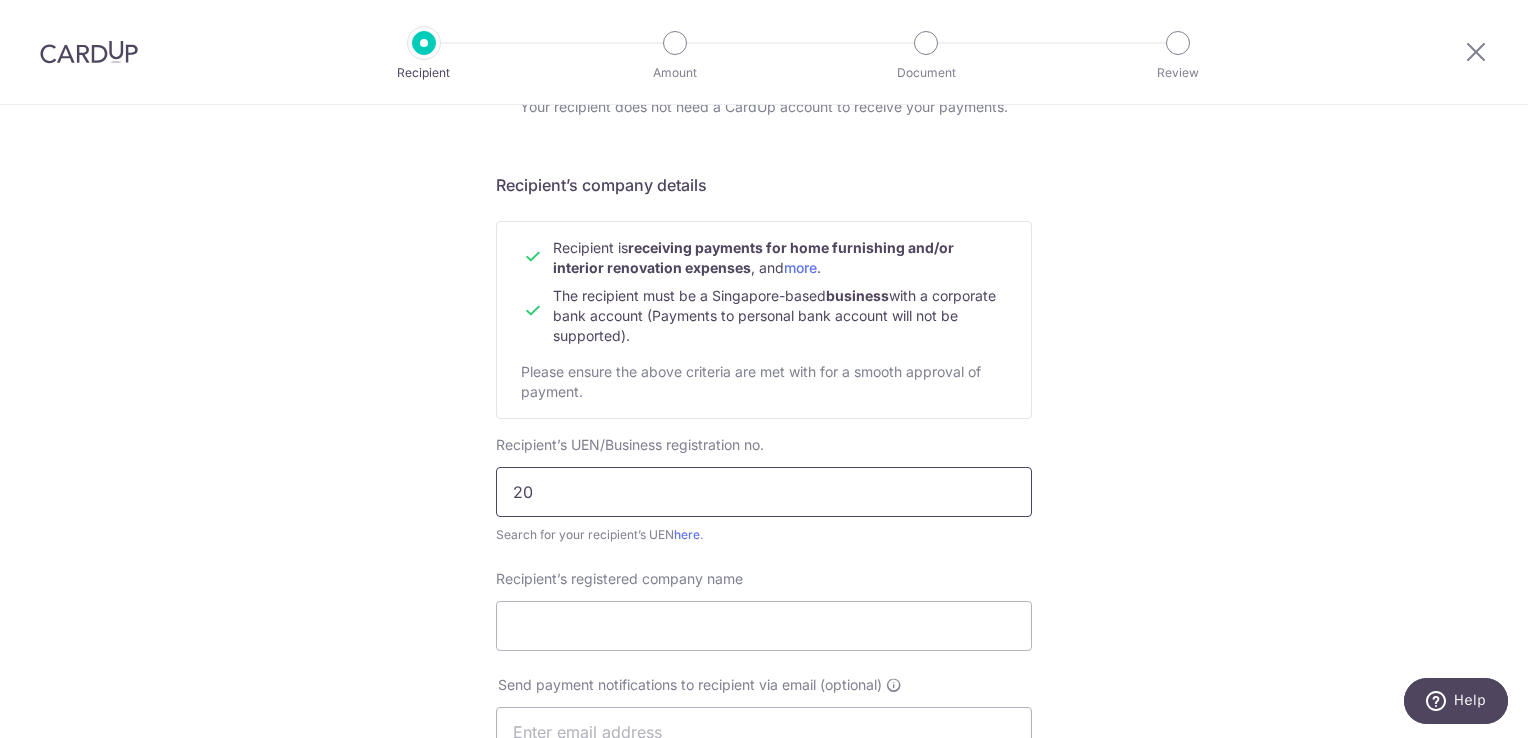 type on "2" 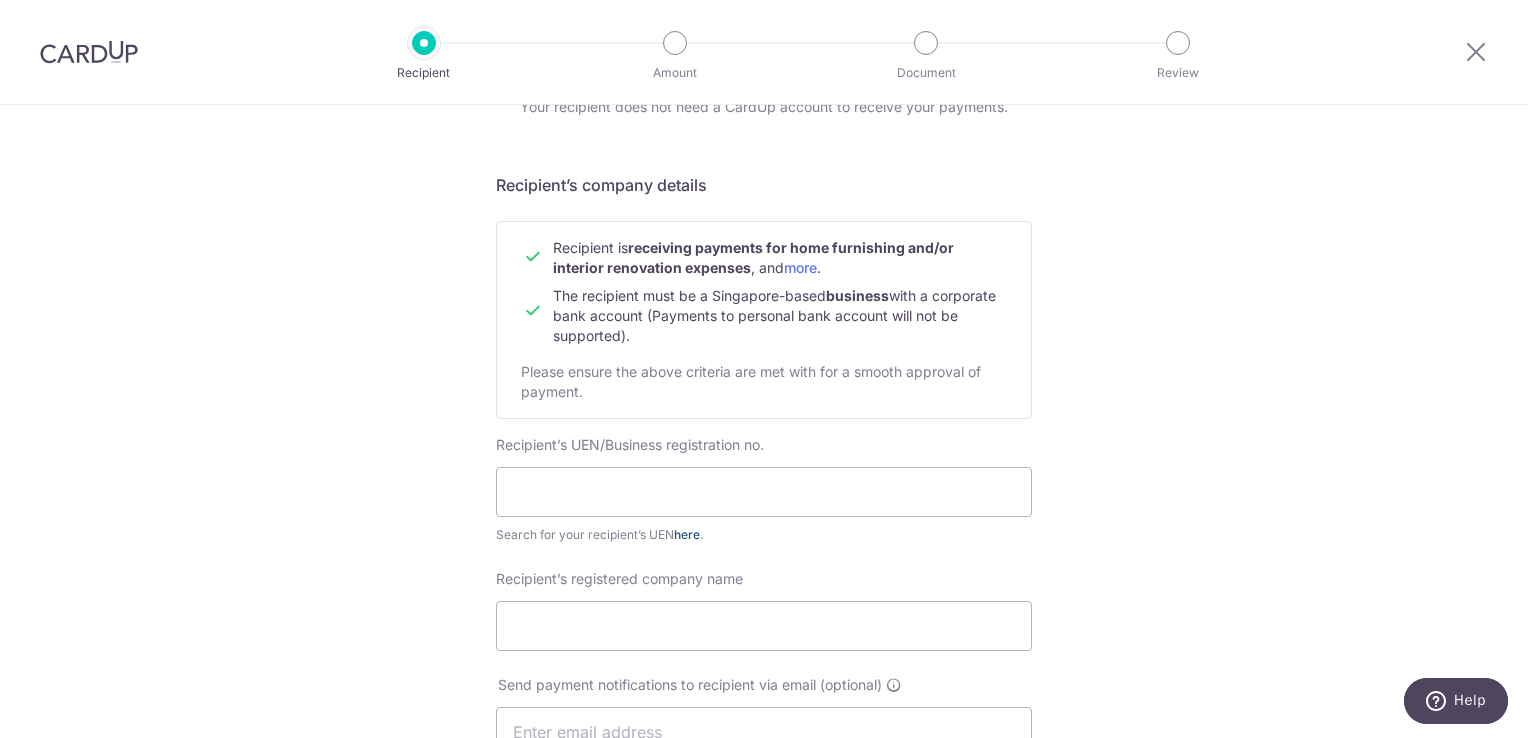 click on "here" at bounding box center (687, 534) 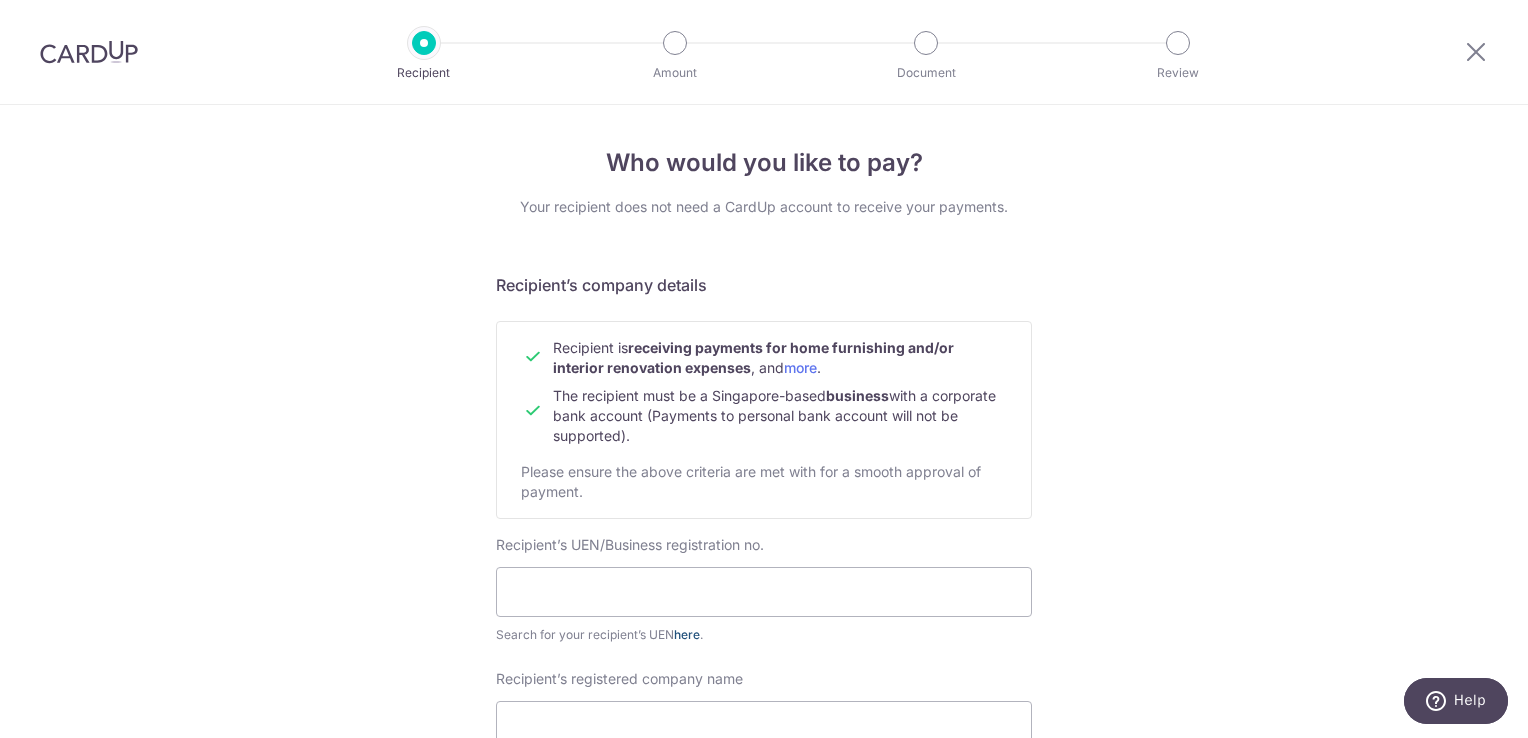 scroll, scrollTop: 100, scrollLeft: 0, axis: vertical 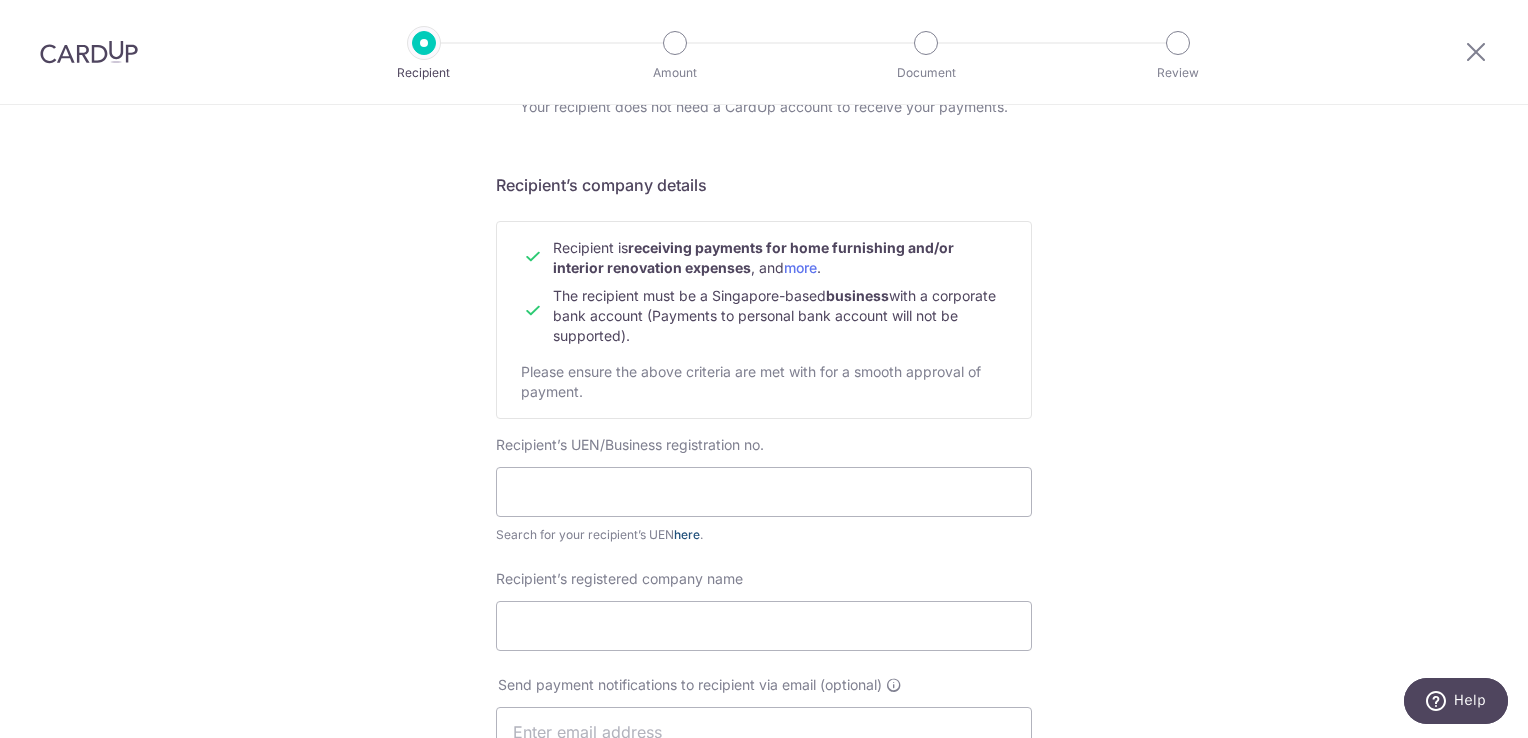 click on "here" at bounding box center [687, 534] 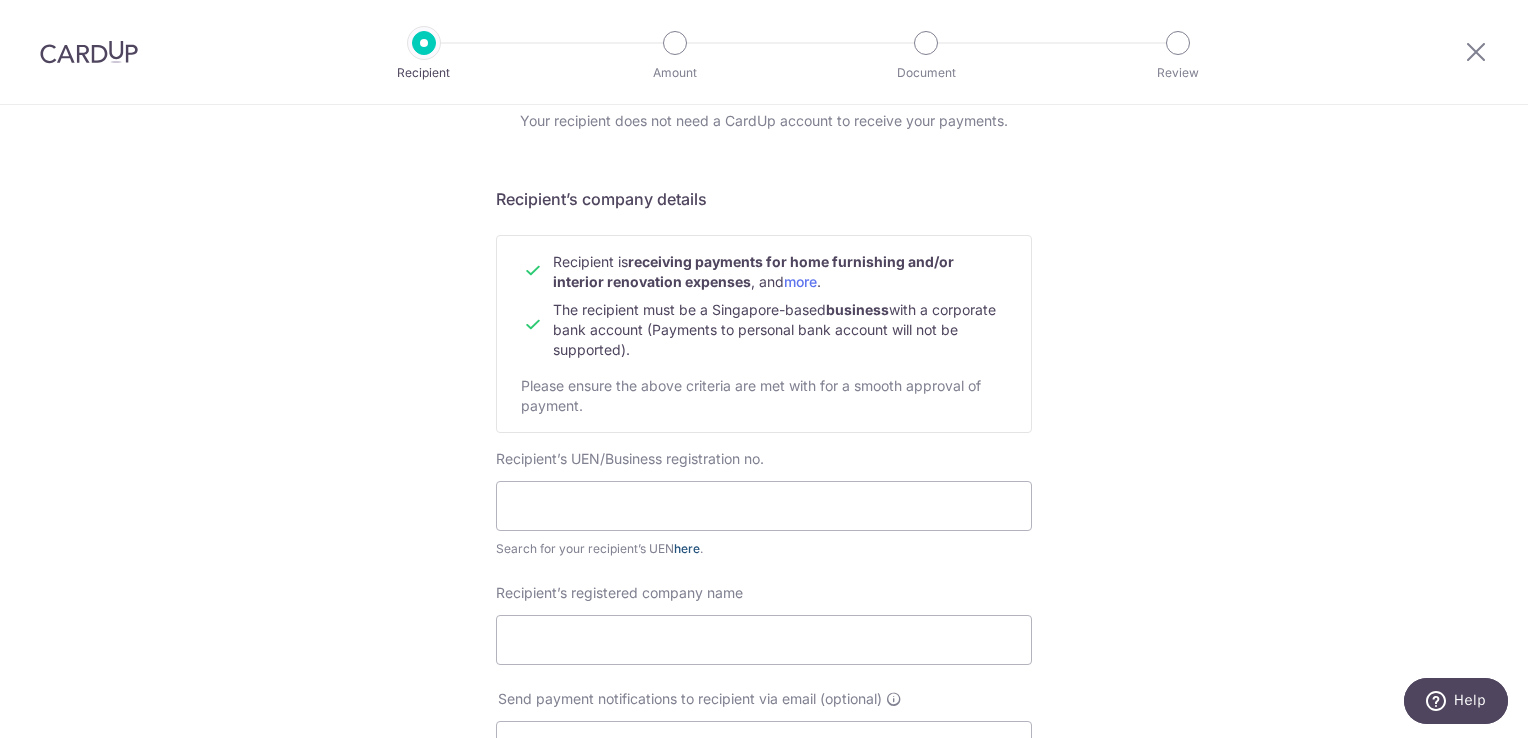 scroll, scrollTop: 200, scrollLeft: 0, axis: vertical 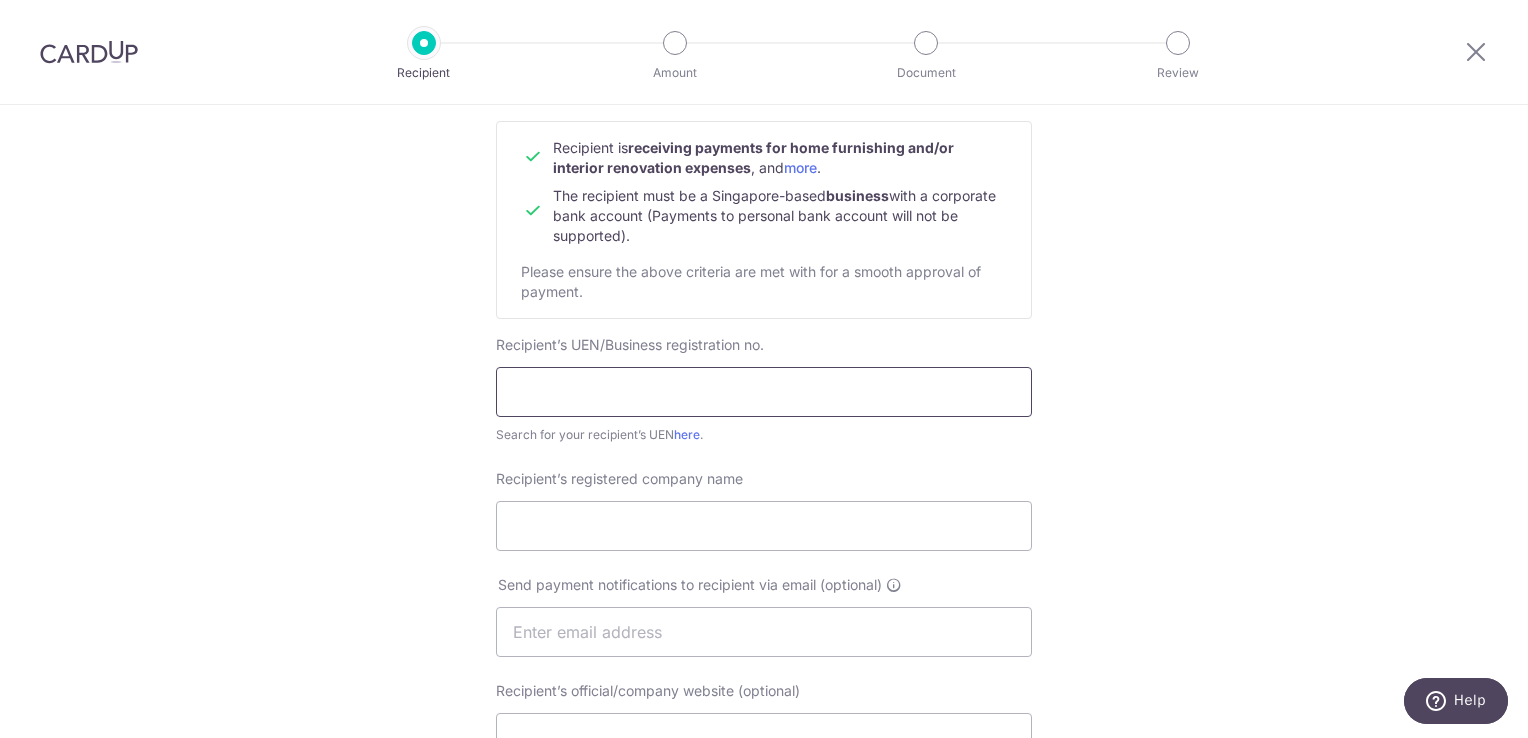 click at bounding box center [764, 392] 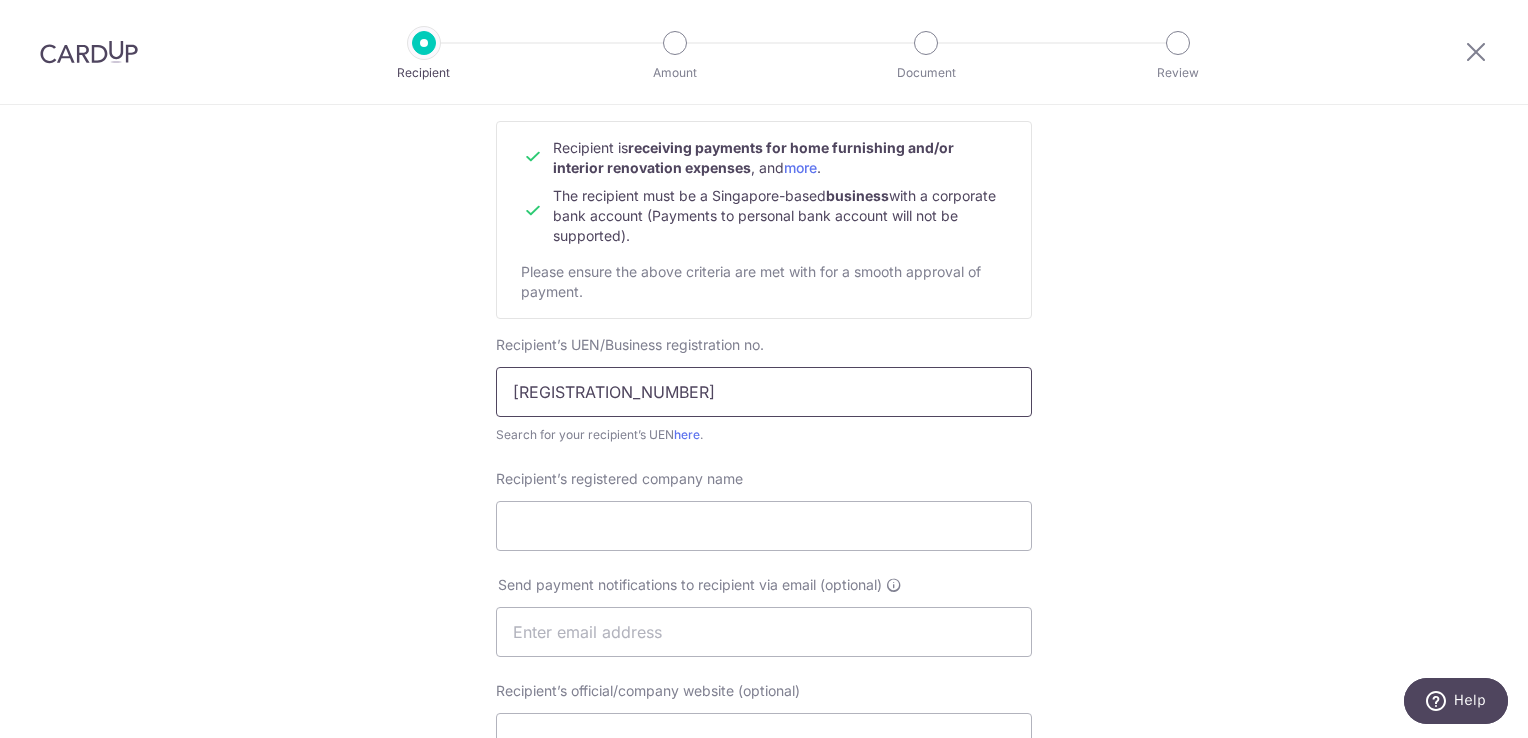 type on "200814219K" 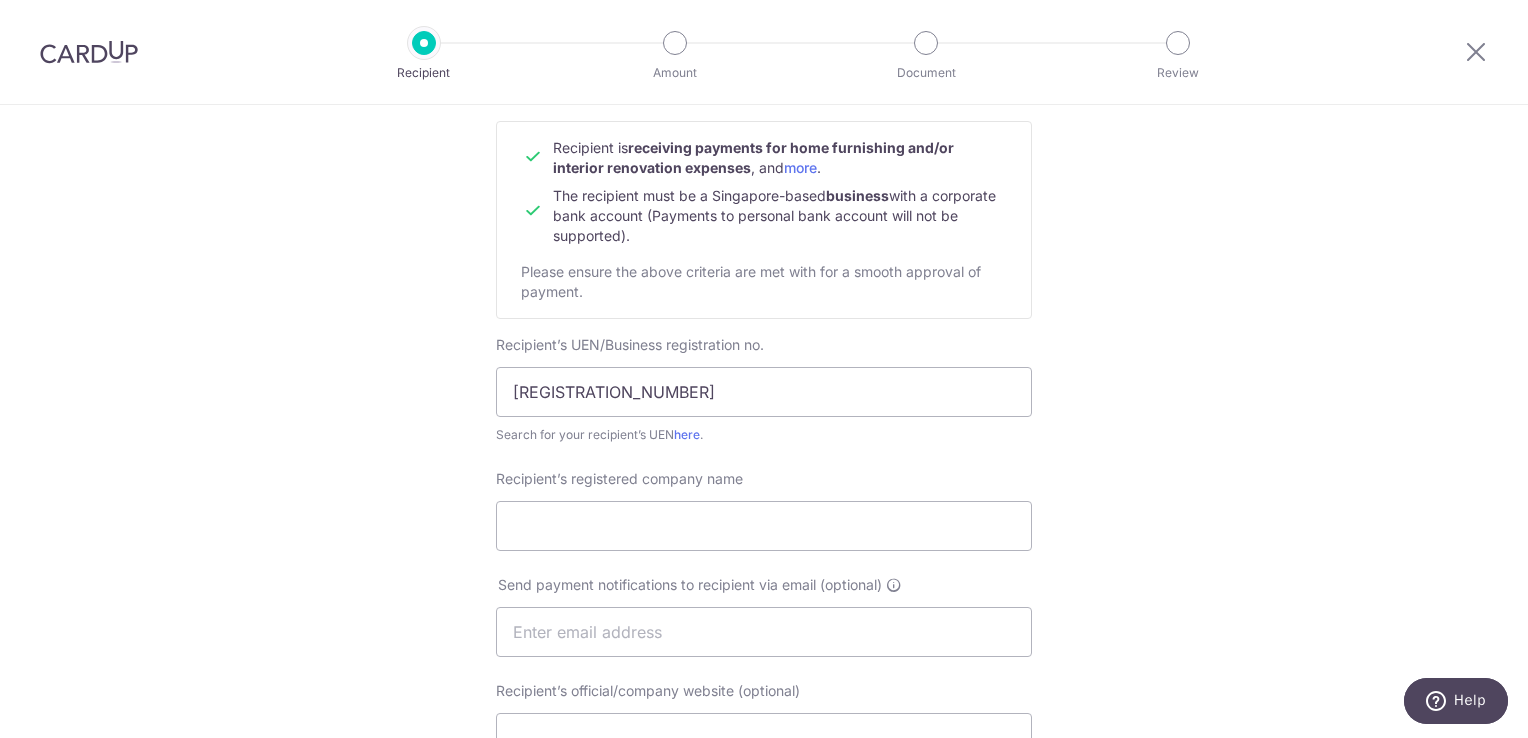 click on "Who would you like to pay?
Your recipient does not need a CardUp account to receive your payments.
Recipient’s company details
Recipient is  receiving payments for home furnishing and/or interior renovation expenses , and  more .
The recipient must be a Singapore-based  business  with a corporate bank account (Payments to personal bank account will not be supported).
Please ensure the above criteria are met with for a smooth approval of payment.
Recipient’s UEN/Business registration no.
200814219K
Search for your recipient’s UEN  here .
." at bounding box center [764, 657] 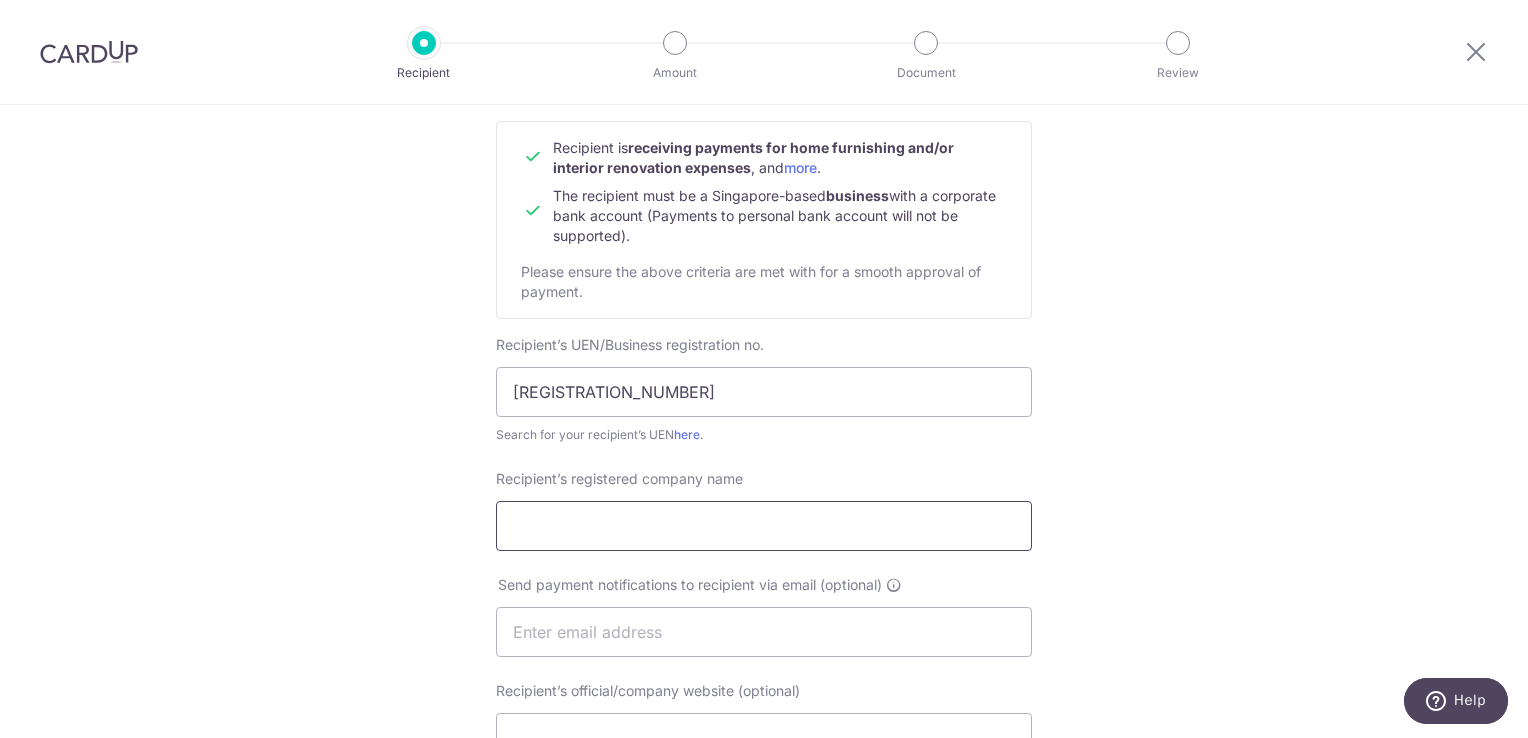 click on "Recipient’s registered company name" at bounding box center [764, 526] 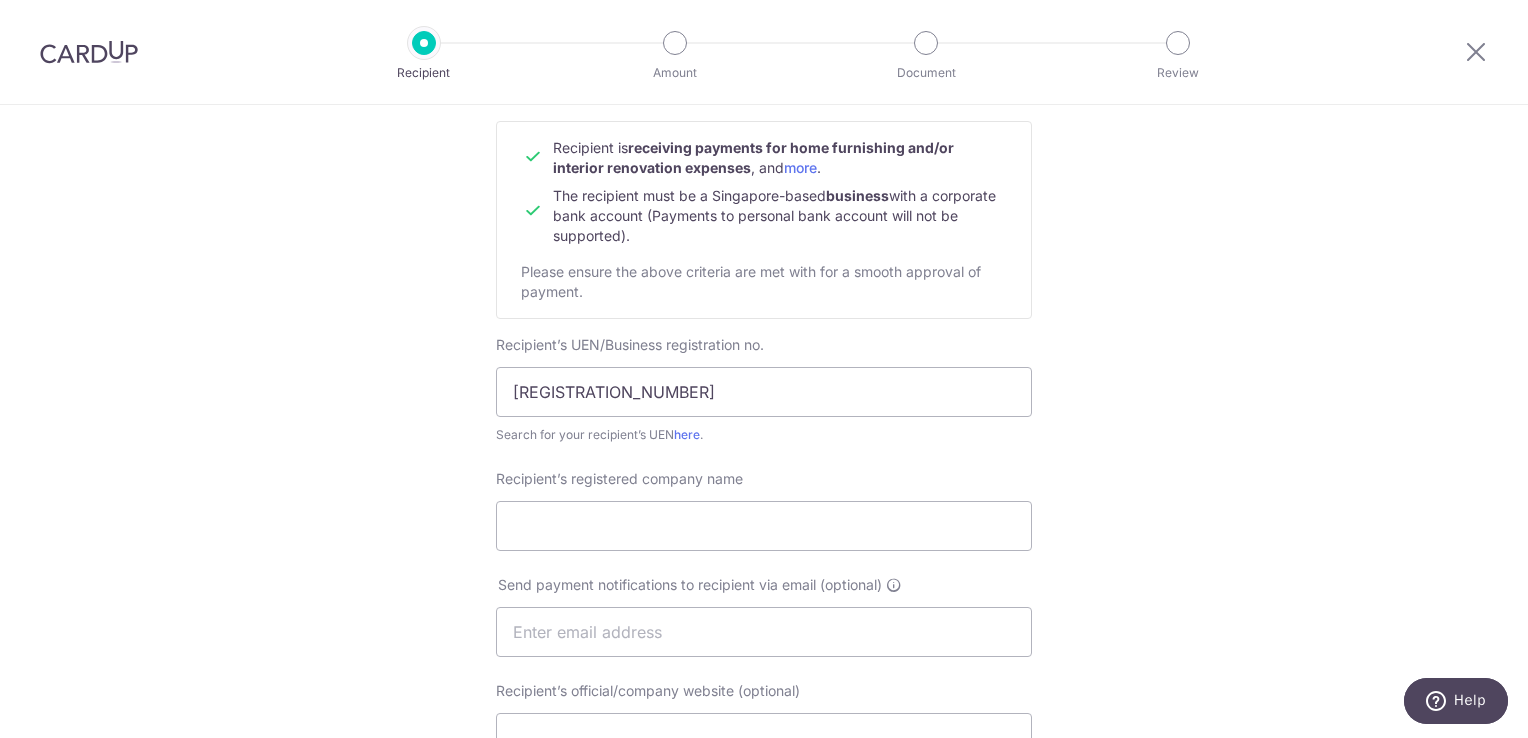 click on "Who would you like to pay?
Your recipient does not need a CardUp account to receive your payments.
Recipient’s company details
Recipient is  receiving payments for home furnishing and/or interior renovation expenses , and  more .
The recipient must be a Singapore-based  business  with a corporate bank account (Payments to personal bank account will not be supported).
Please ensure the above criteria are met with for a smooth approval of payment.
Recipient’s UEN/Business registration no.
200814219K
Search for your recipient’s UEN  here .
." at bounding box center (764, 657) 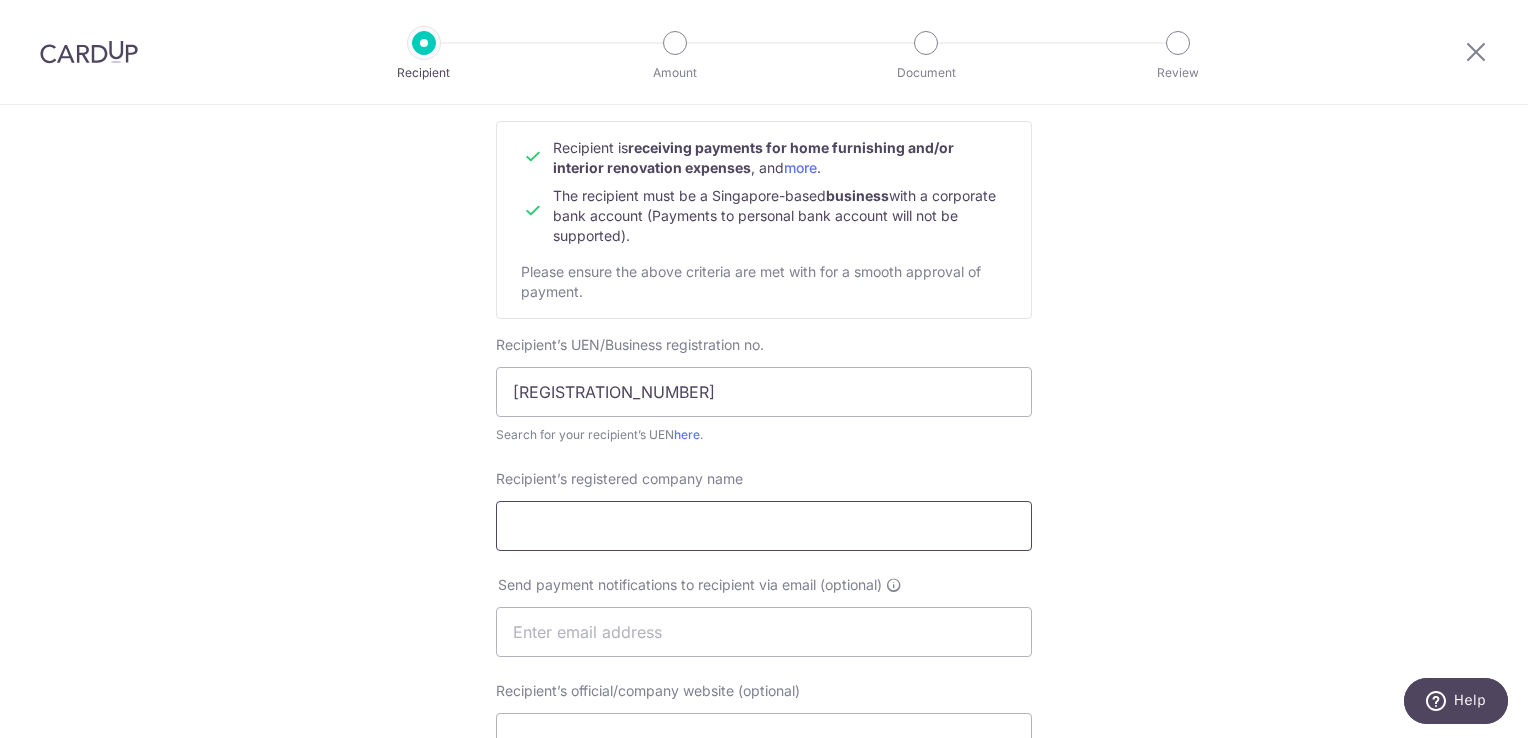click on "Recipient’s registered company name" at bounding box center (764, 526) 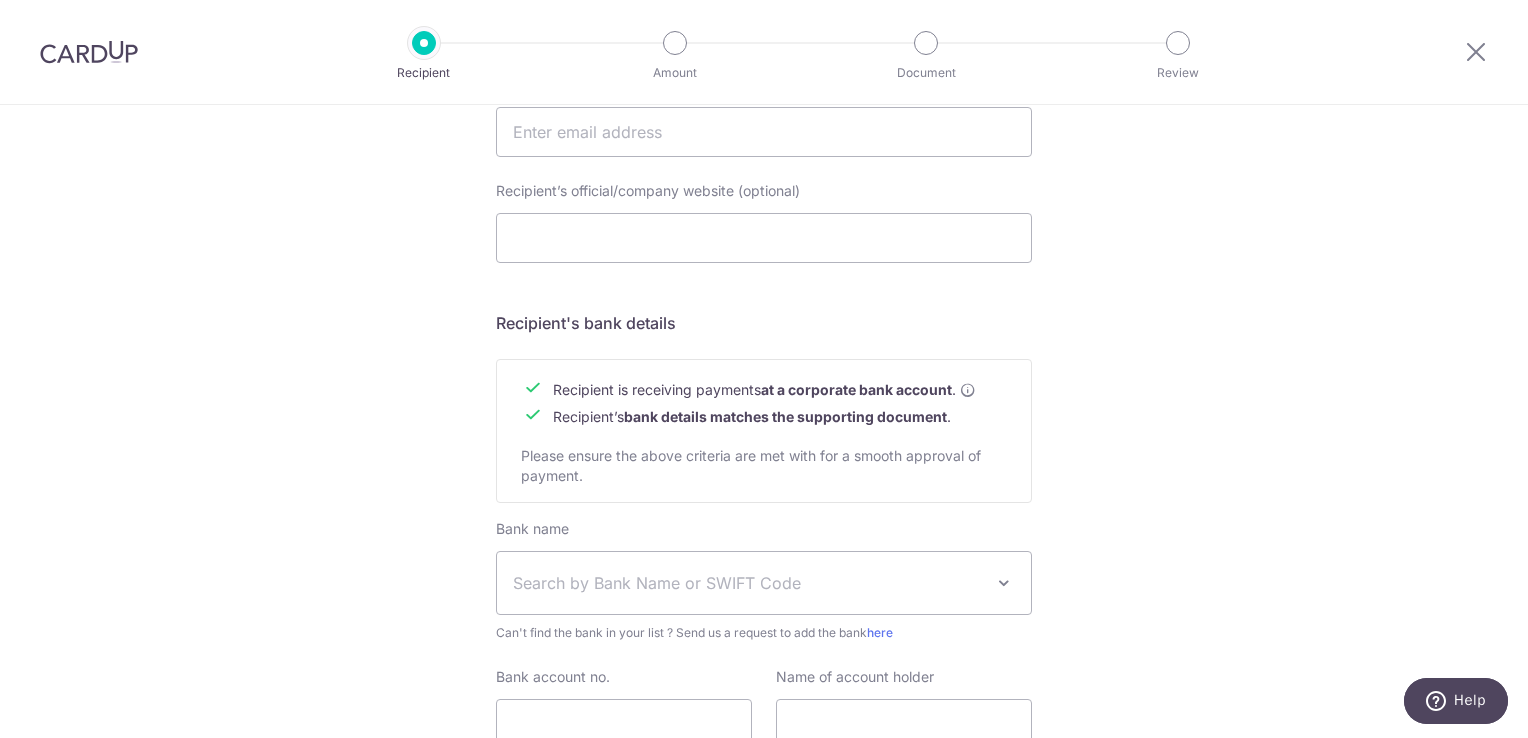 scroll, scrollTop: 800, scrollLeft: 0, axis: vertical 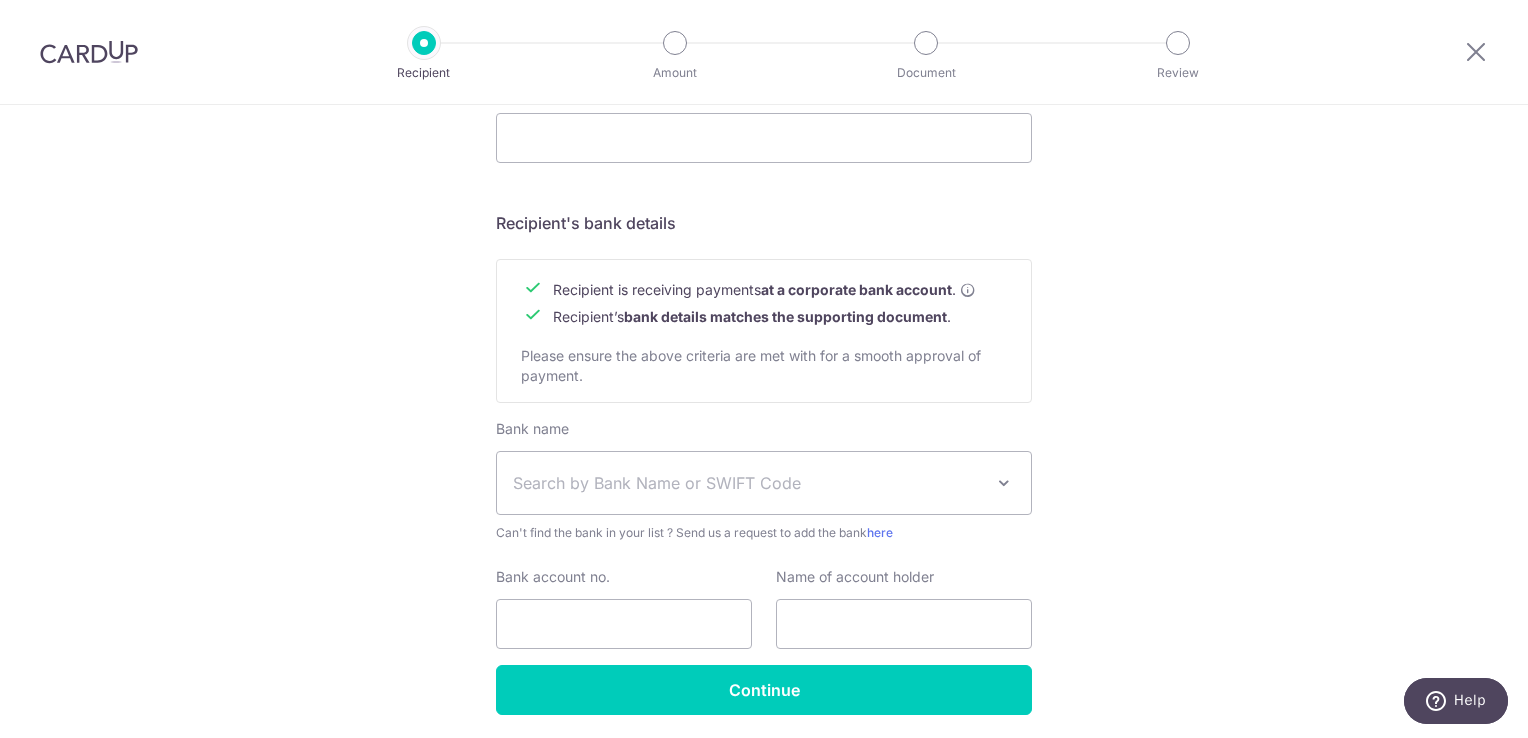 type on "Honyun Pte Ltd" 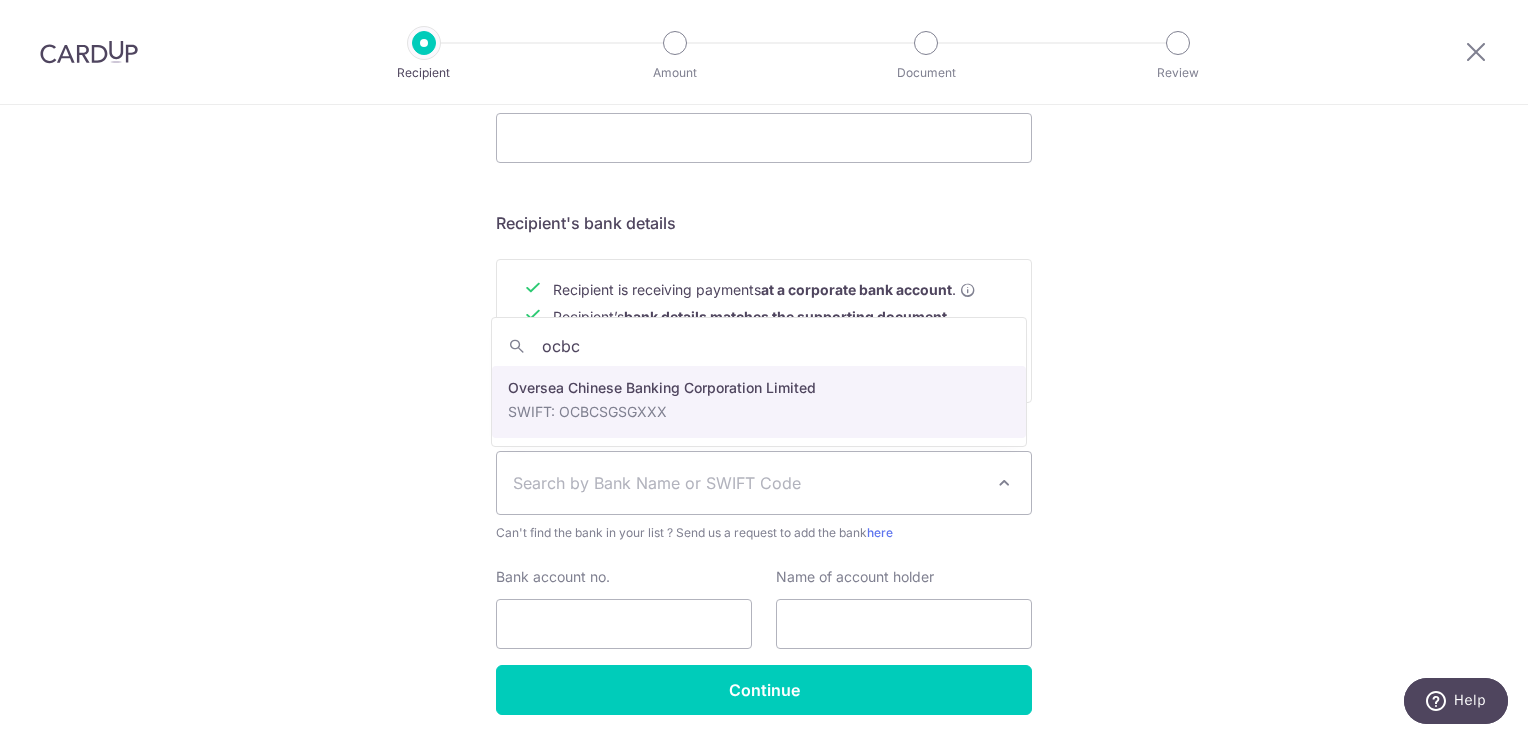 type on "ocbc" 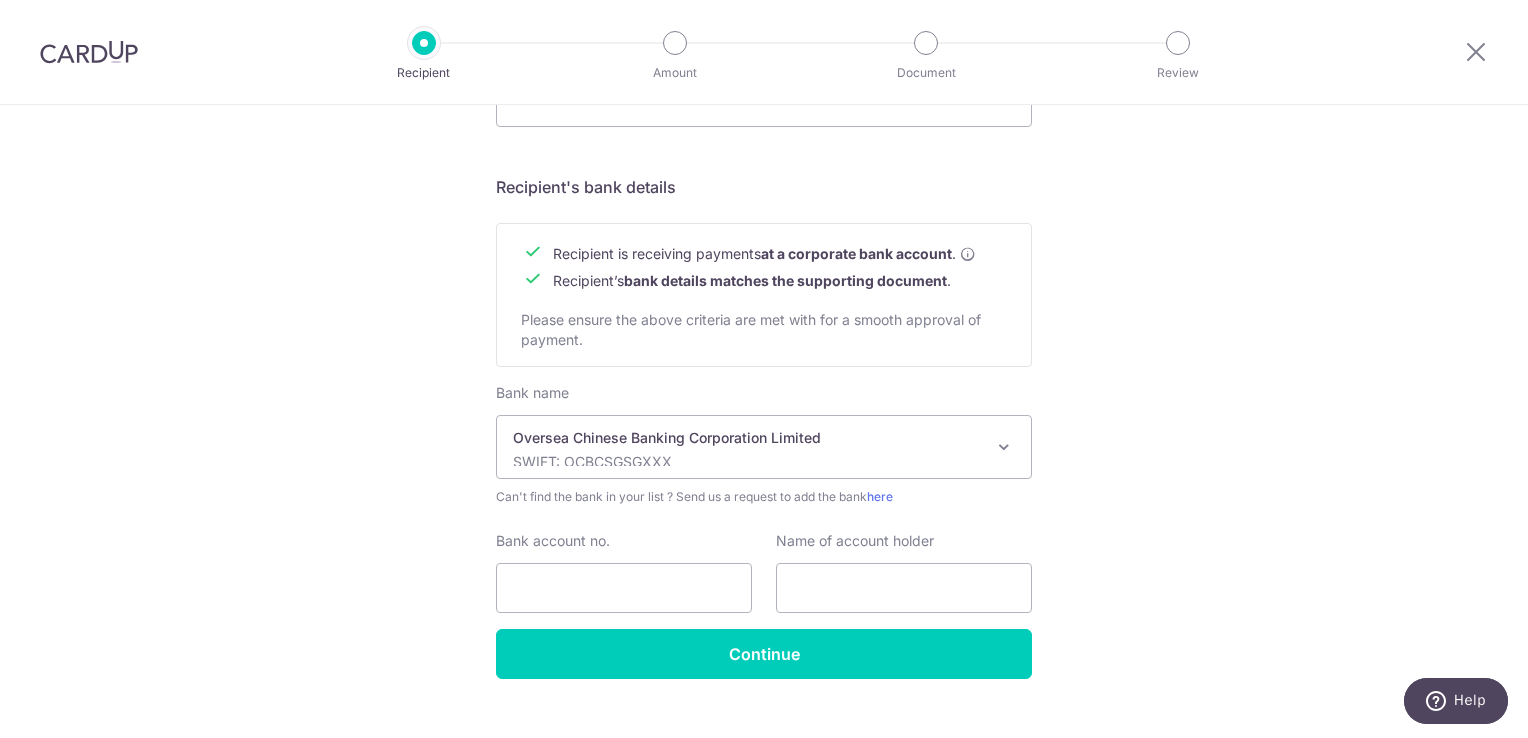 scroll, scrollTop: 869, scrollLeft: 0, axis: vertical 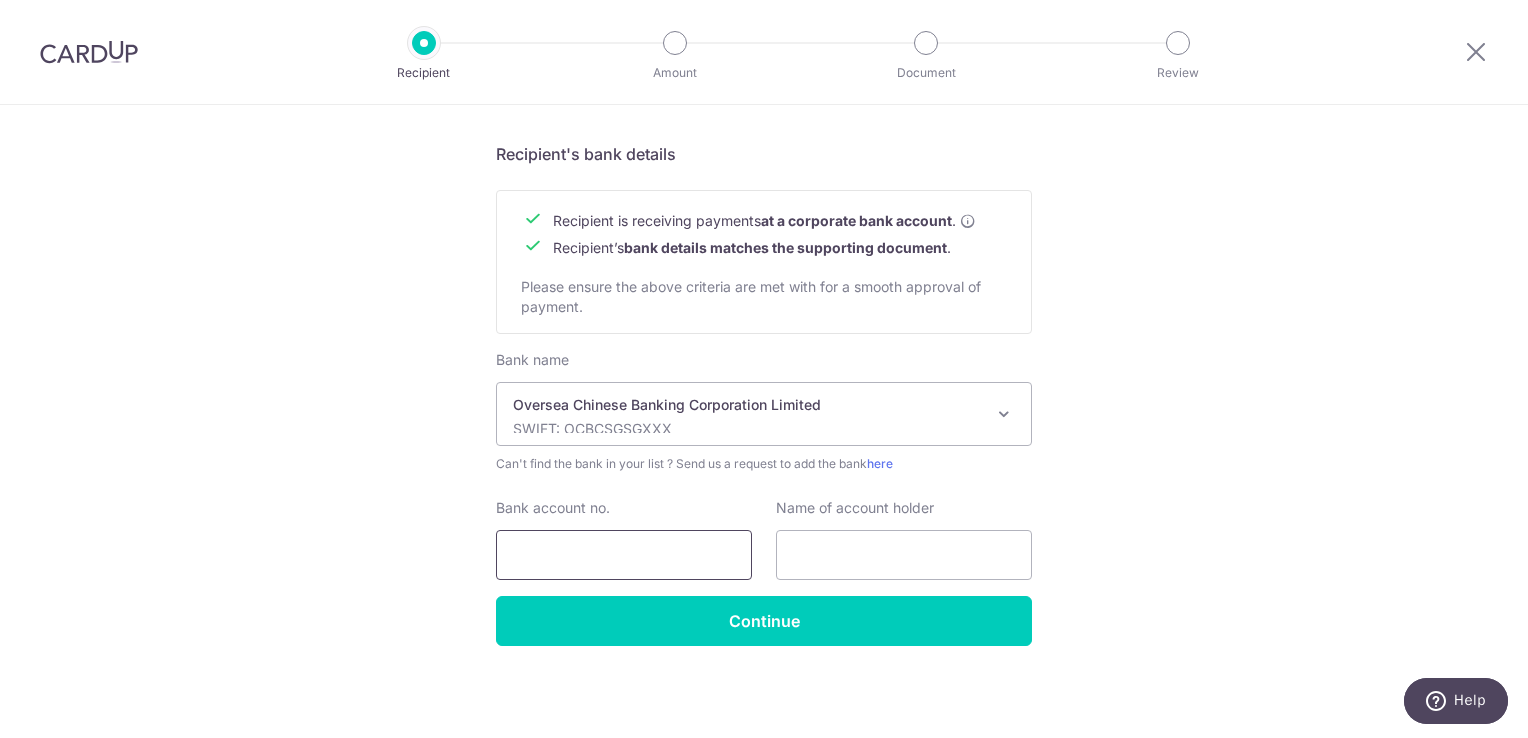 click on "Bank account no." at bounding box center (624, 555) 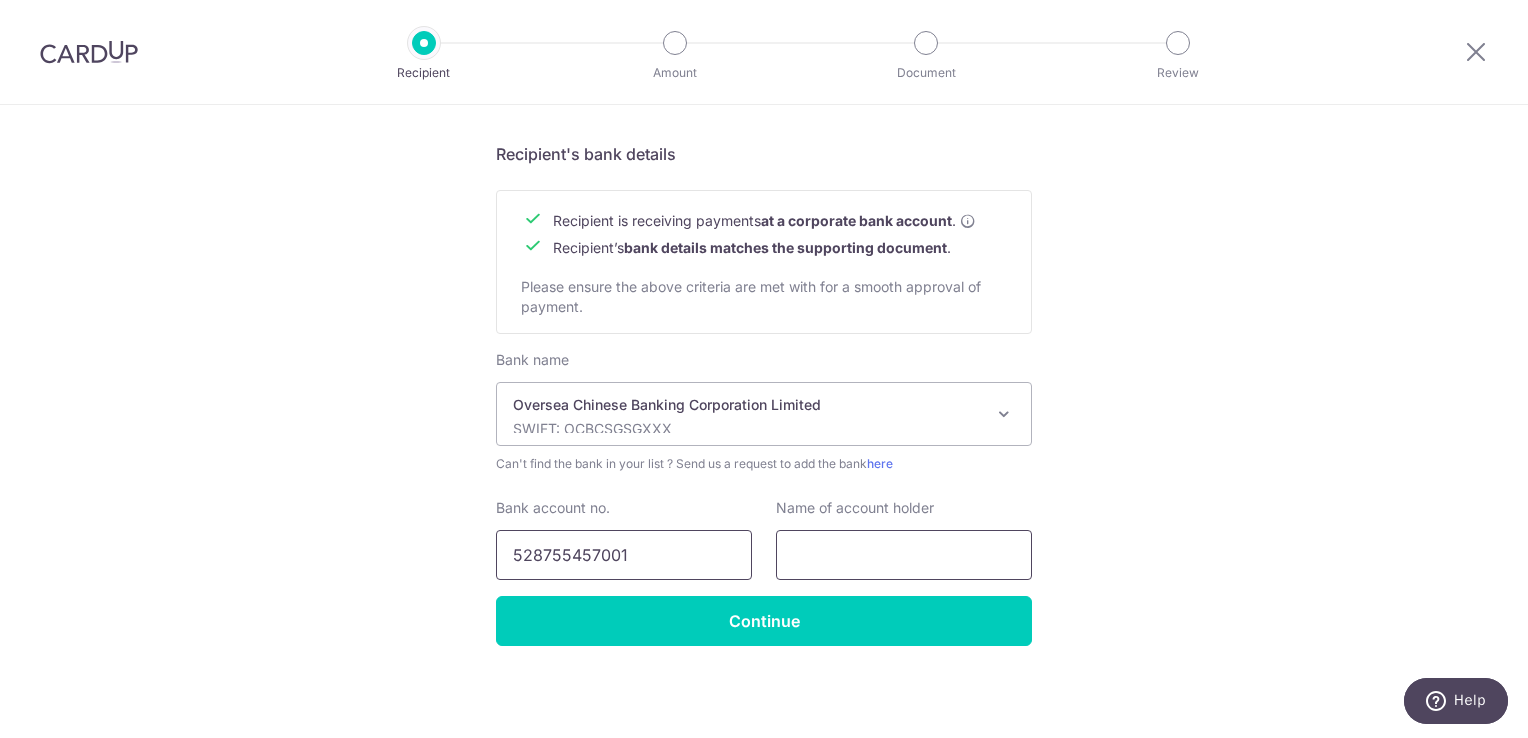 type on "528755457001" 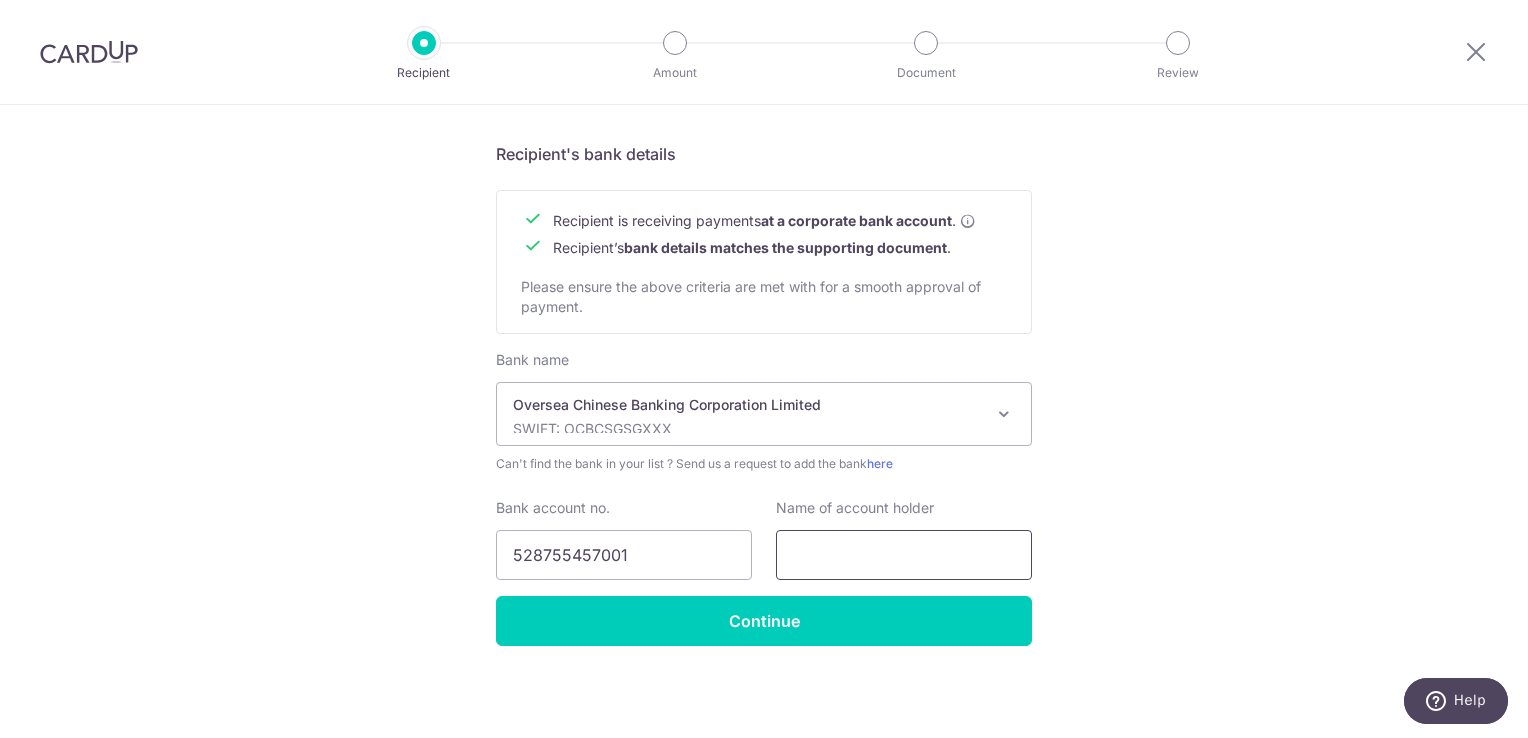 click at bounding box center (904, 555) 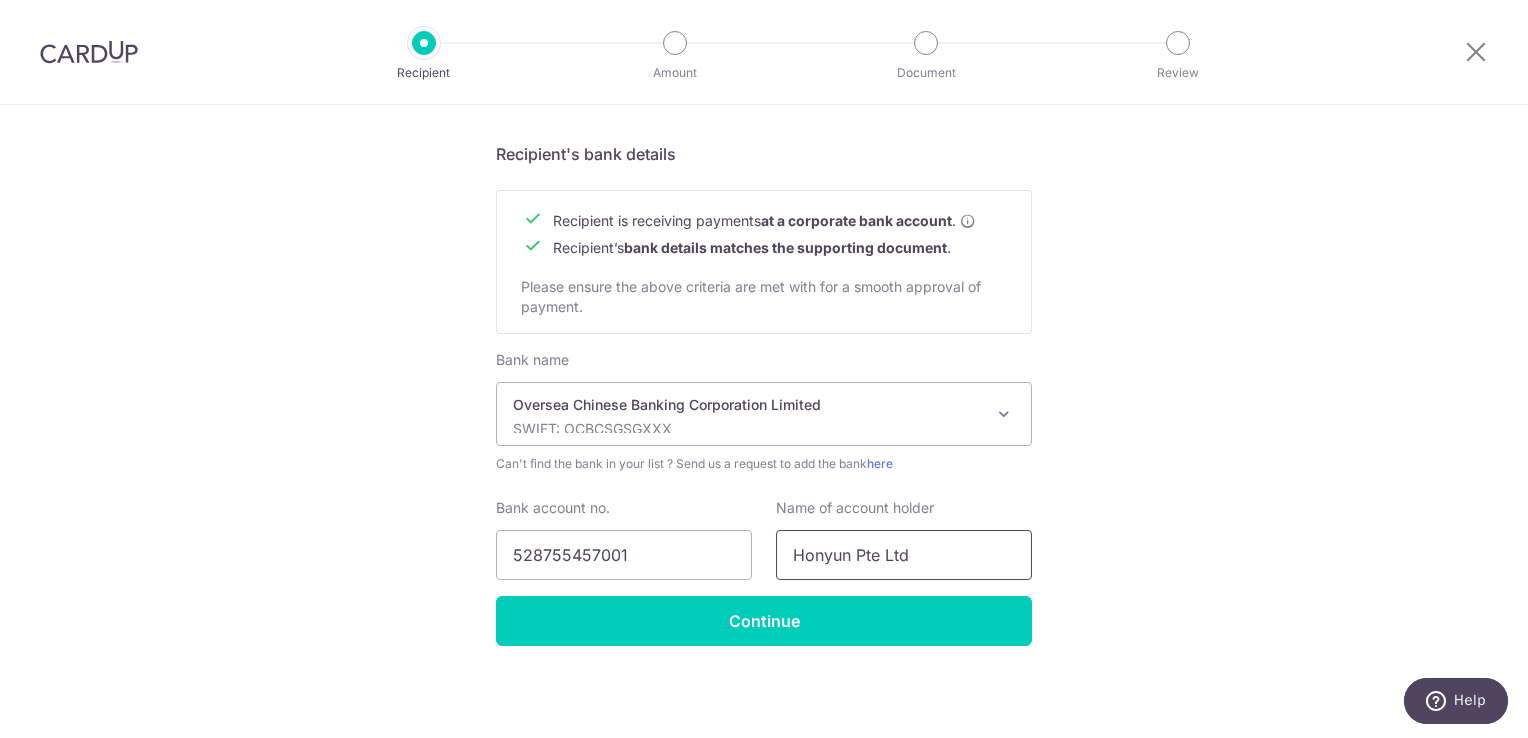 type on "Honyun Pte Ltd" 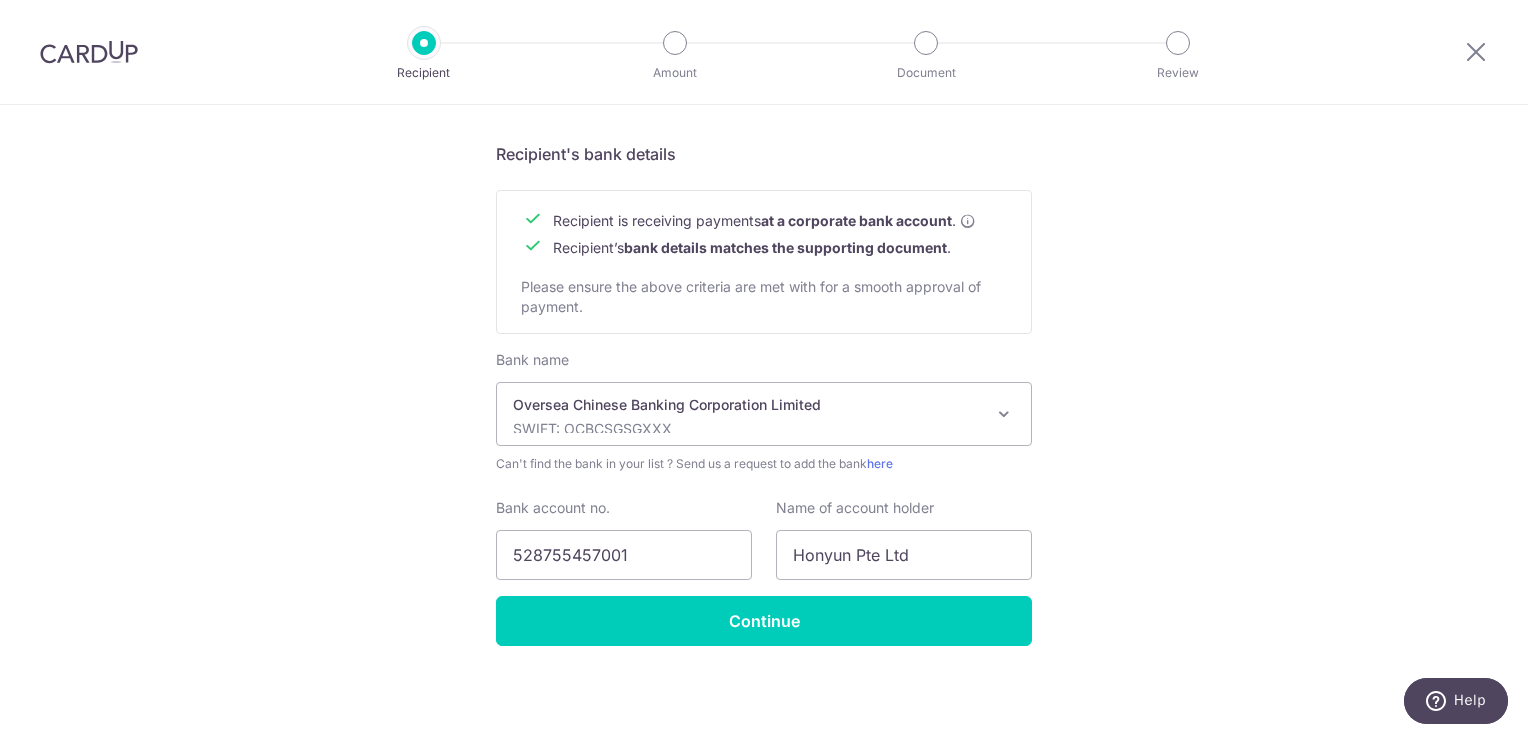 click on "Who would you like to pay?
Your recipient does not need a CardUp account to receive your payments.
Recipient’s company details
Recipient is  receiving payments for home furnishing and/or interior renovation expenses , and  more .
The recipient must be a Singapore-based  business  with a corporate bank account (Payments to personal bank account will not be supported).
Please ensure the above criteria are met with for a smooth approval of payment.
Recipient’s UEN/Business registration no.
200814219K
Search for your recipient’s UEN  here .
." at bounding box center (764, -12) 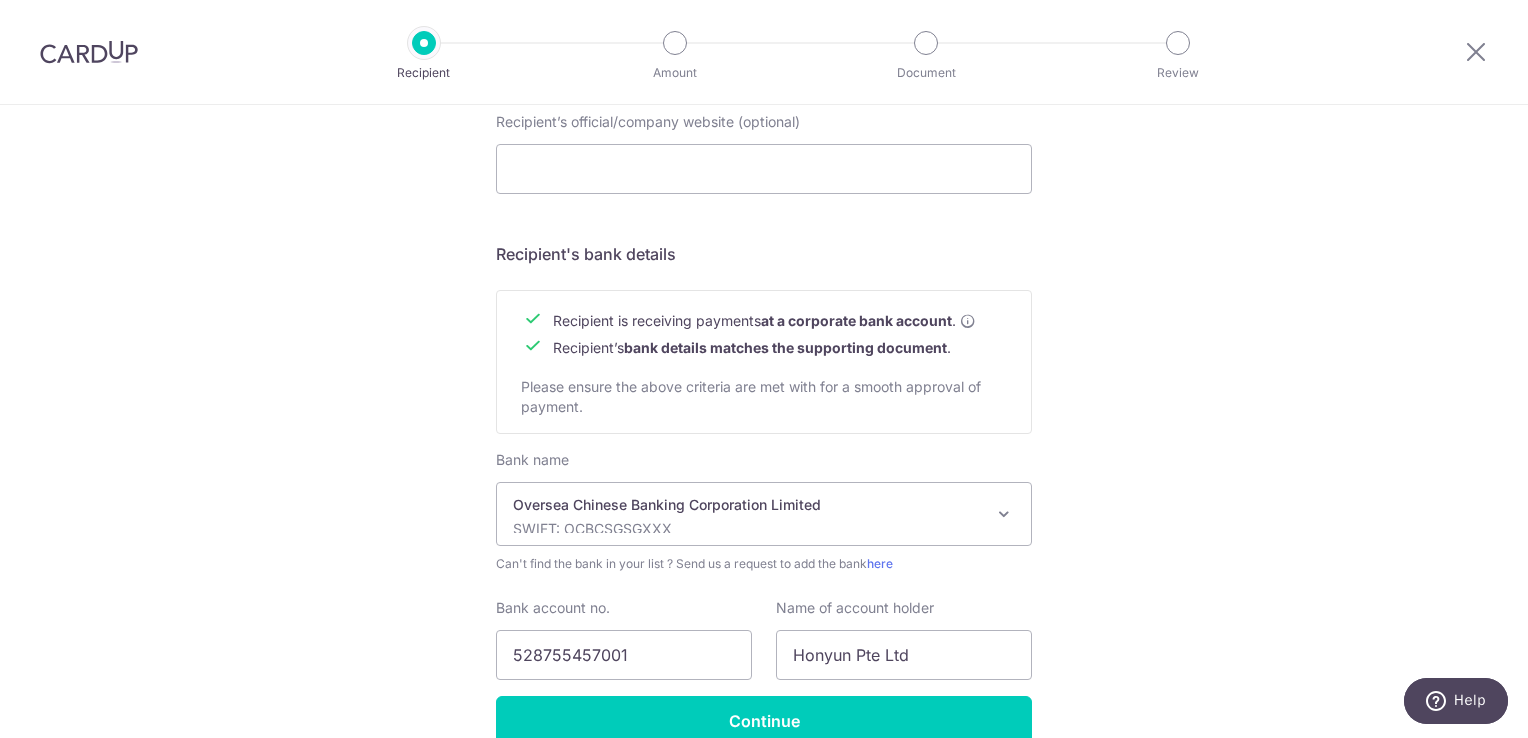 scroll, scrollTop: 869, scrollLeft: 0, axis: vertical 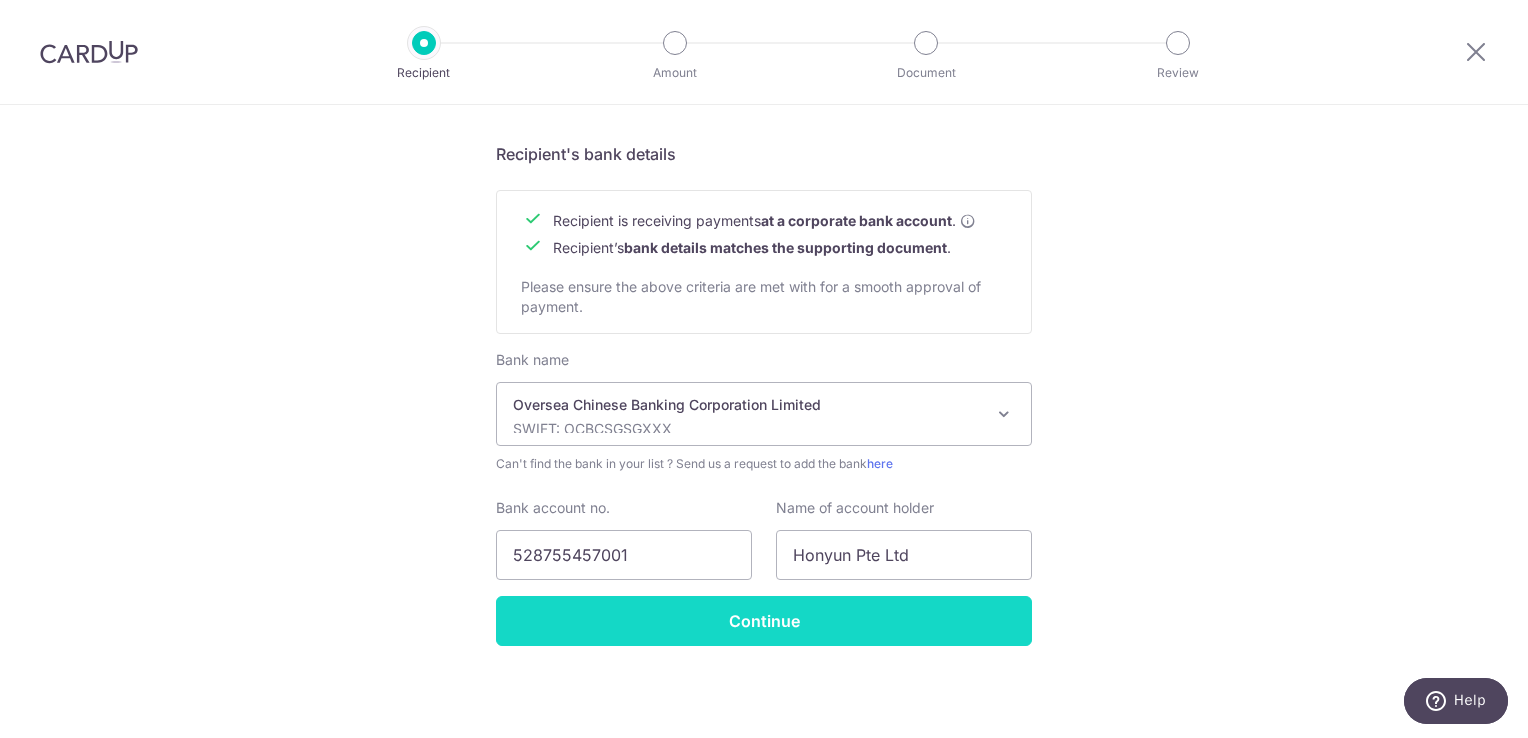 click on "Continue" at bounding box center (764, 621) 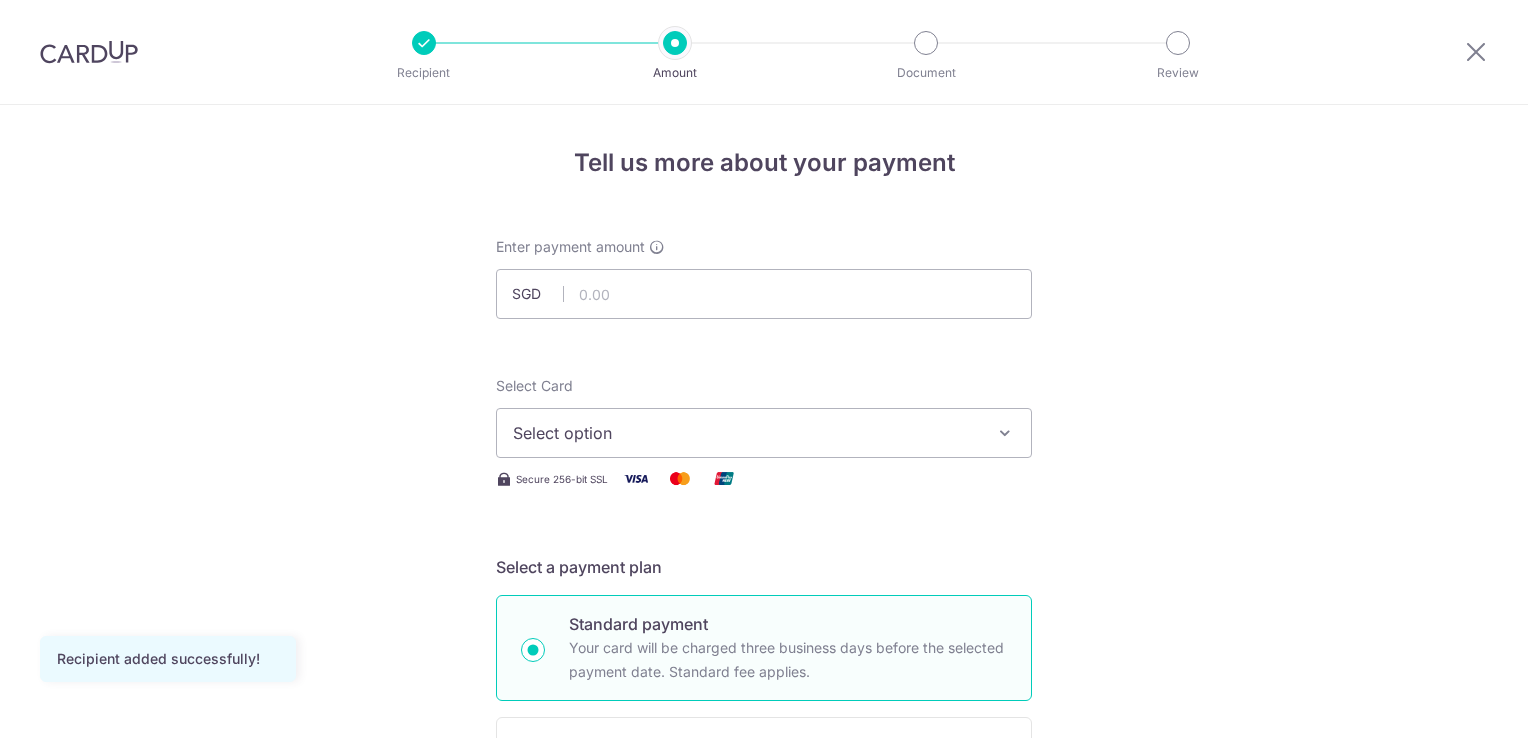 scroll, scrollTop: 0, scrollLeft: 0, axis: both 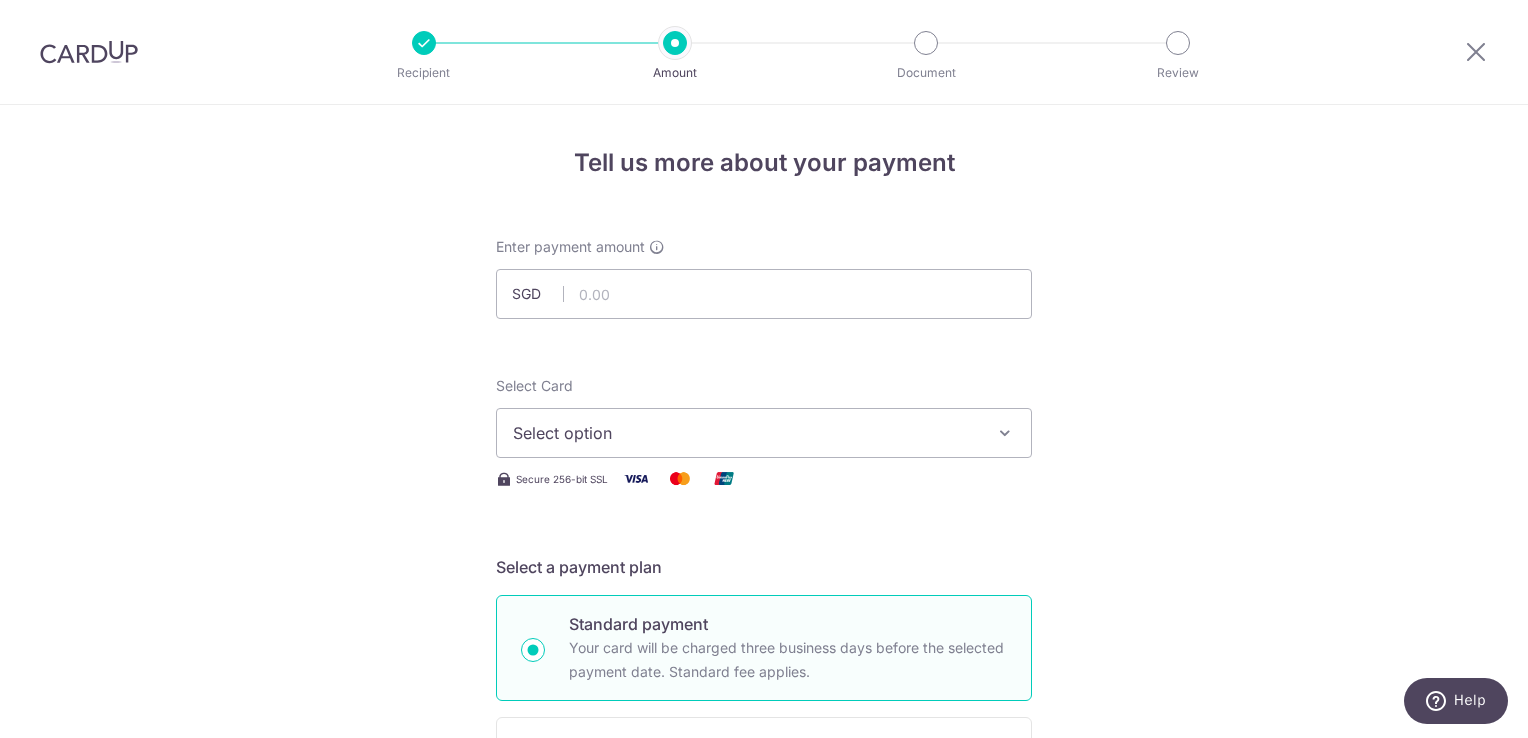 click on "Select option" at bounding box center [746, 433] 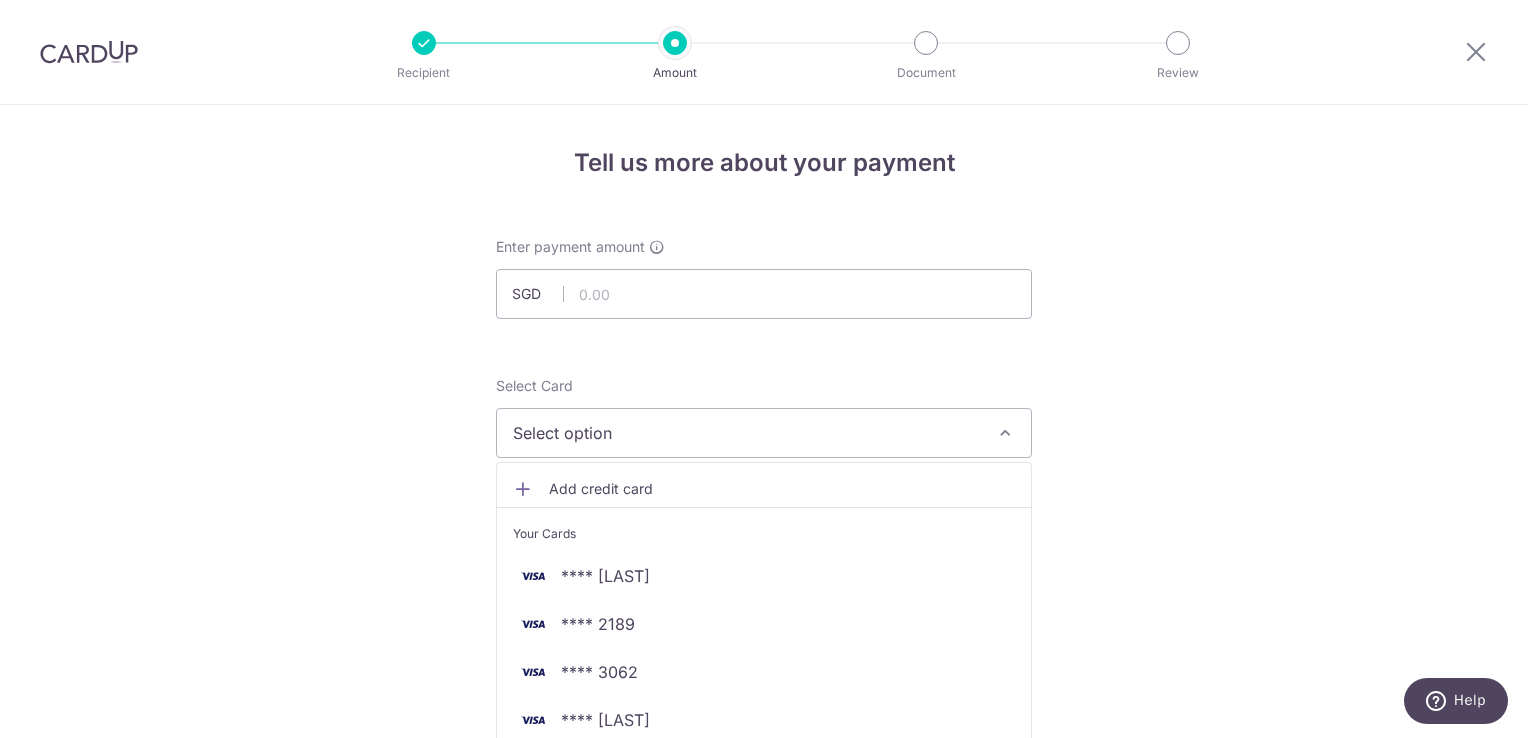 click on "Select option" at bounding box center (746, 433) 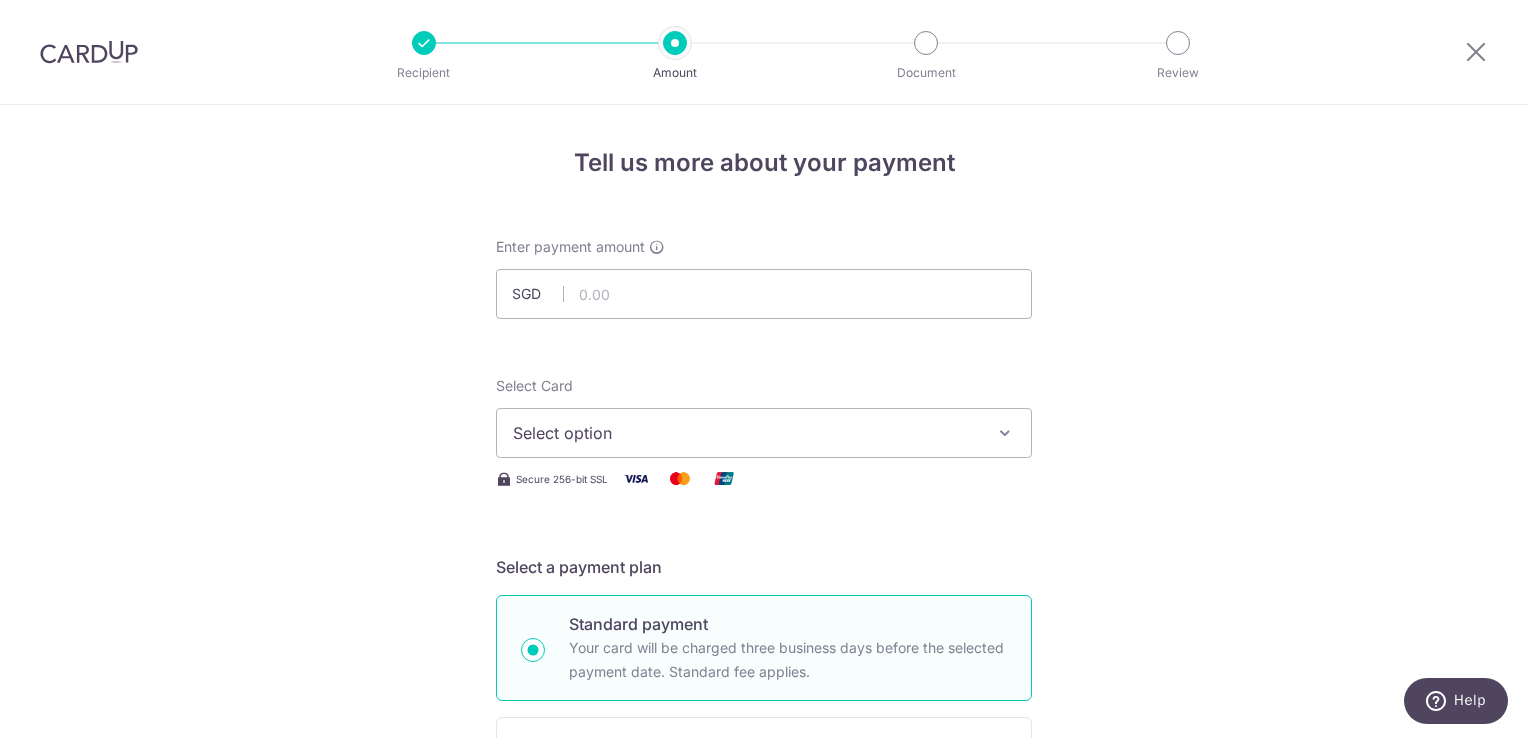 click on "Select option" at bounding box center (764, 433) 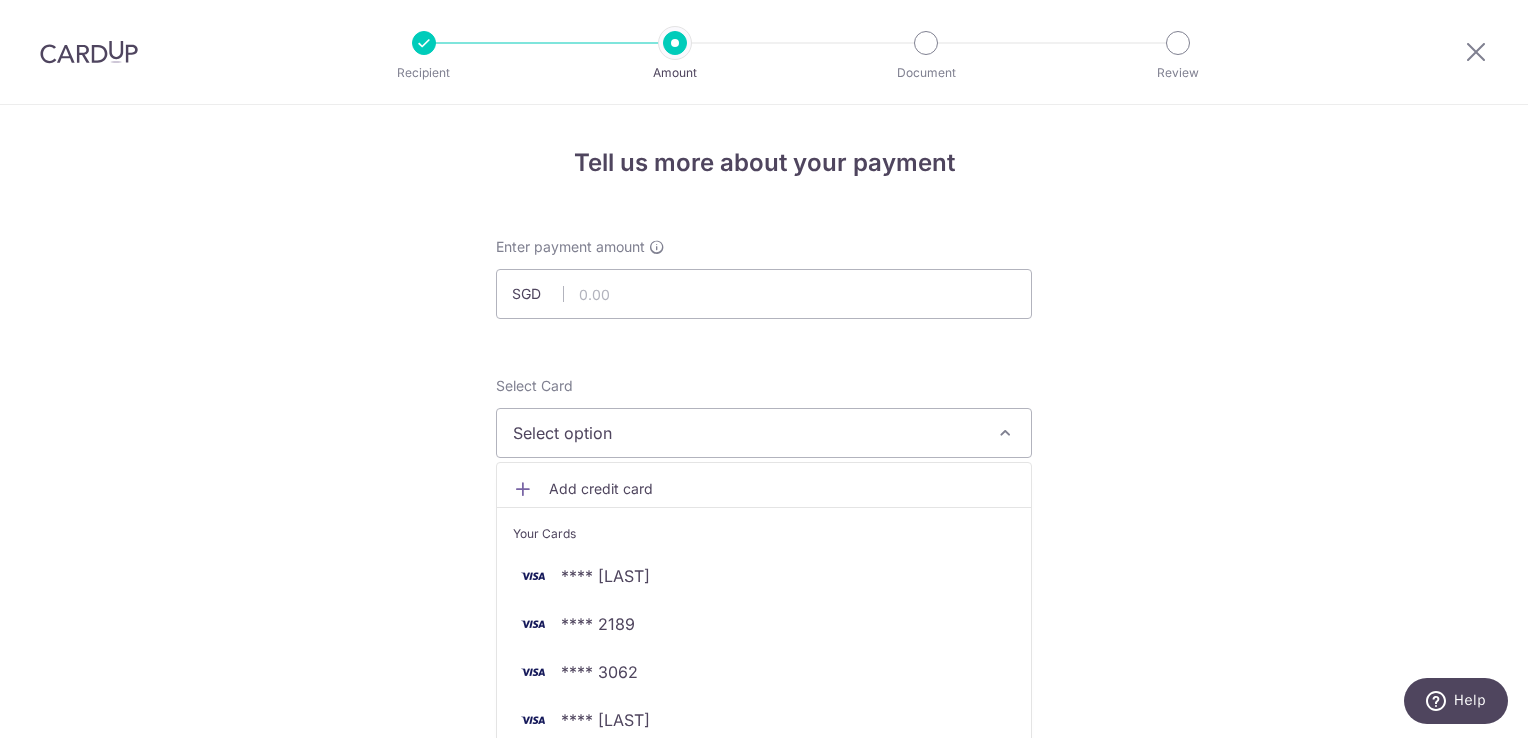 click at bounding box center [523, 489] 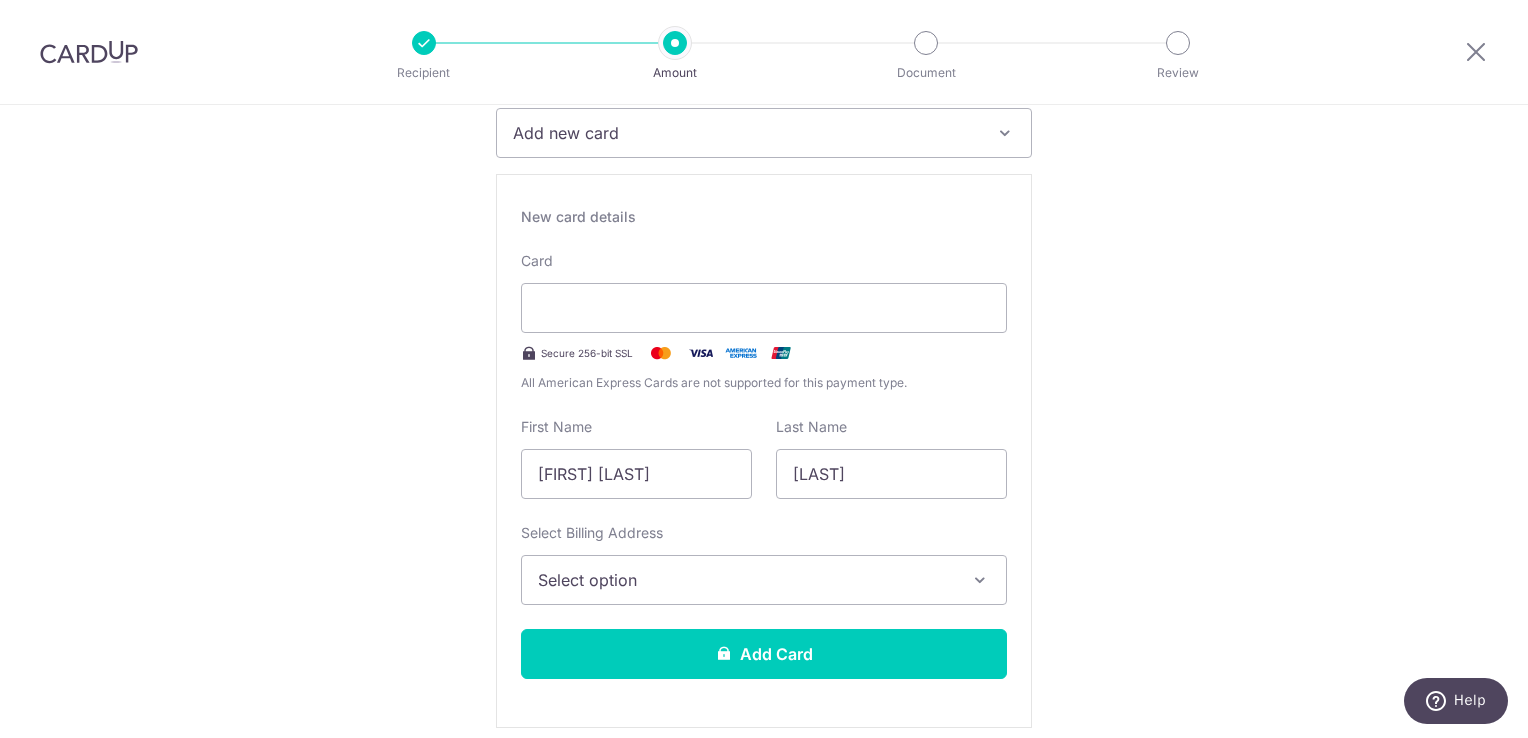 scroll, scrollTop: 100, scrollLeft: 0, axis: vertical 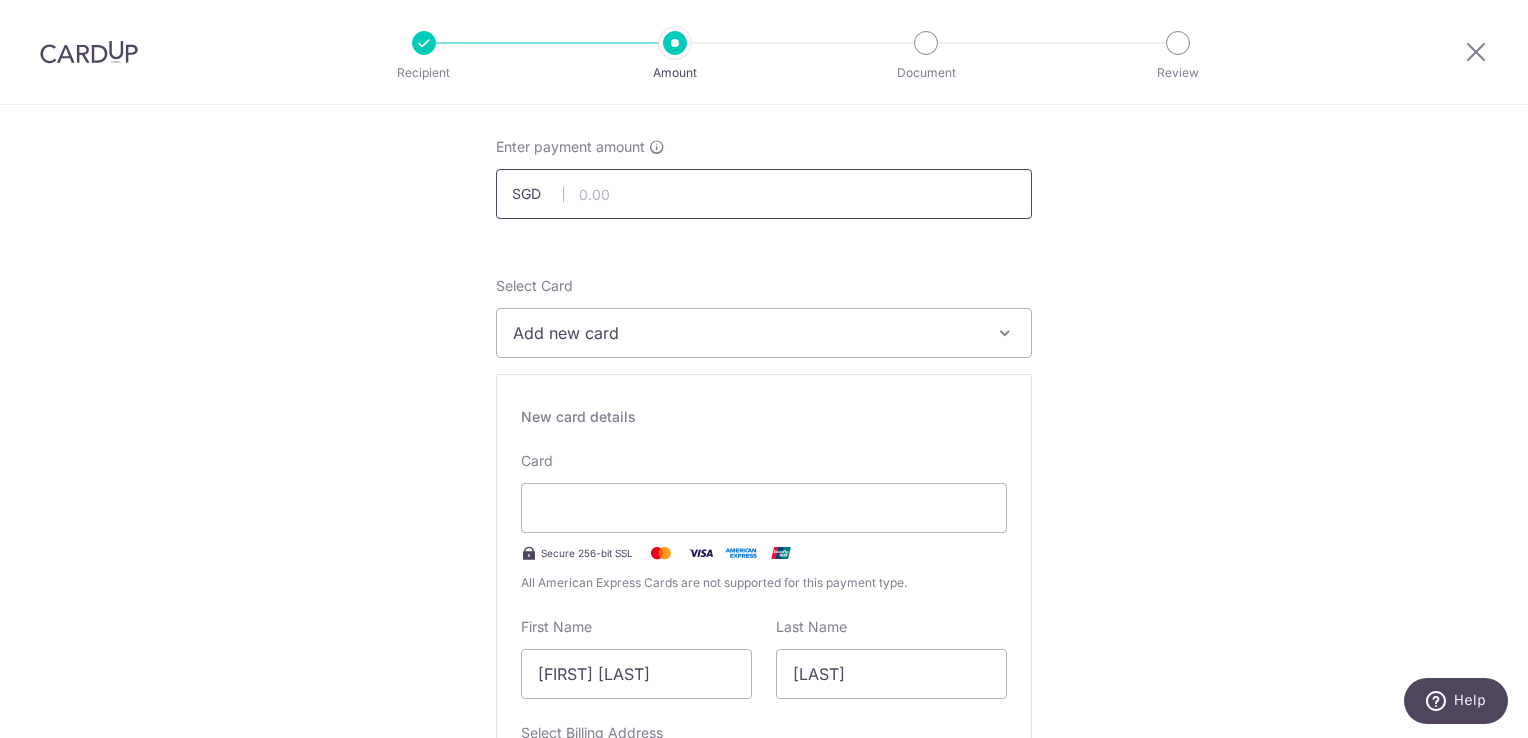 click at bounding box center [764, 194] 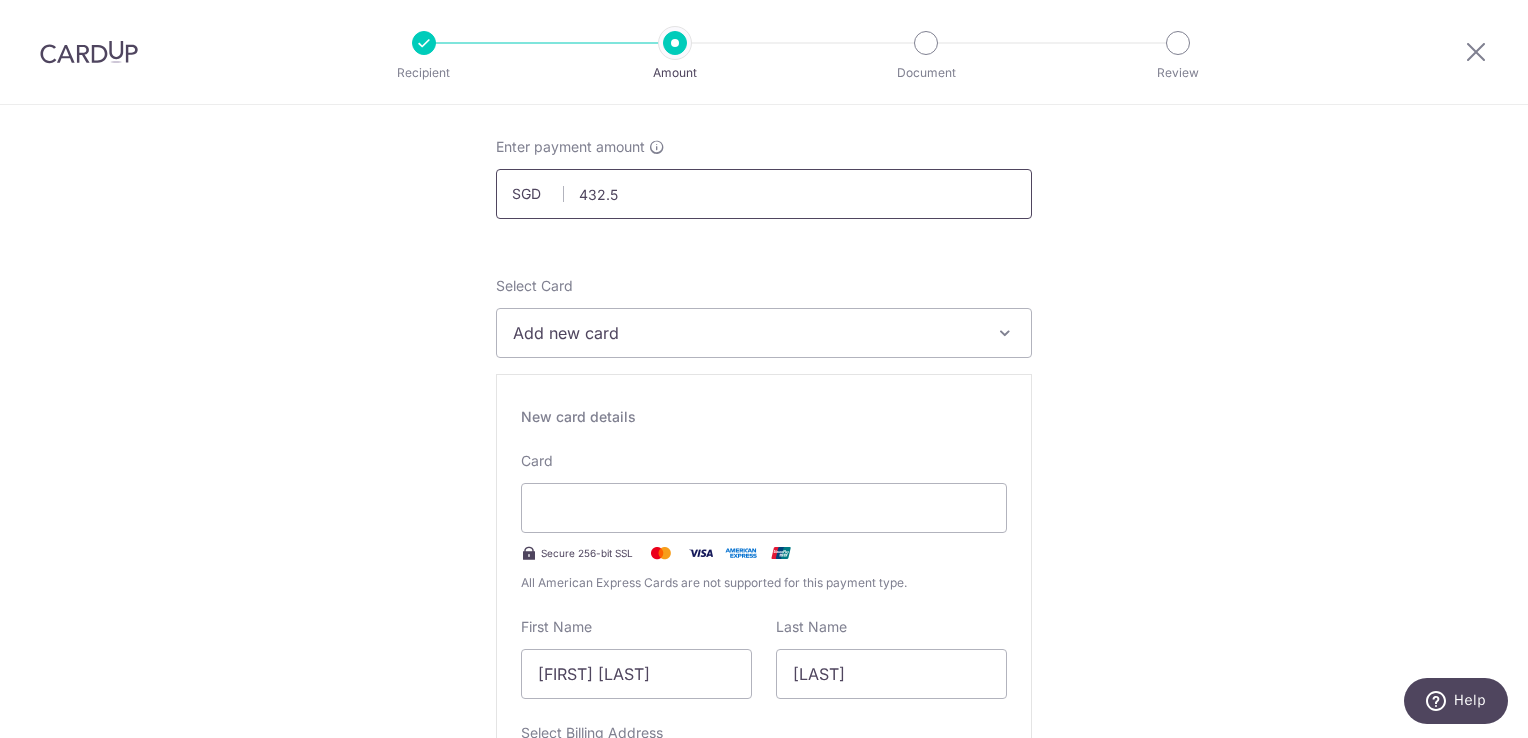 type on "432.50" 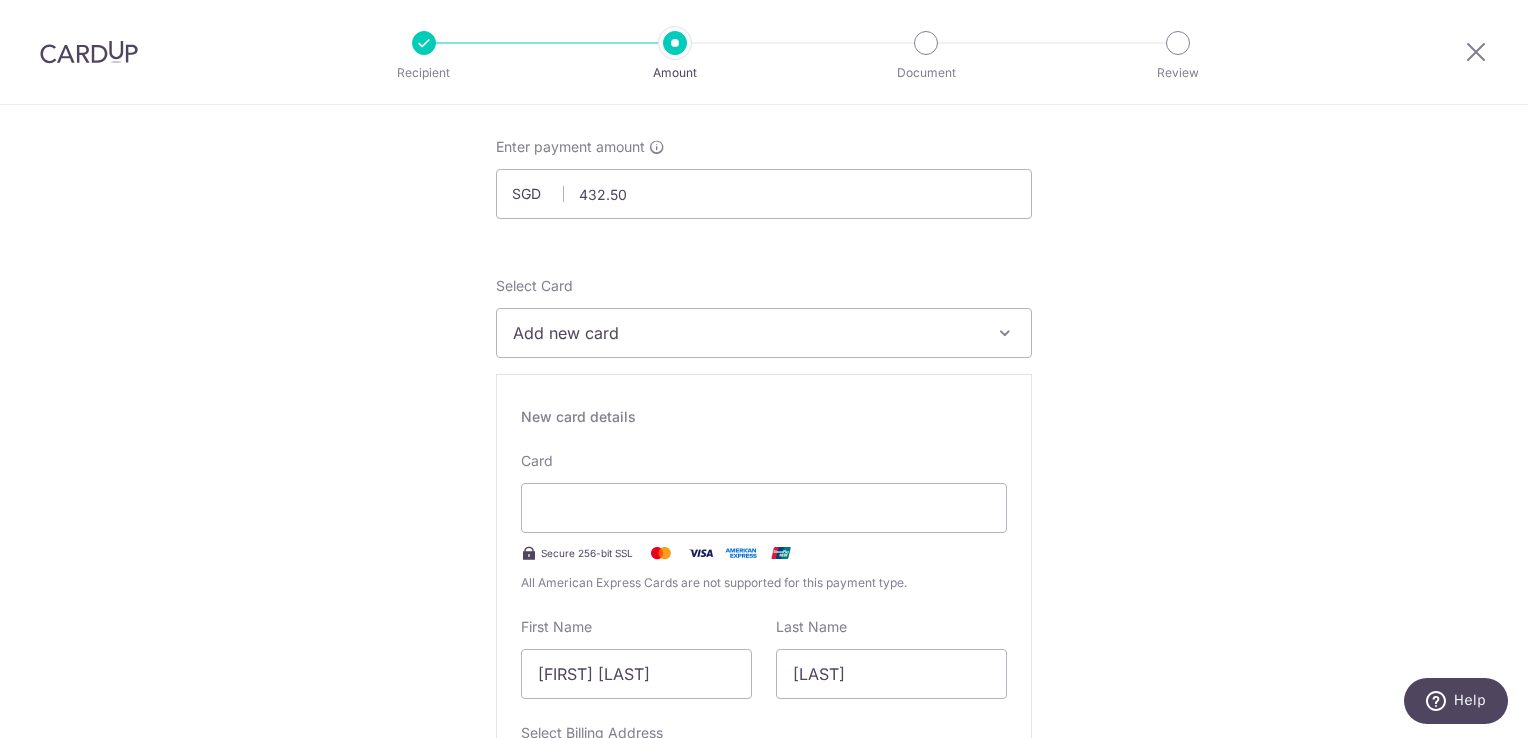 click on "Tell us more about your payment
Enter payment amount
SGD
432.50
432.50
Recipient added successfully!
Select Card
Add new card
Add credit card
Your Cards
**** 2895
**** 2189
**** 3062
**** 9003
**** 1492
Secure 256-bit SSL
Text" at bounding box center [764, 1241] 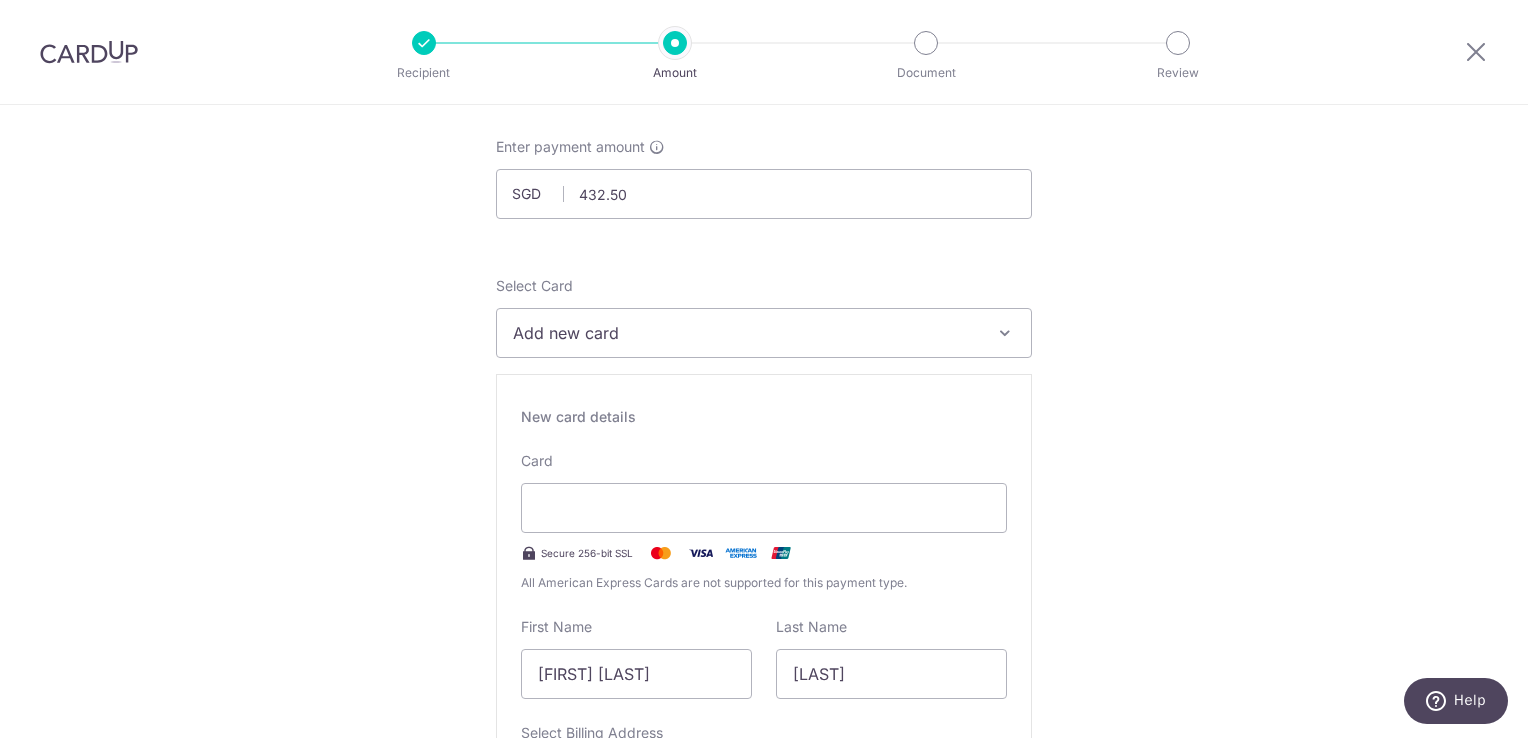 click on "Add new card" at bounding box center (746, 333) 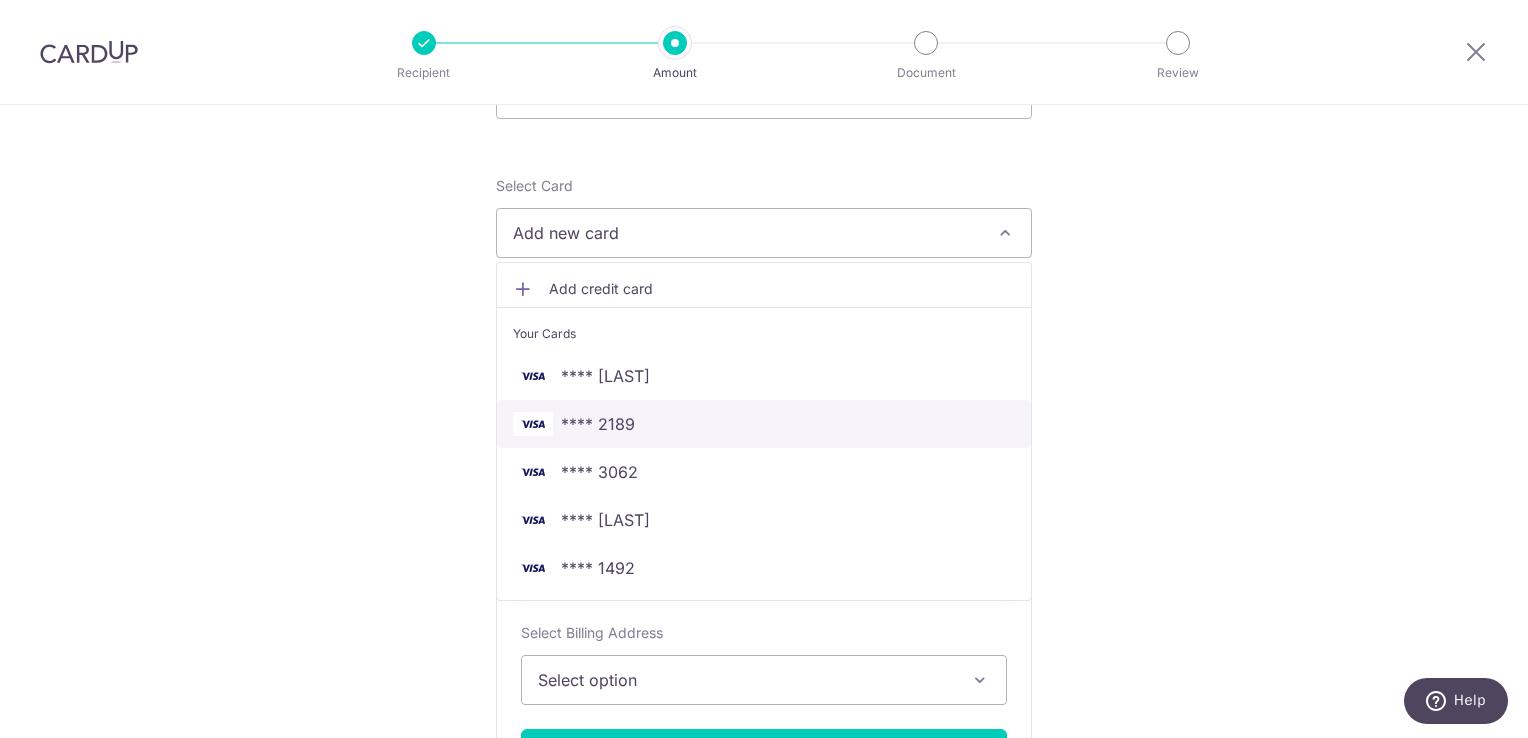 scroll, scrollTop: 100, scrollLeft: 0, axis: vertical 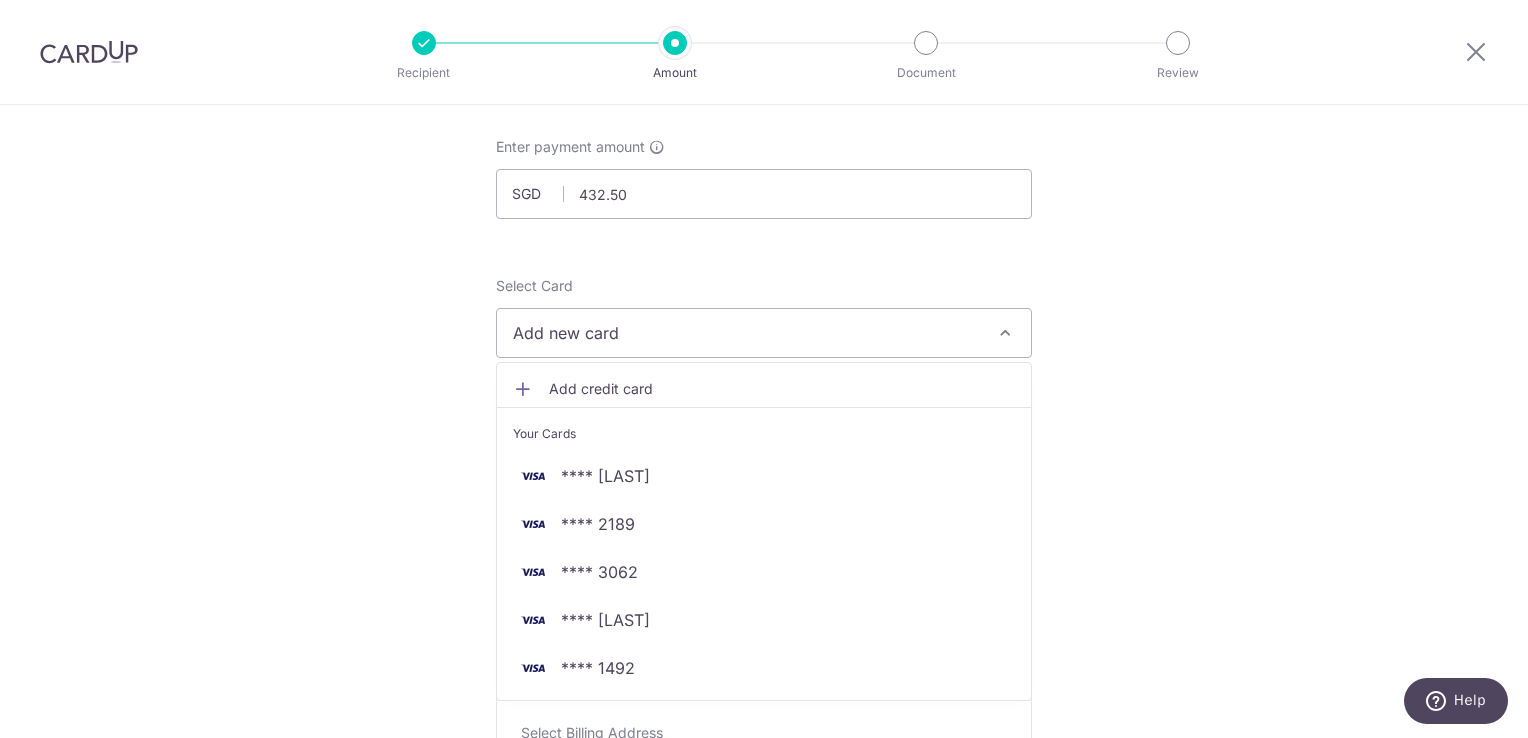 click on "Add new card" at bounding box center (746, 333) 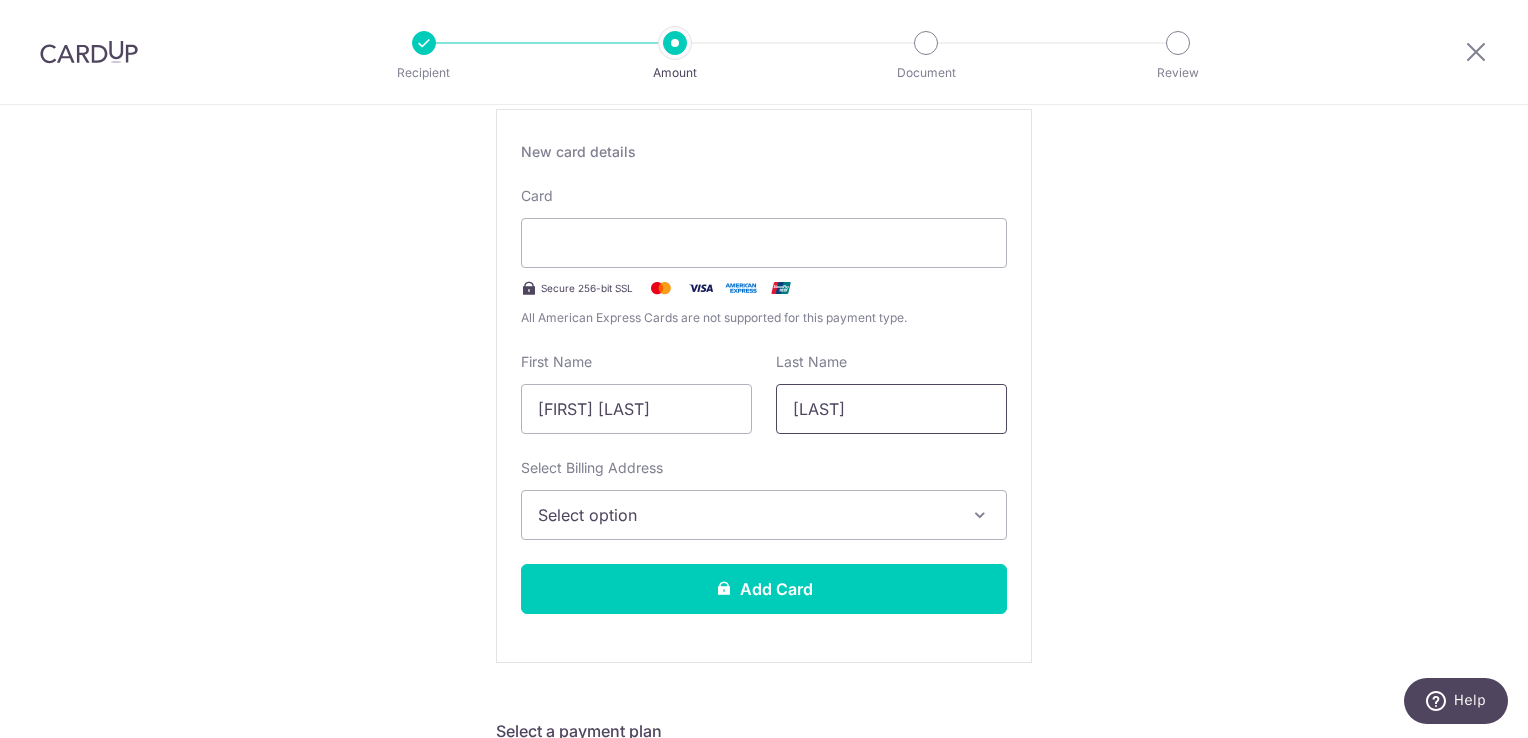 scroll, scrollTop: 400, scrollLeft: 0, axis: vertical 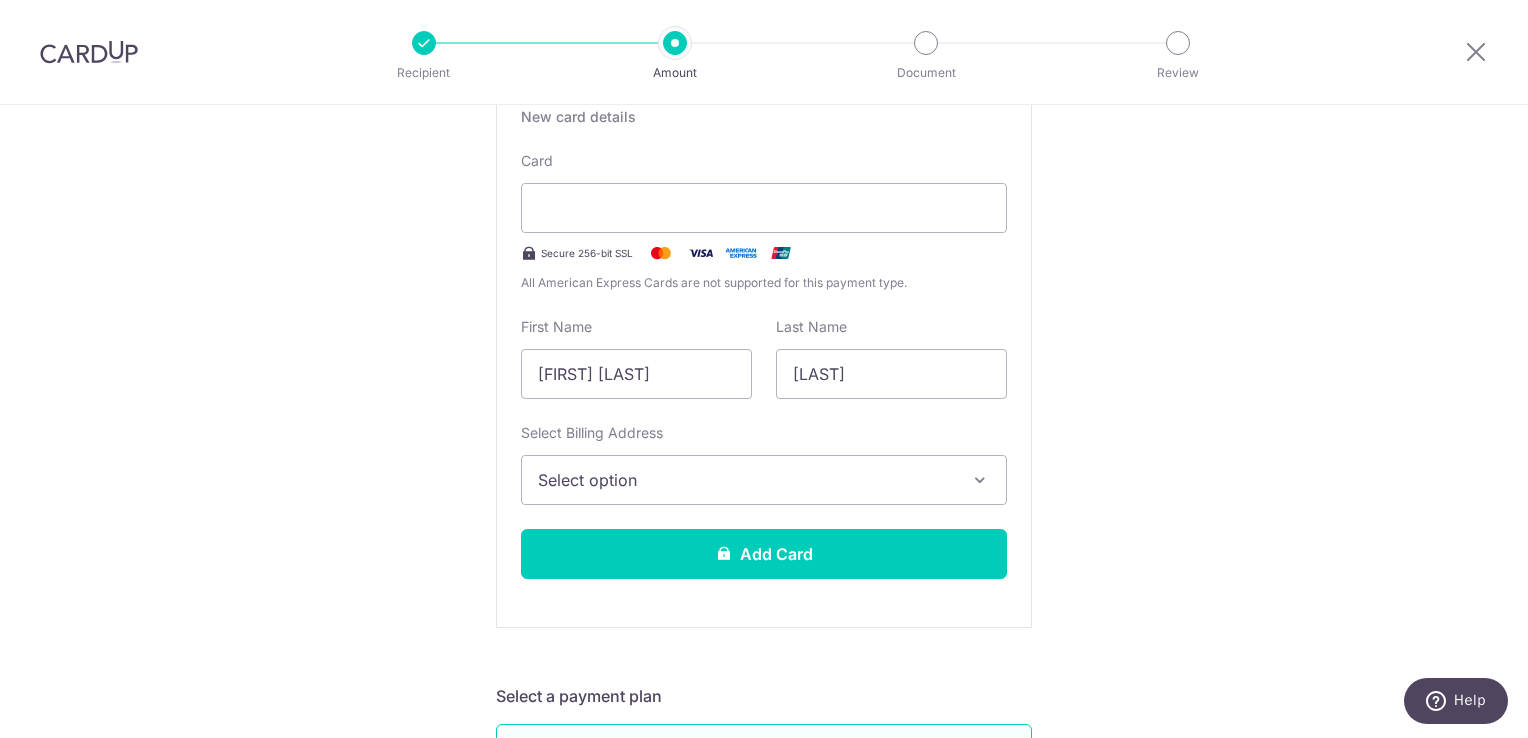click on "Tell us more about your payment
Enter payment amount
SGD
432.50
432.50
Recipient added successfully!
Select Card
Add new card
Add credit card
Your Cards
**** 2895
**** 2189
**** 3062
**** 9003
**** 1492
Secure 256-bit SSL
Text" at bounding box center [764, 941] 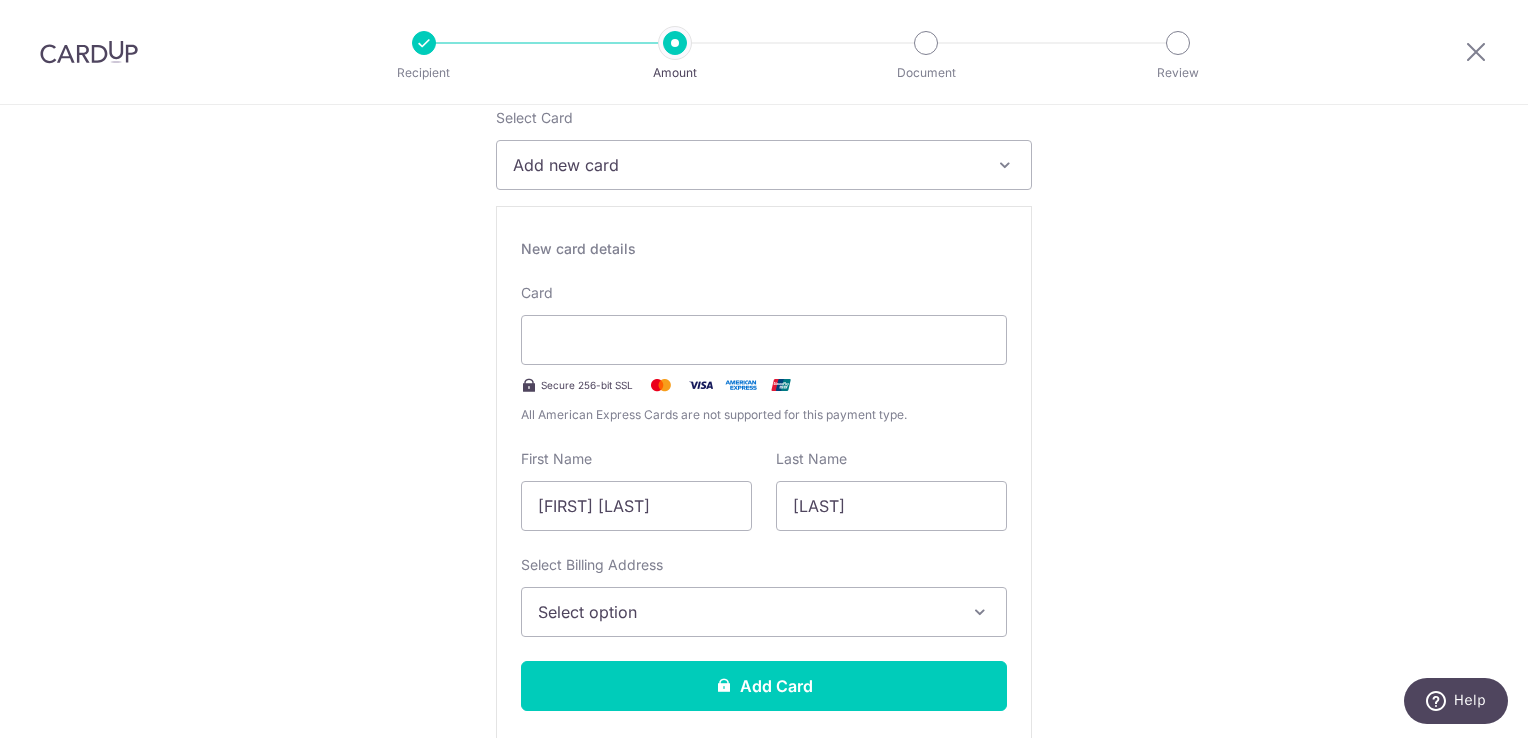 scroll, scrollTop: 300, scrollLeft: 0, axis: vertical 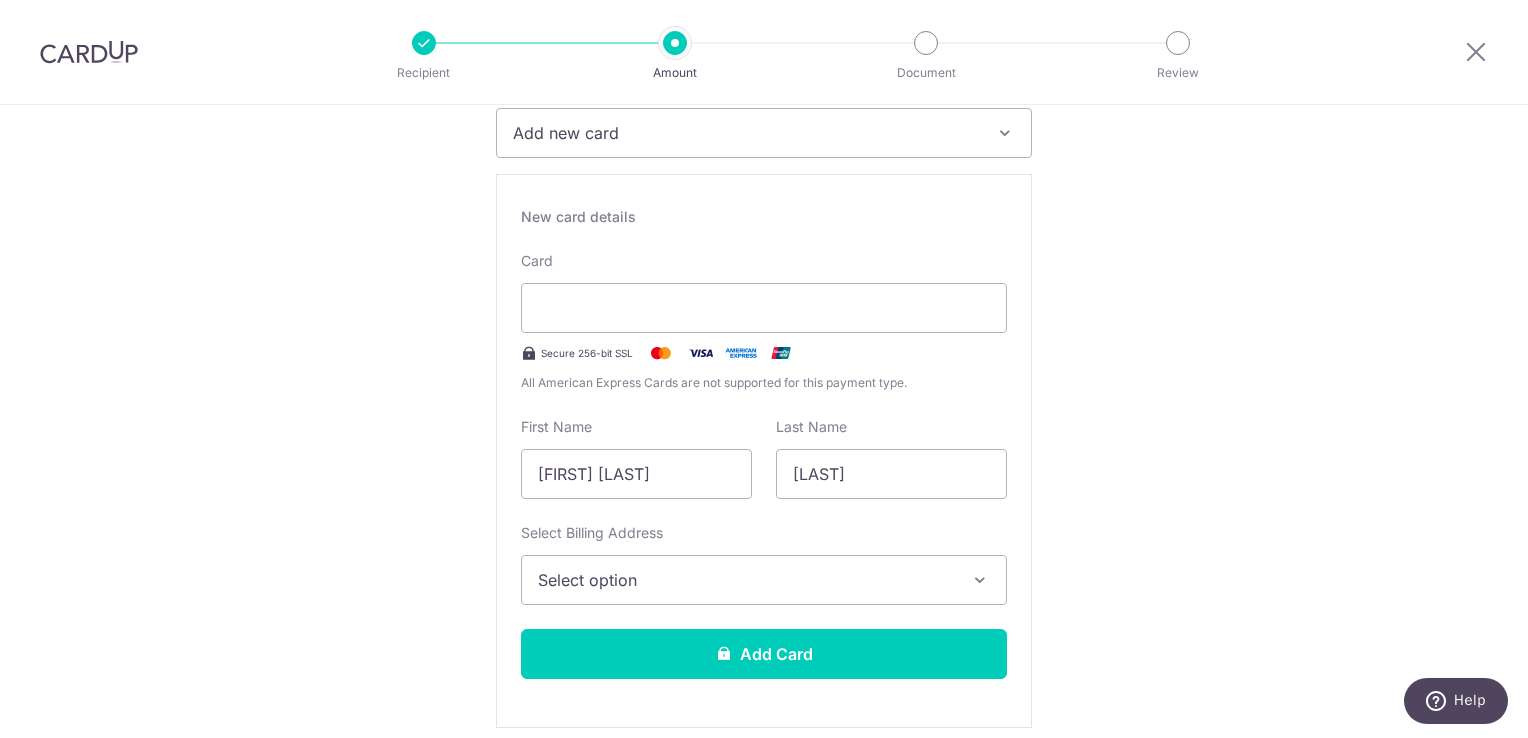 click at bounding box center (980, 580) 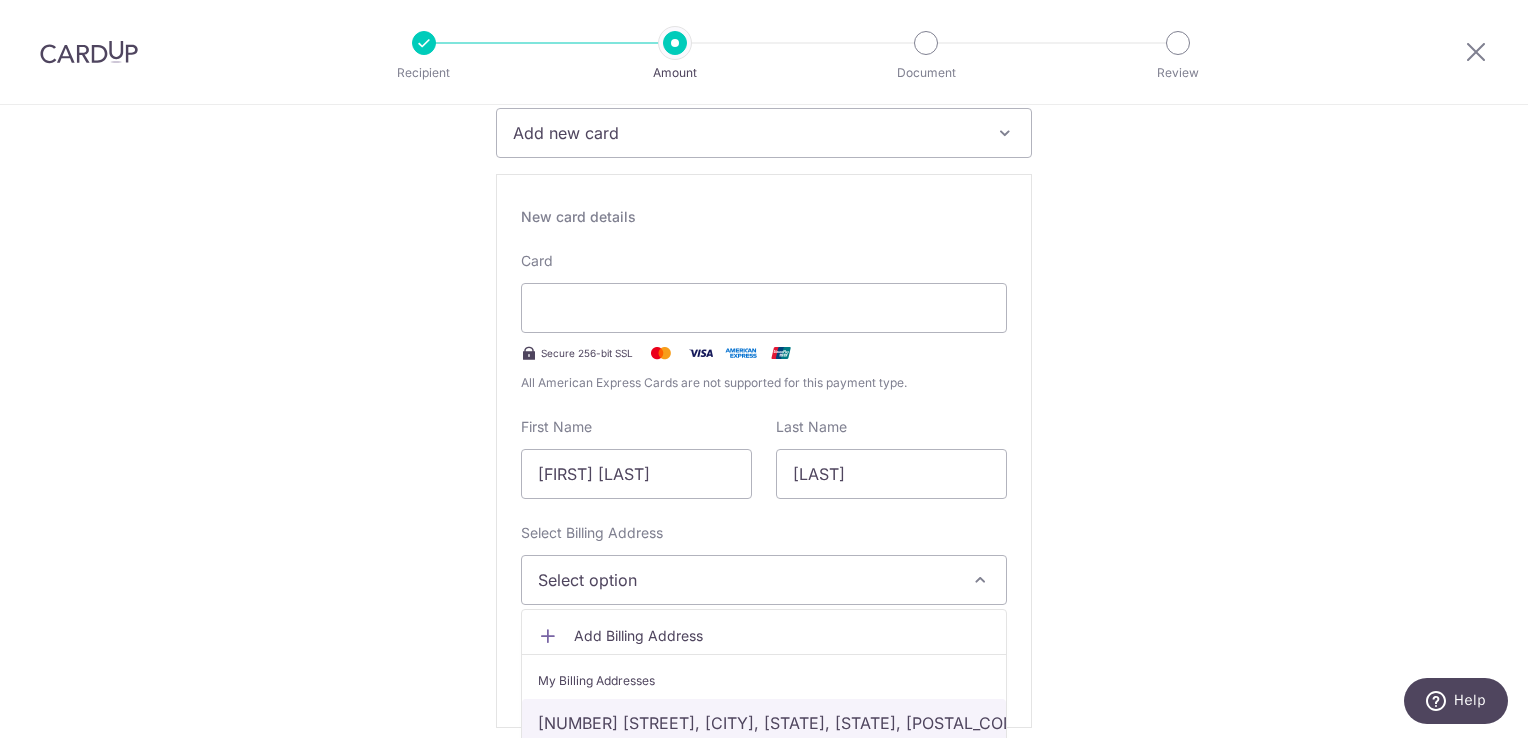 click on "[NUMBER] [STREET], [UNIT], [CITY], [CITY], [CITY]-[POSTAL_CODE]" at bounding box center (764, 723) 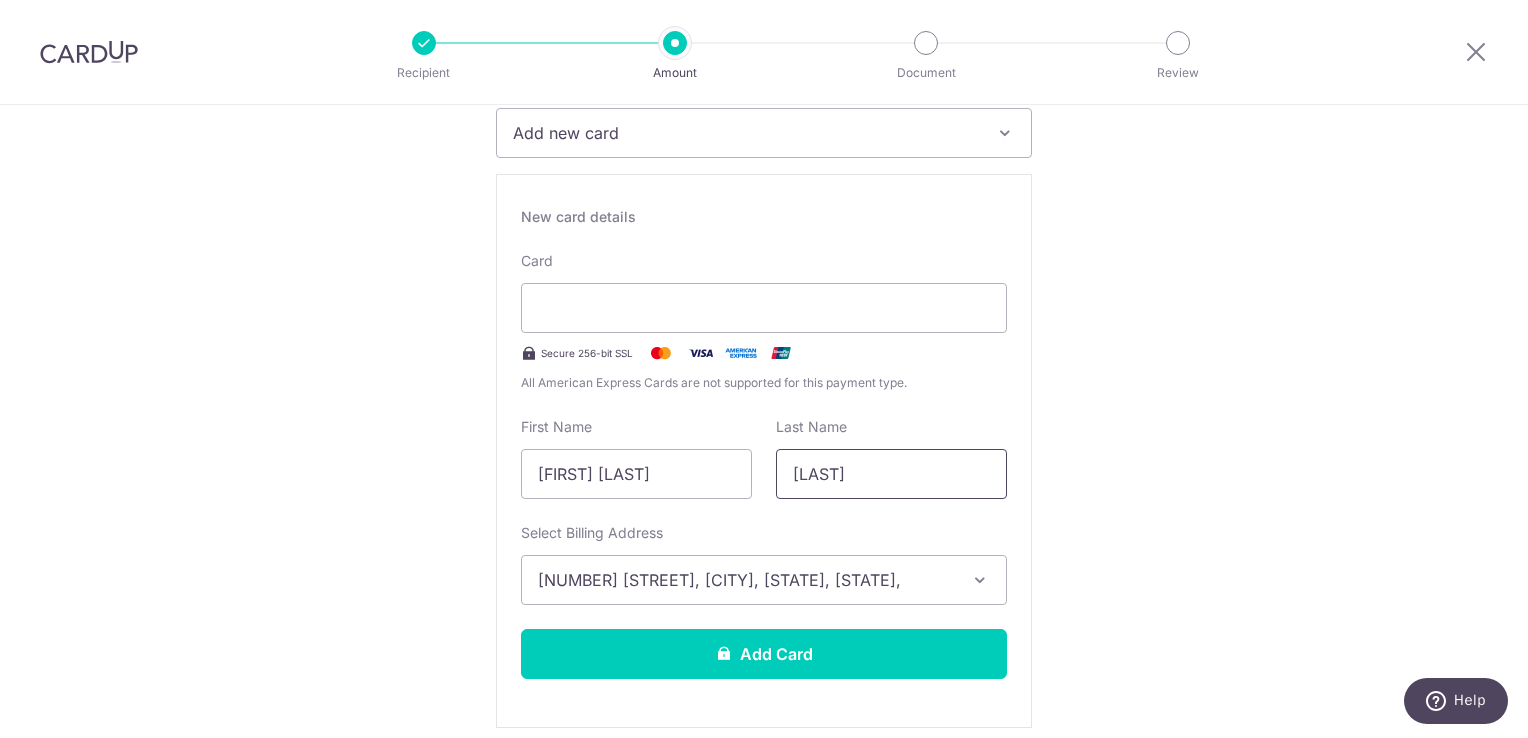 click on "[LAST]" at bounding box center (891, 474) 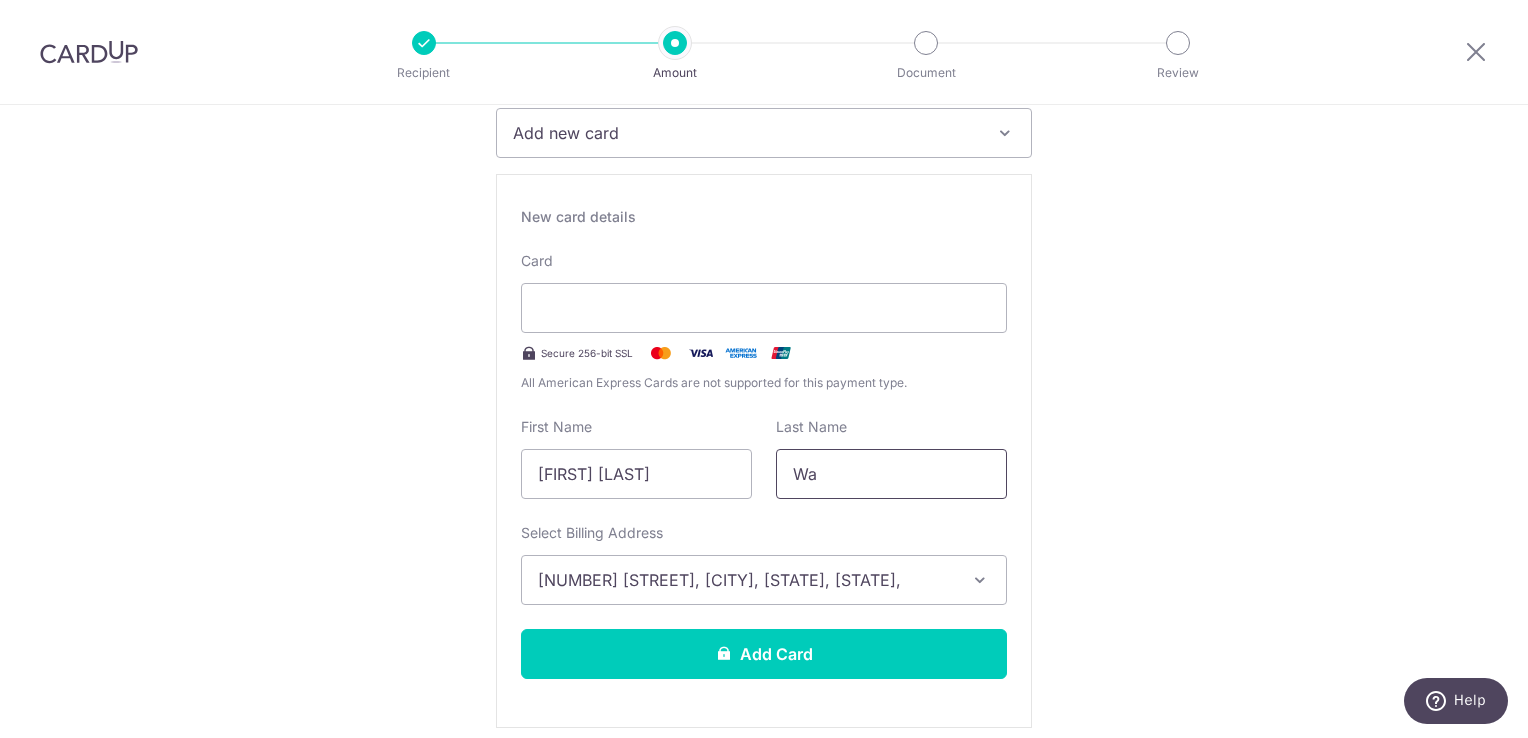 type on "W" 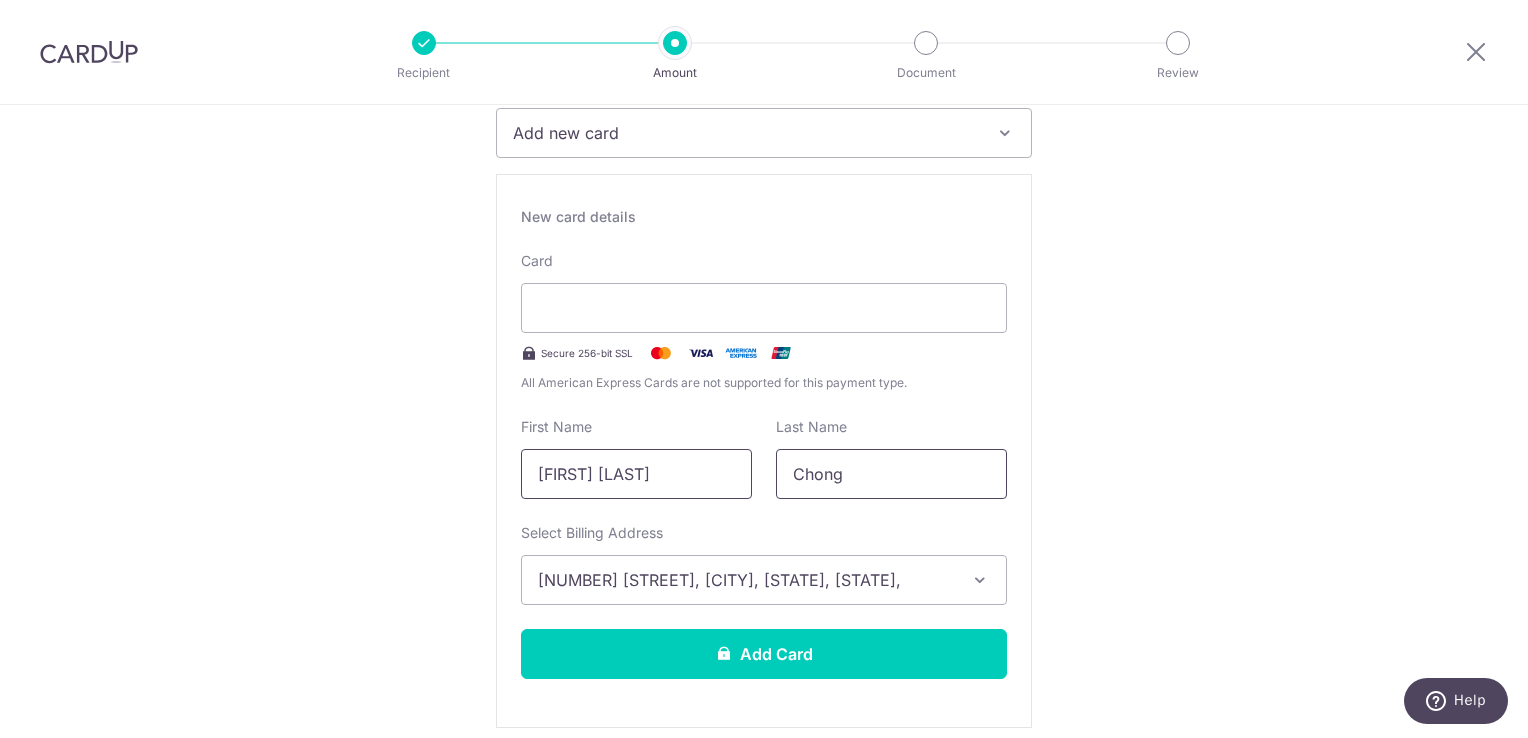 type on "Chong" 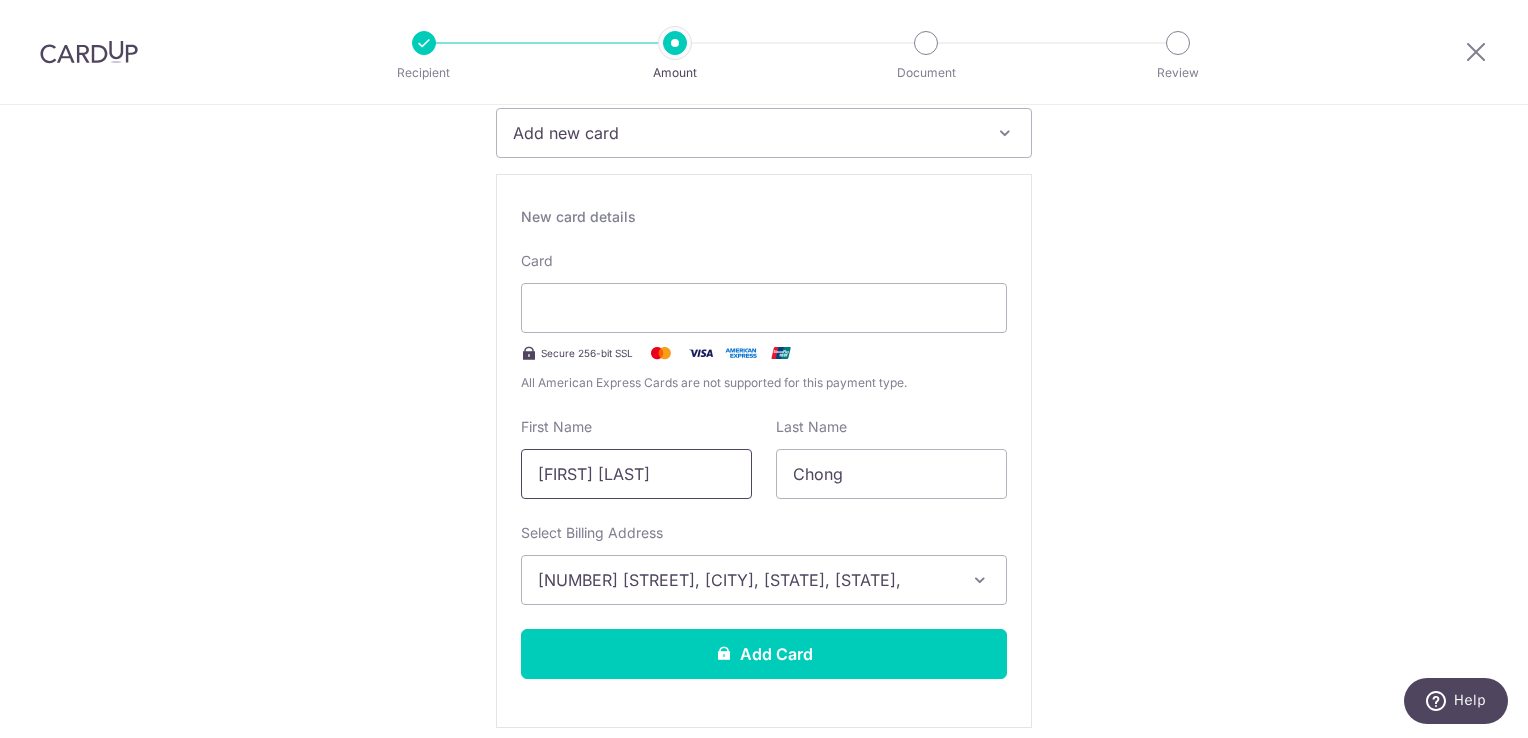 click on "Song Teck" at bounding box center [636, 474] 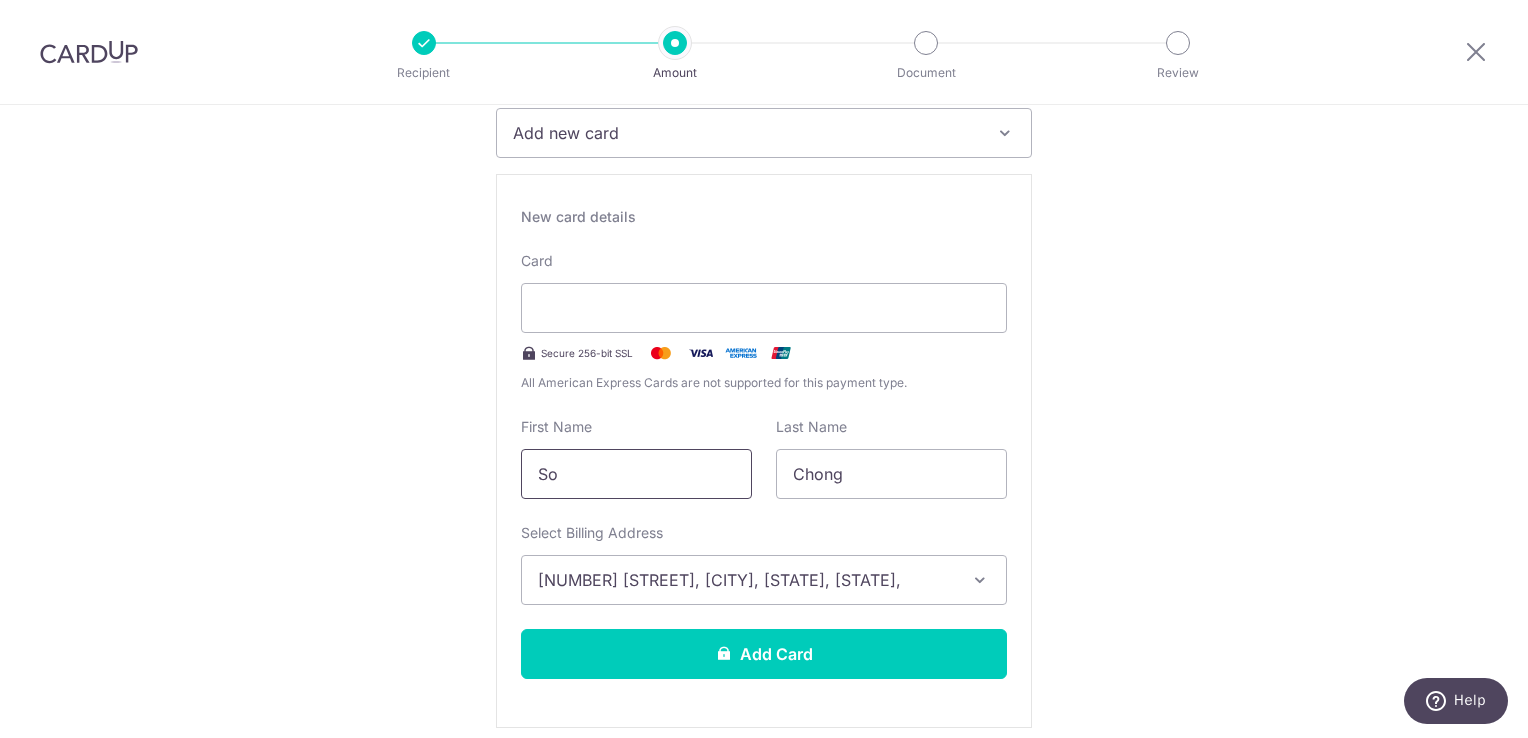 type on "S" 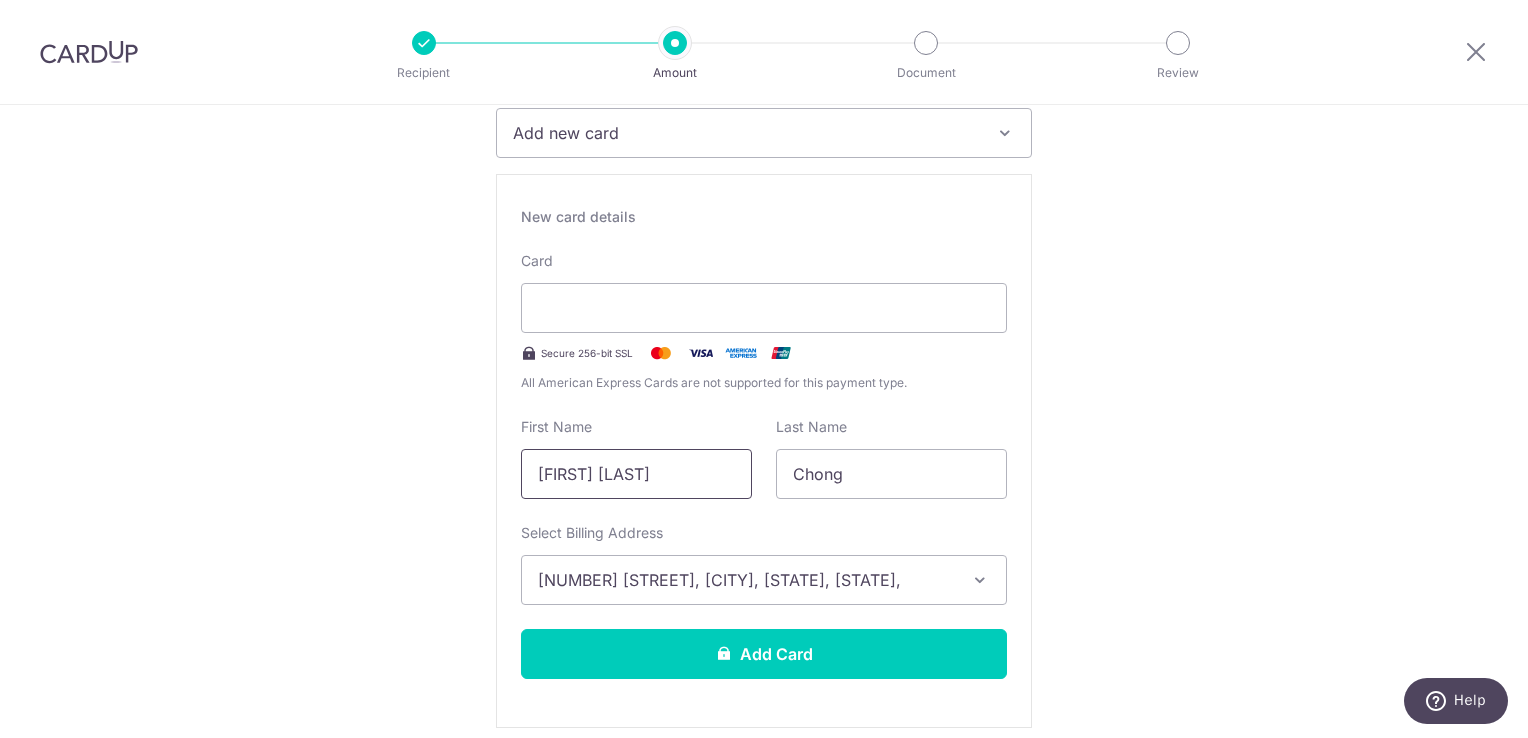 type on "Li Yean" 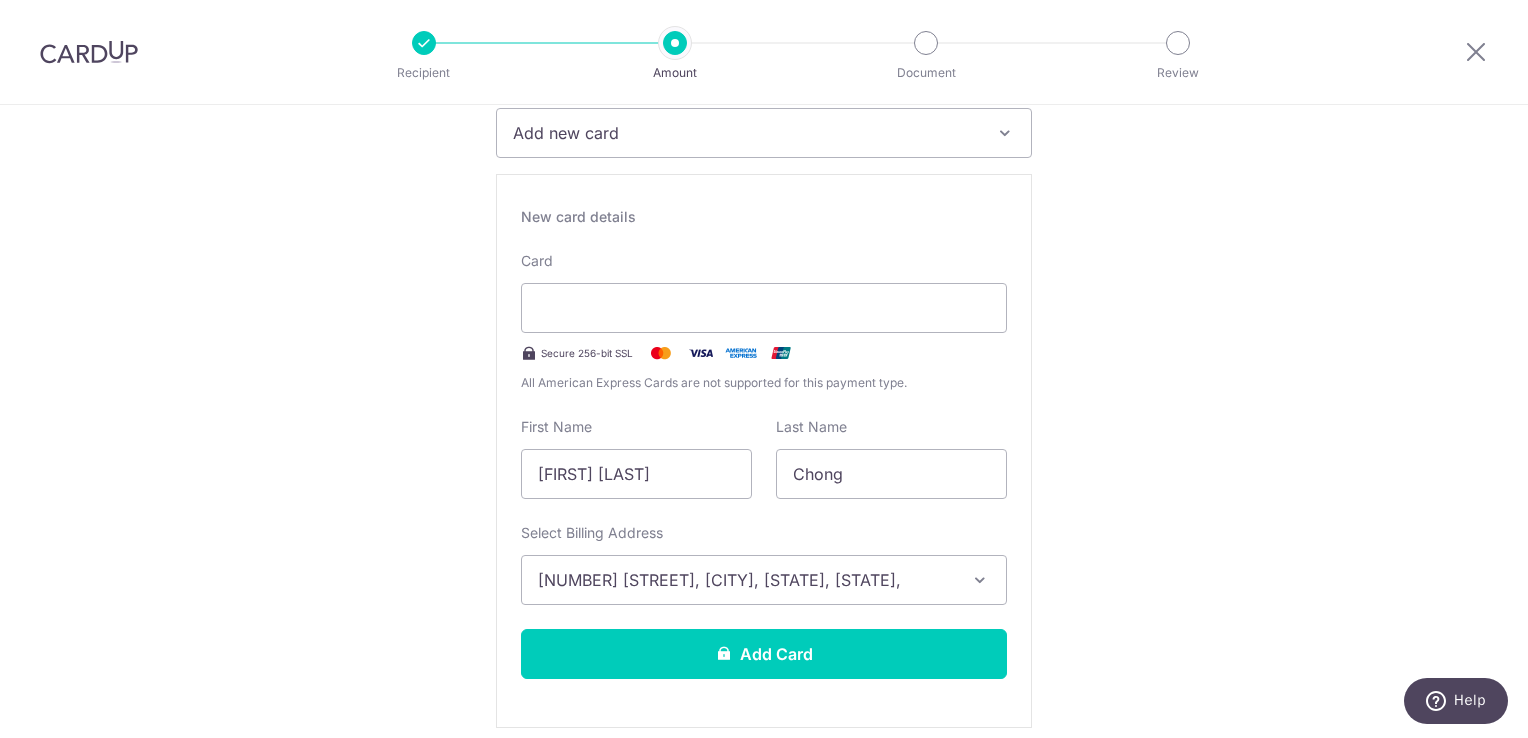 click on "Tell us more about your payment
Enter payment amount
SGD
432.50
432.50
Recipient added successfully!
Select Card
Add new card
Add credit card
Your Cards
**** 2895
**** 2189
**** 3062
**** 9003
**** 1492
Secure 256-bit SSL
Text" at bounding box center [764, 1041] 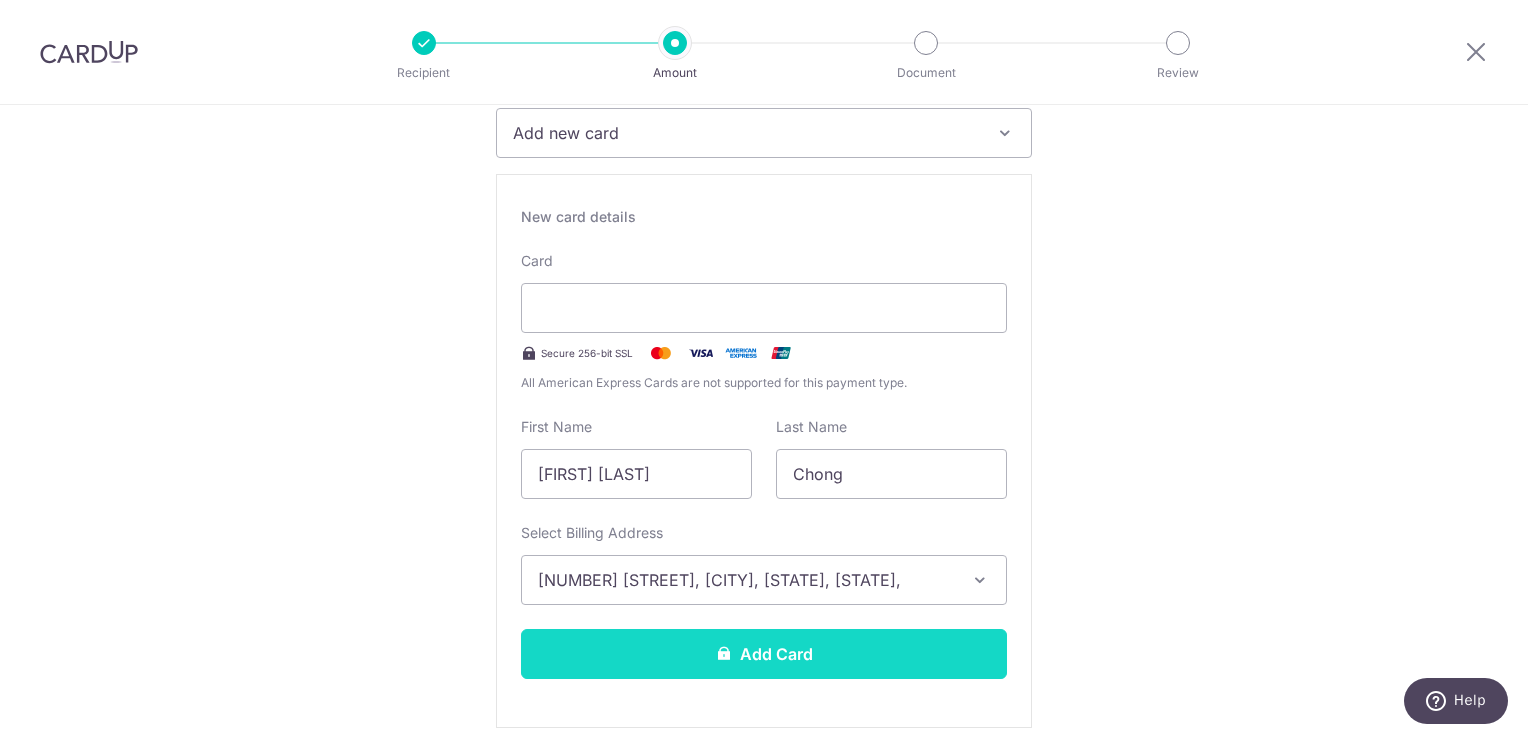 click on "Add Card" at bounding box center [764, 654] 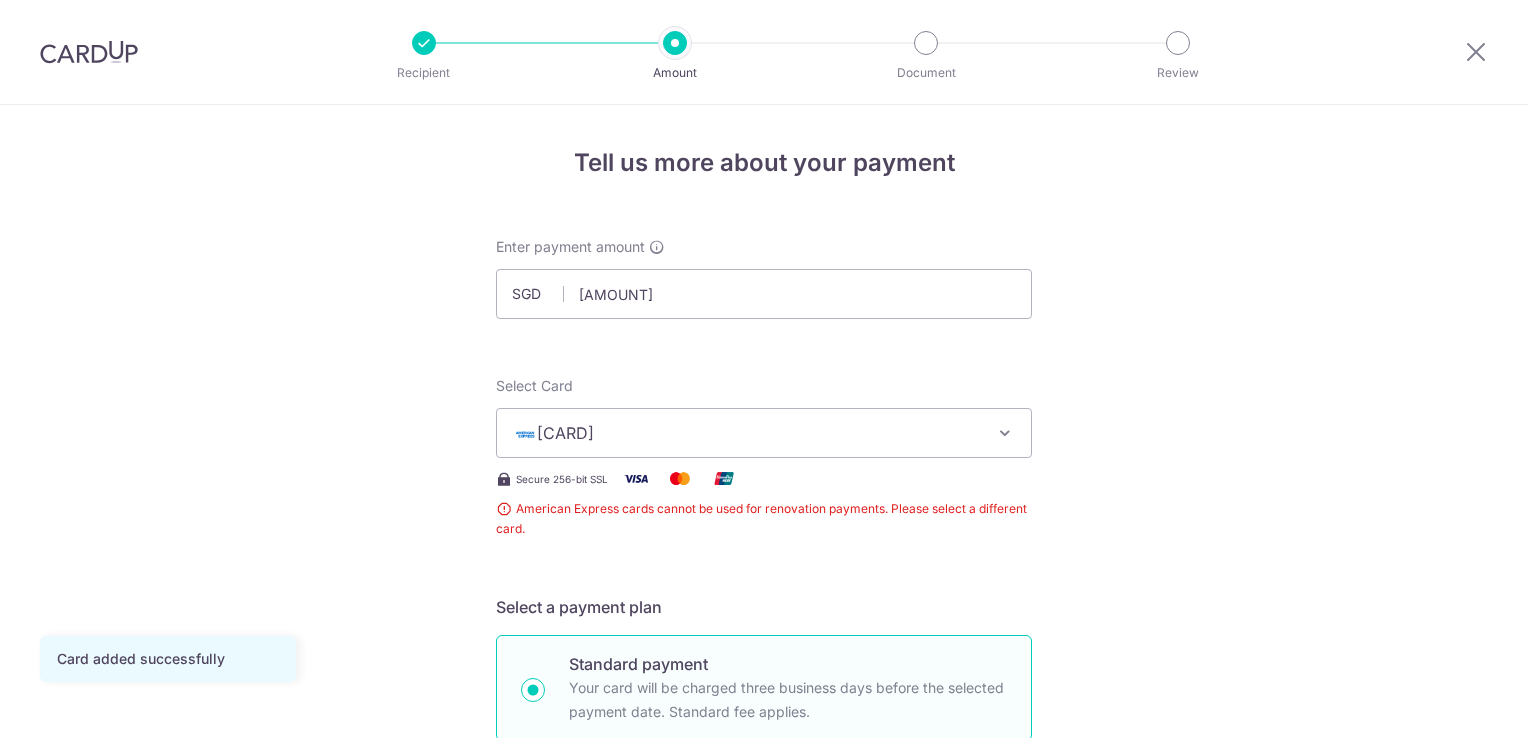 scroll, scrollTop: 0, scrollLeft: 0, axis: both 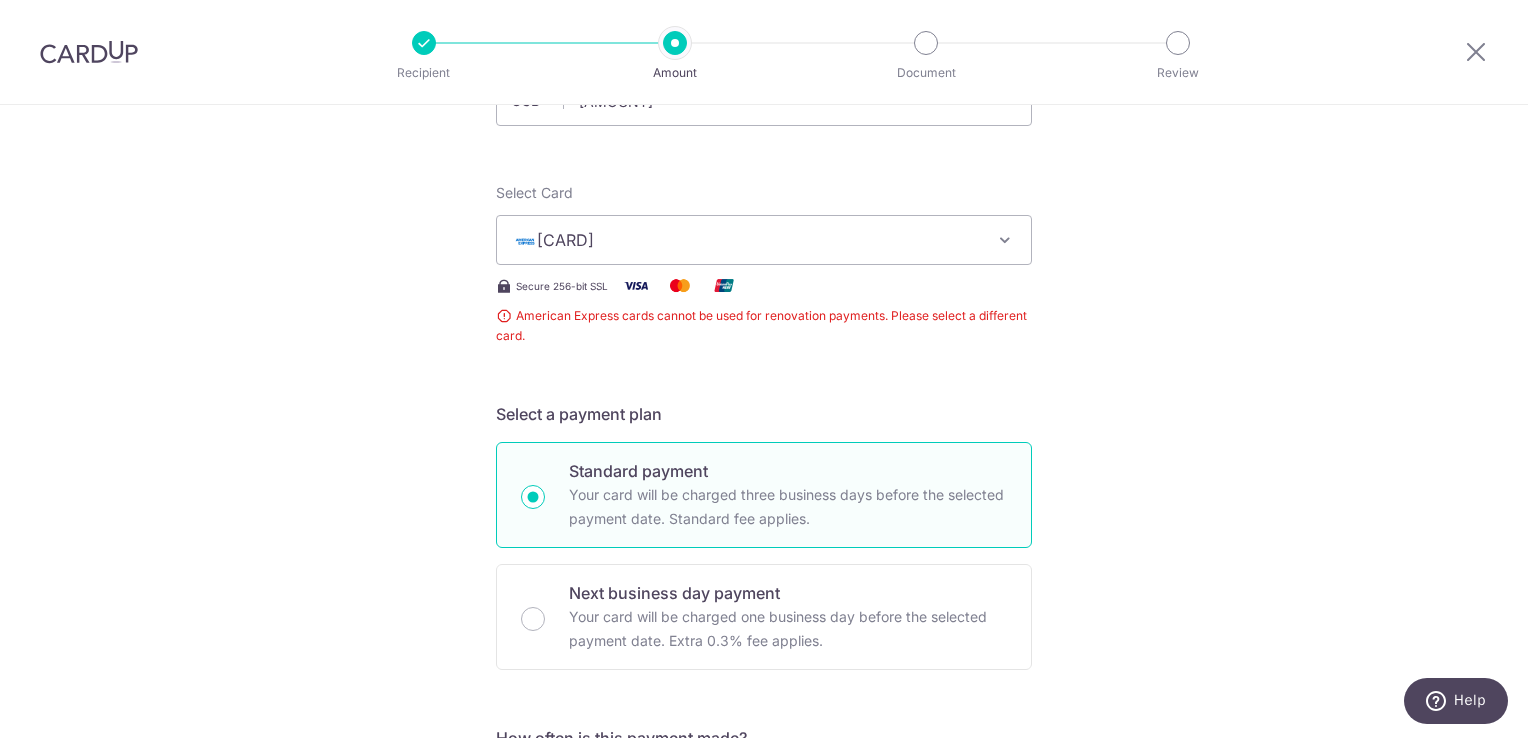 click at bounding box center [1005, 240] 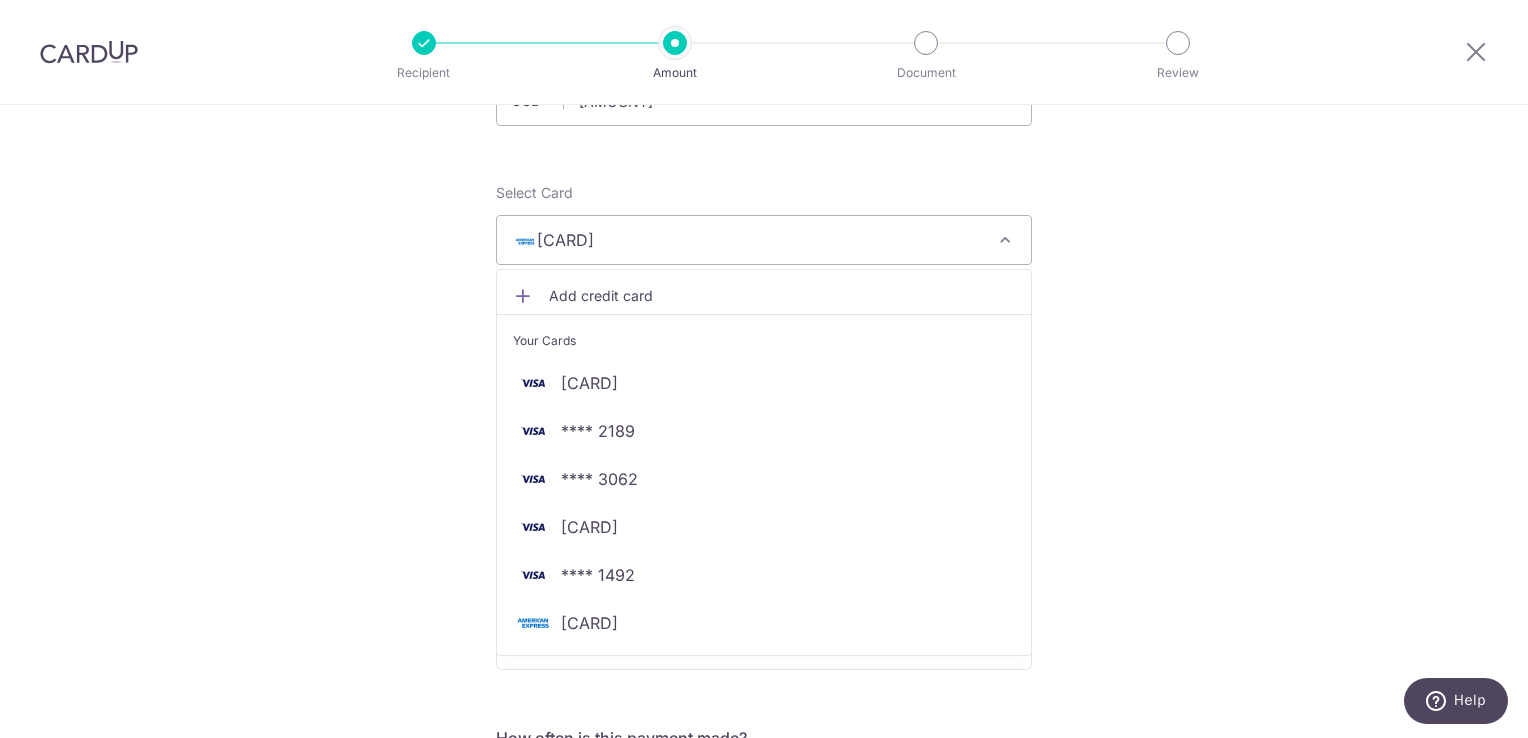 click on "Tell us more about your payment
Enter payment amount
SGD
432.50
432.50
Card added successfully
Select Card
**** 0562
Add credit card
Your Cards
**** 2895
**** 2189
**** 3062
**** 9003
**** 1492
**** 0562
Secure 256-bit SSL" at bounding box center [764, 903] 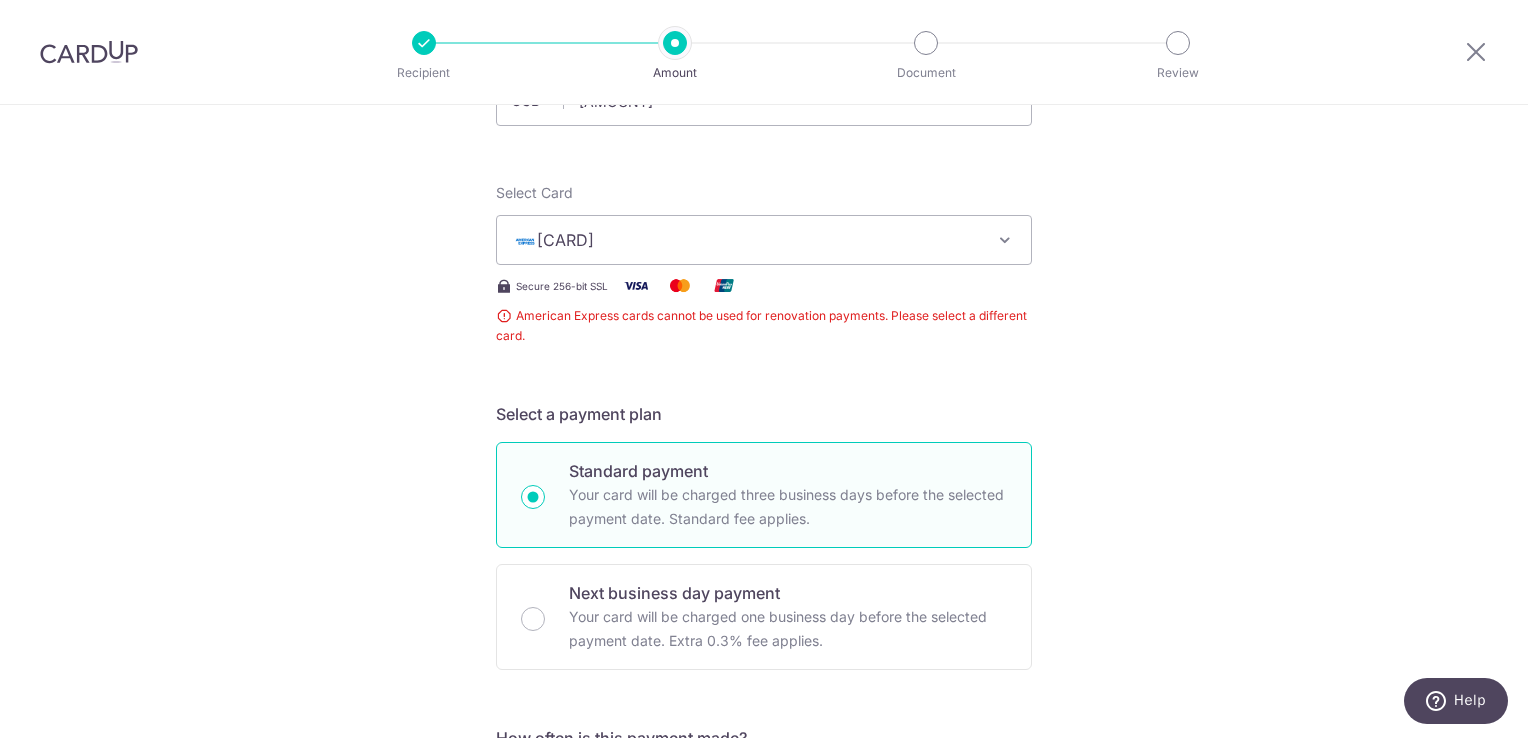 click on "**** 0562" at bounding box center [565, 240] 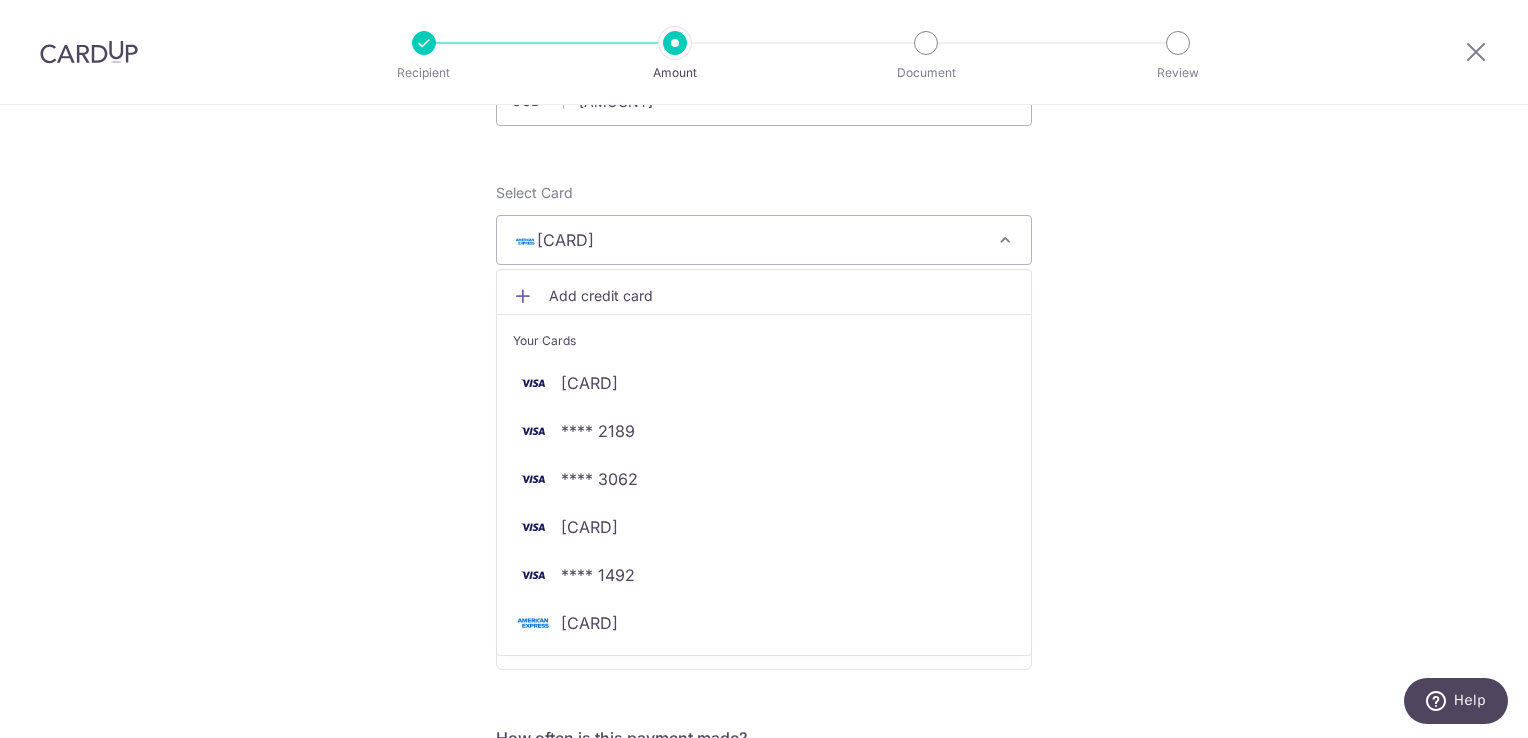 click on "Tell us more about your payment
Enter payment amount
SGD
432.50
432.50
Card added successfully
Select Card
**** 0562
Add credit card
Your Cards
**** 2895
**** 2189
**** 3062
**** 9003
**** 1492
**** 0562
Secure 256-bit SSL" at bounding box center (764, 903) 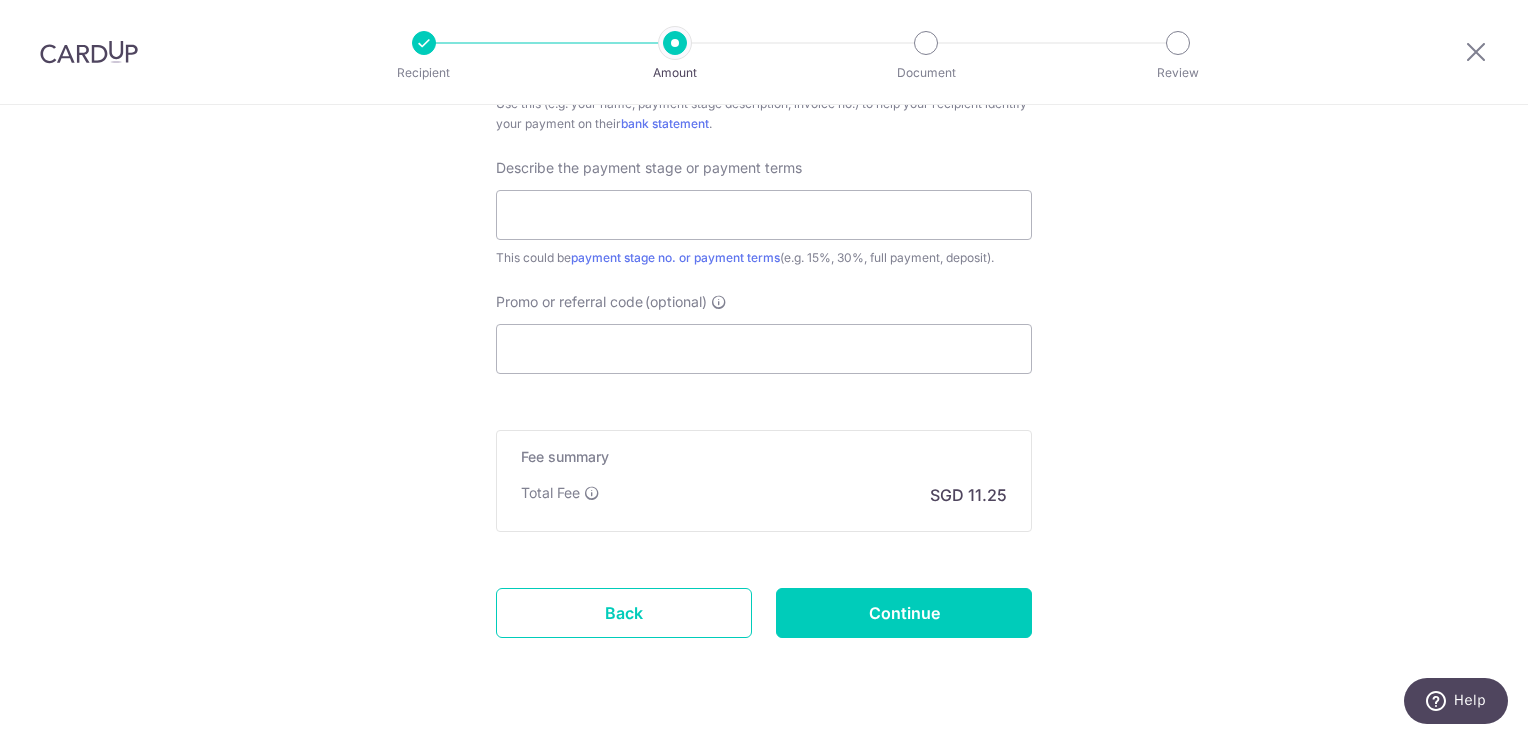 scroll, scrollTop: 1347, scrollLeft: 0, axis: vertical 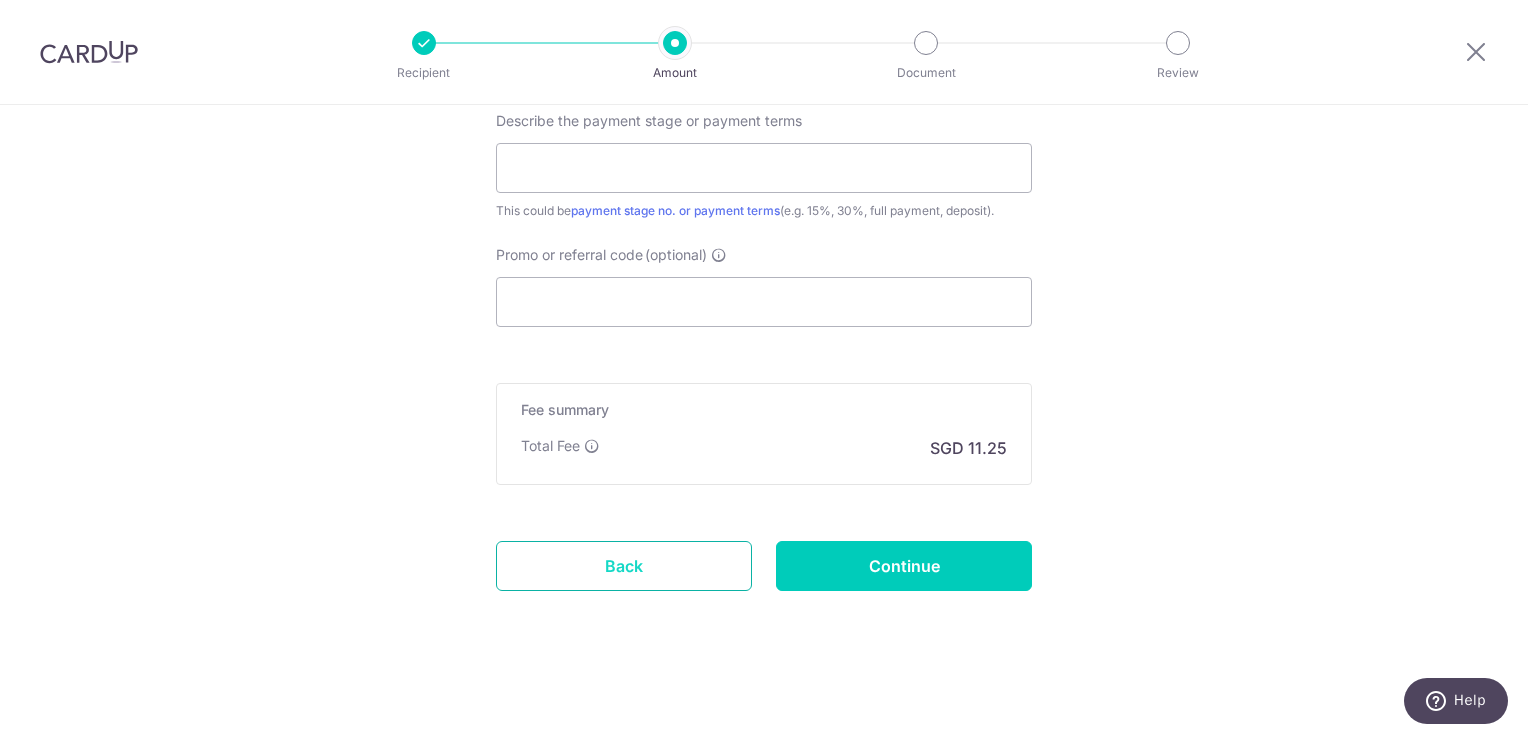 click on "Back" at bounding box center (624, 566) 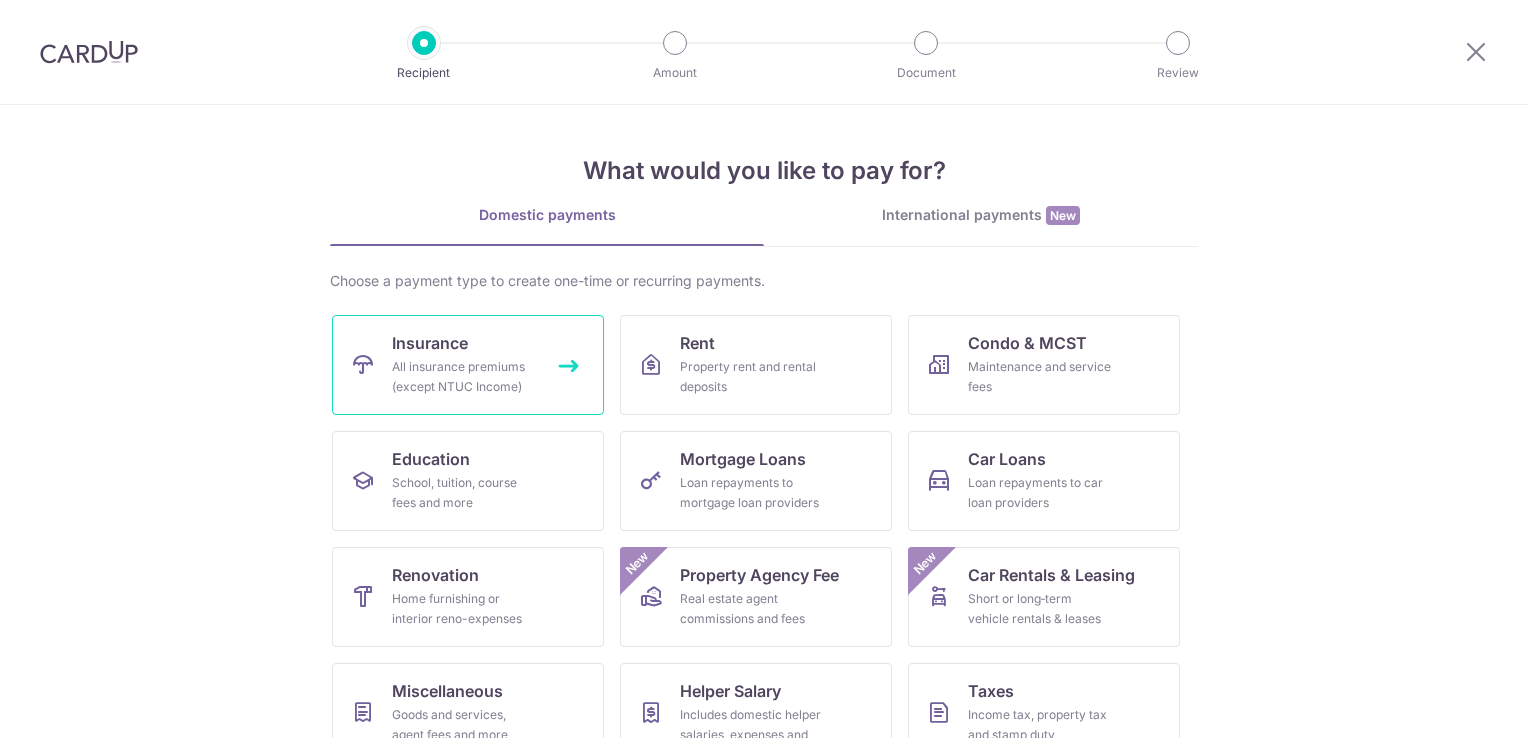 click on "All insurance premiums (except NTUC Income)" at bounding box center [464, 377] 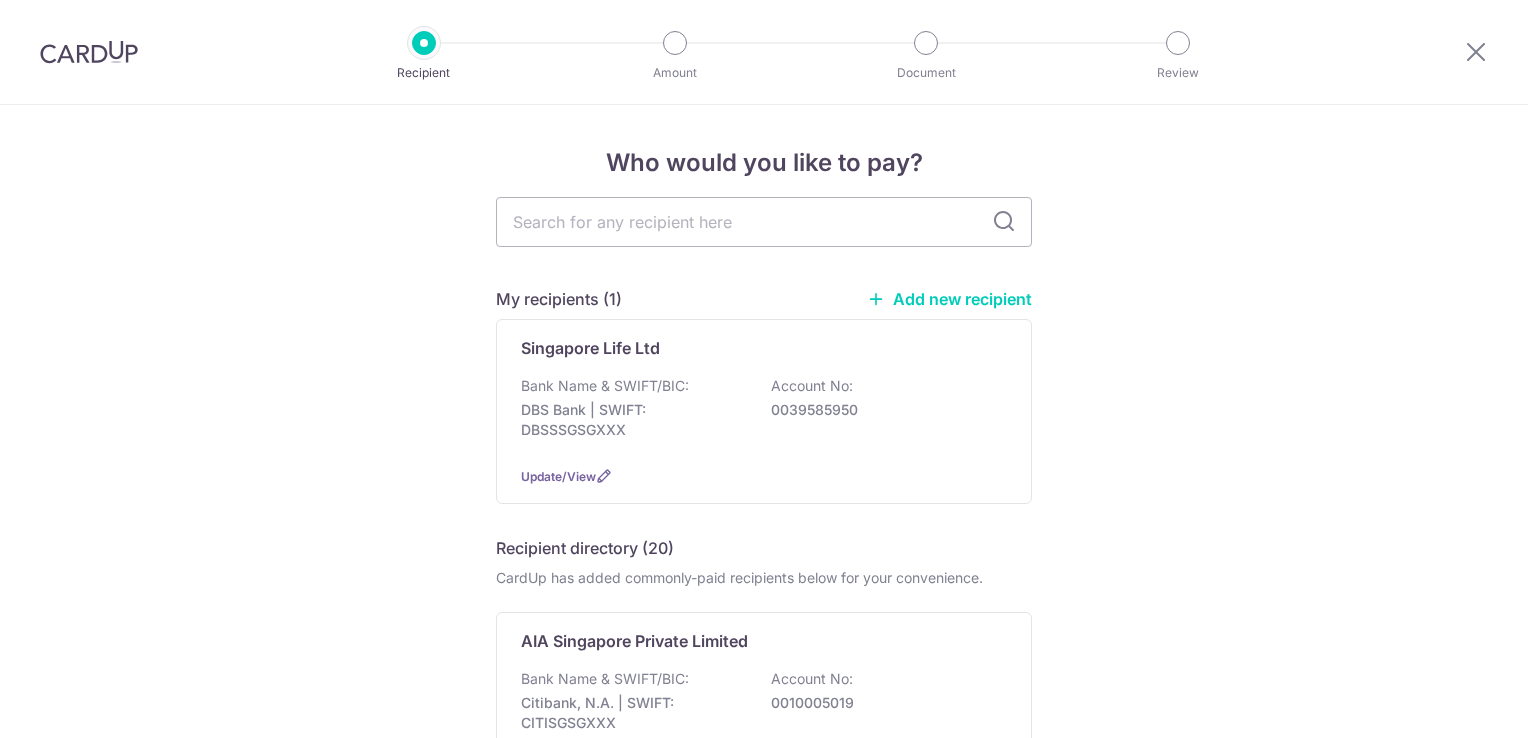 scroll, scrollTop: 0, scrollLeft: 0, axis: both 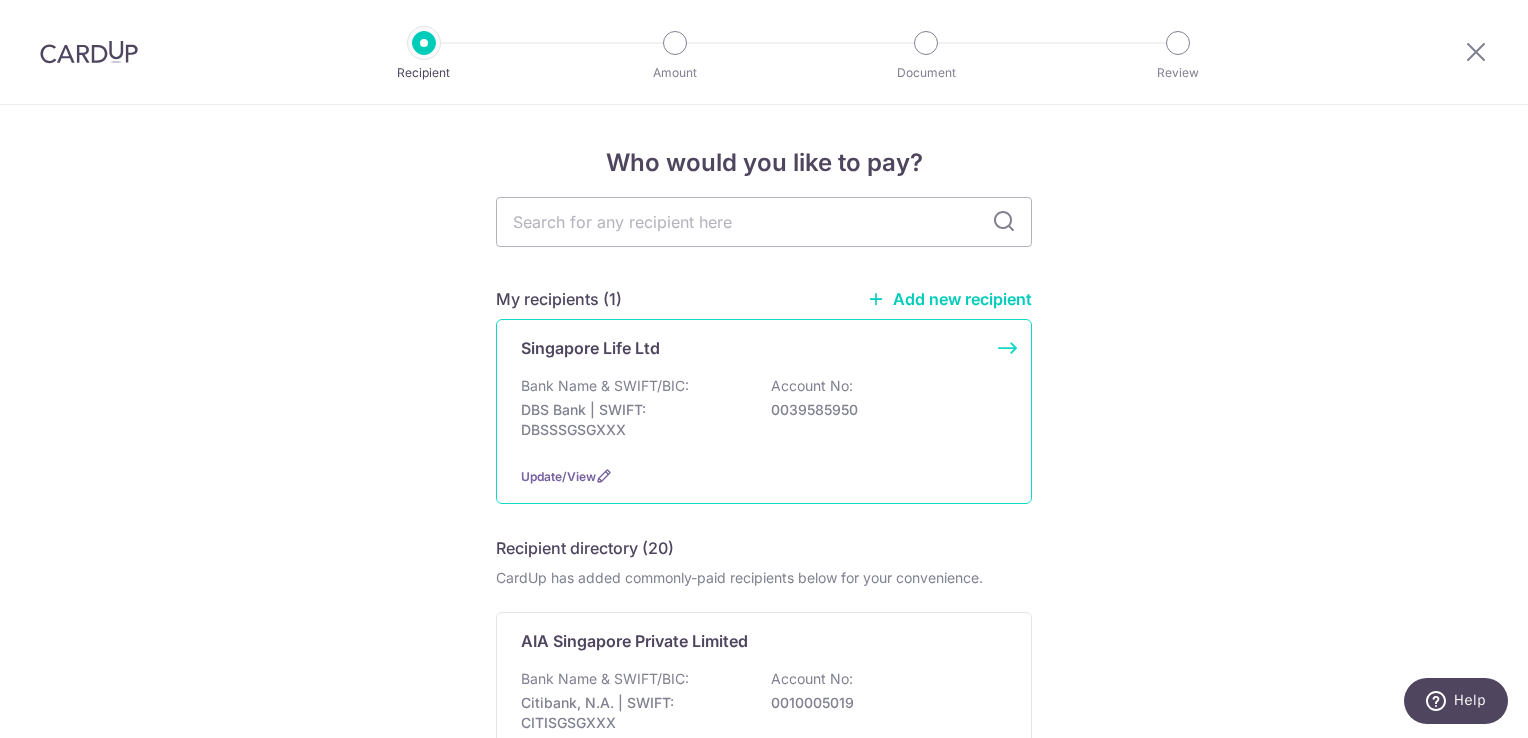 click on "Singapore Life Ltd" at bounding box center (590, 348) 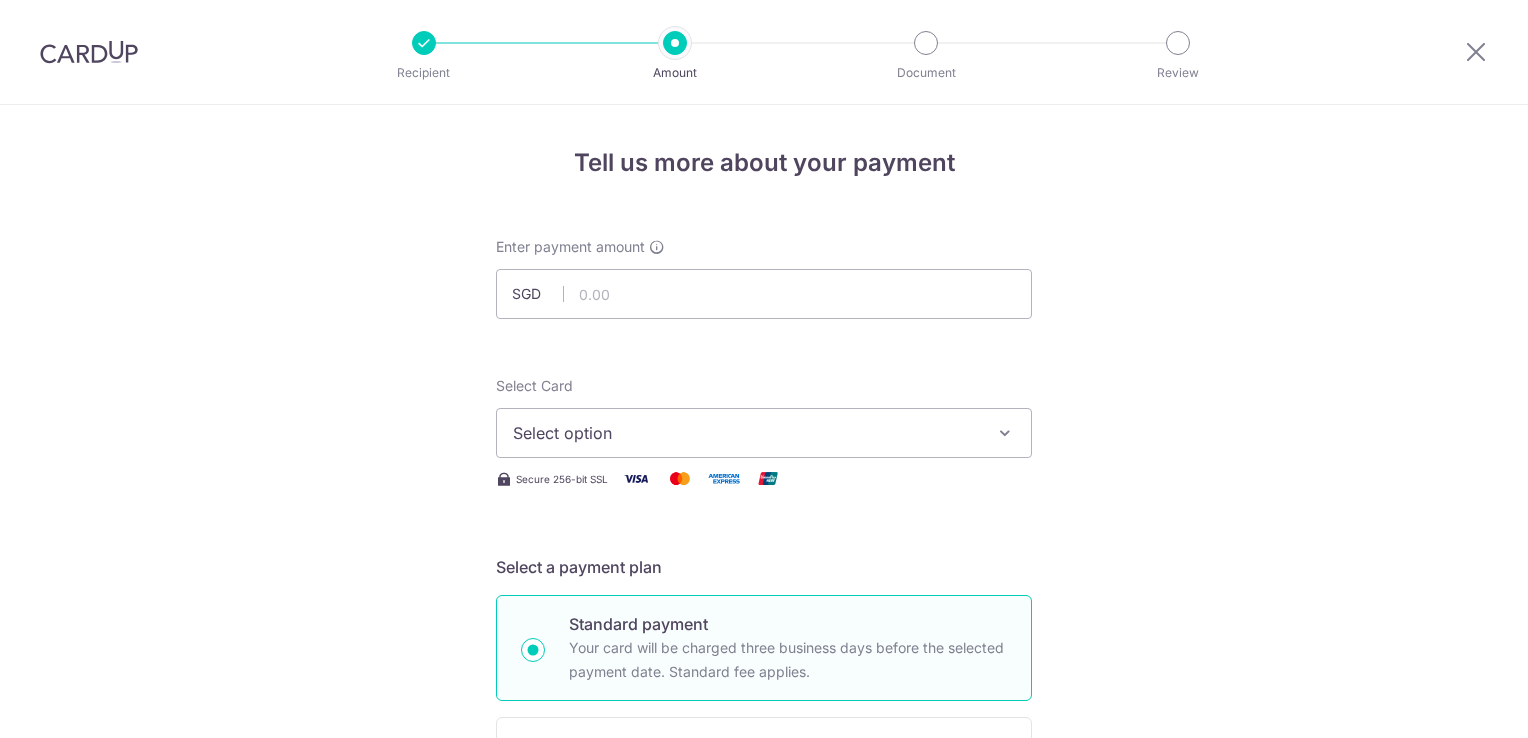 scroll, scrollTop: 0, scrollLeft: 0, axis: both 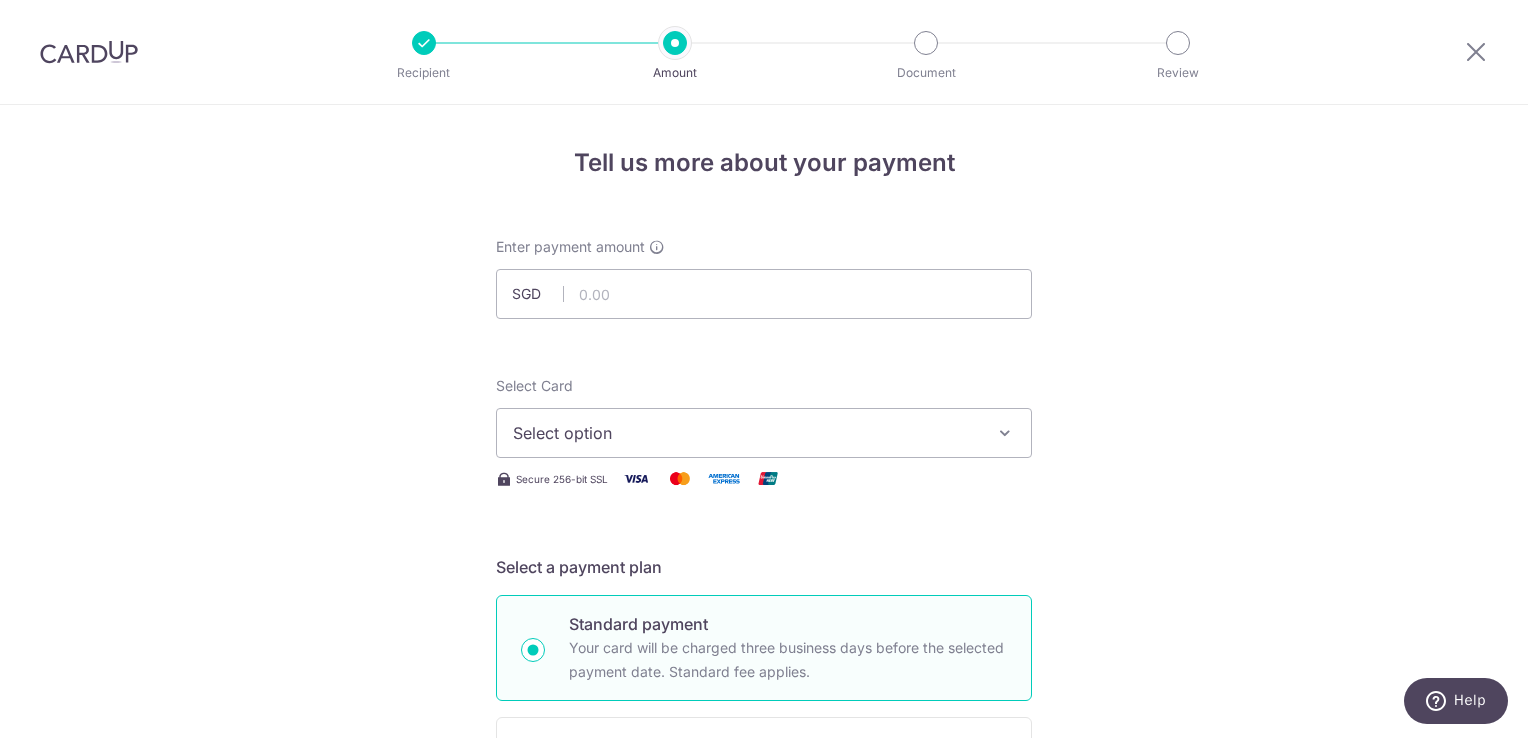 click on "Select option" at bounding box center (764, 433) 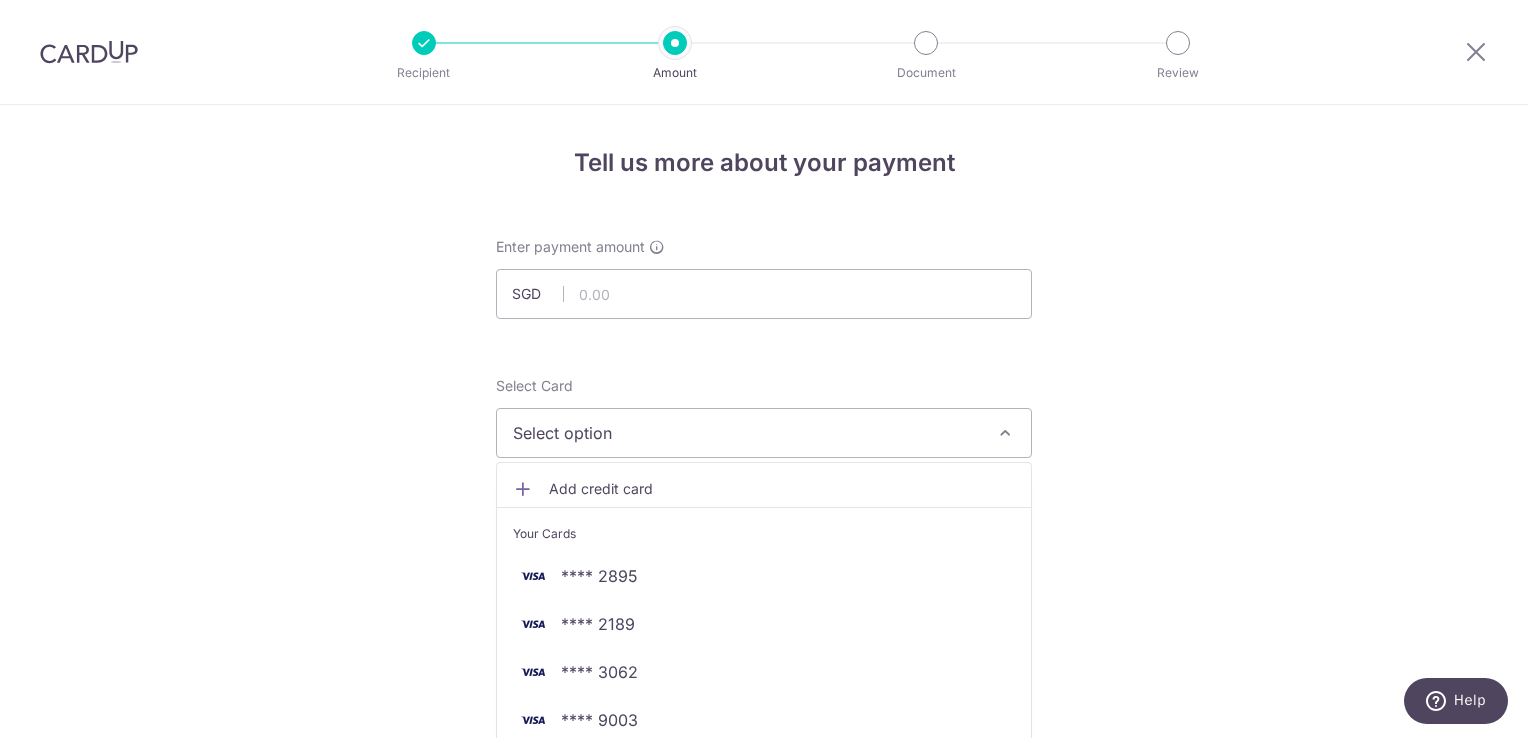 scroll, scrollTop: 200, scrollLeft: 0, axis: vertical 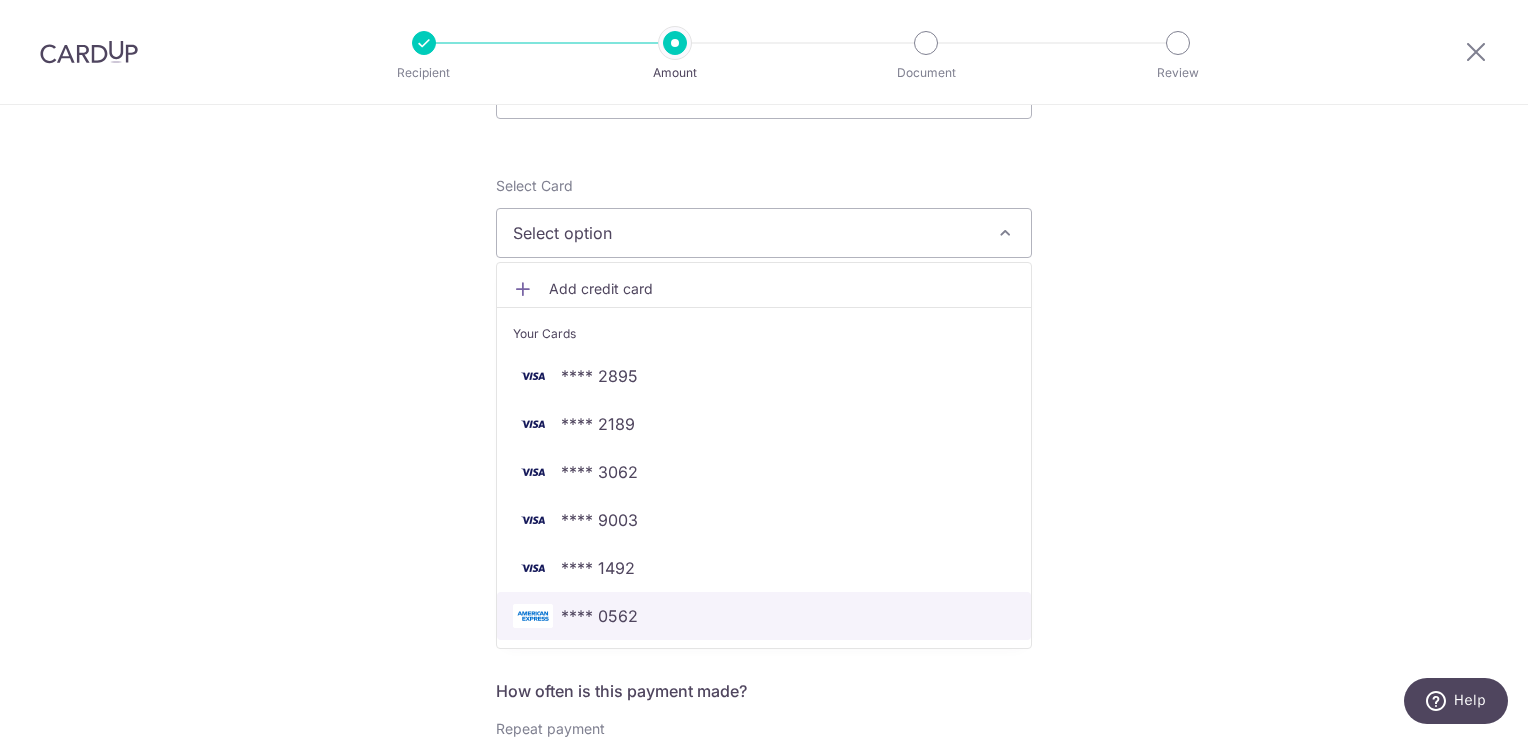 click on "**** 0562" at bounding box center [599, 616] 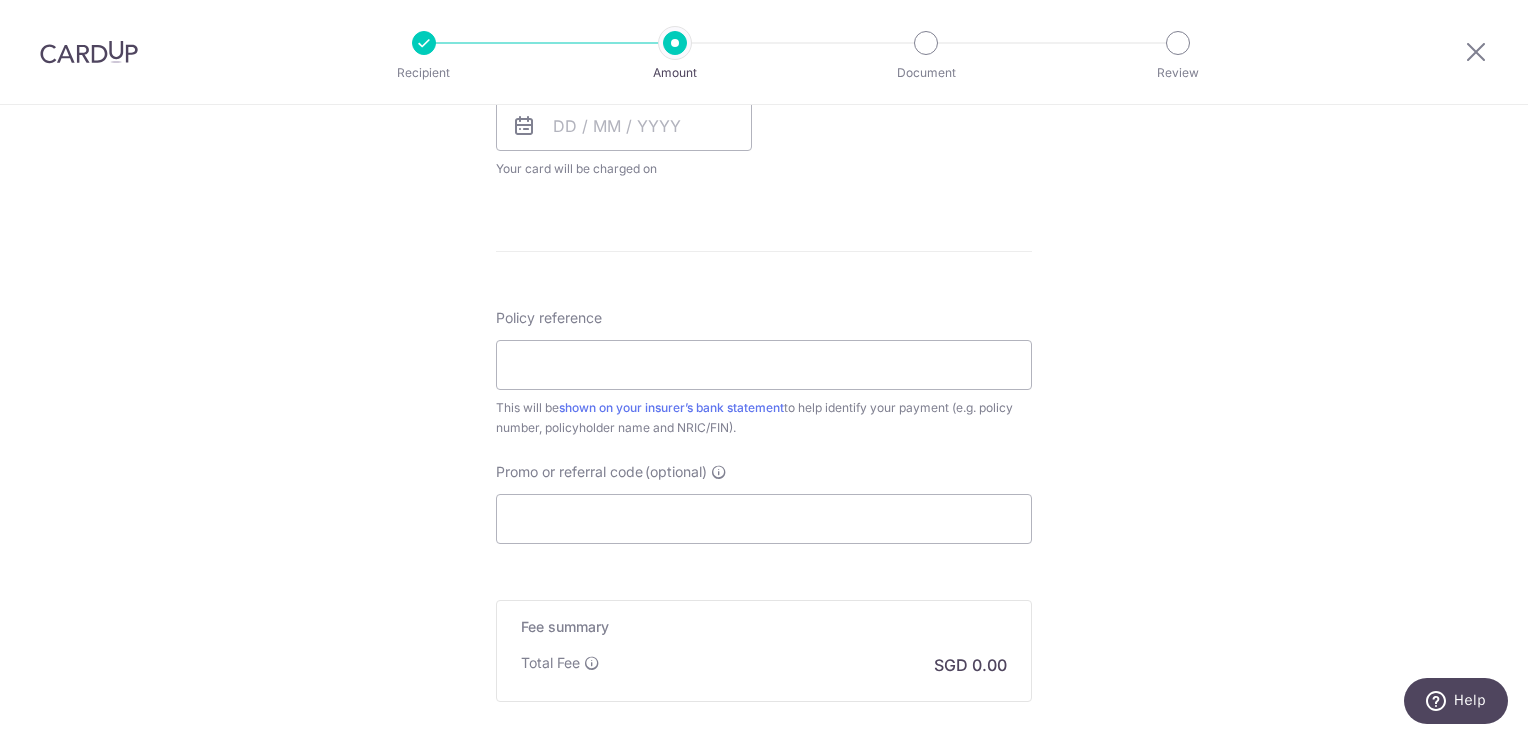 scroll, scrollTop: 1173, scrollLeft: 0, axis: vertical 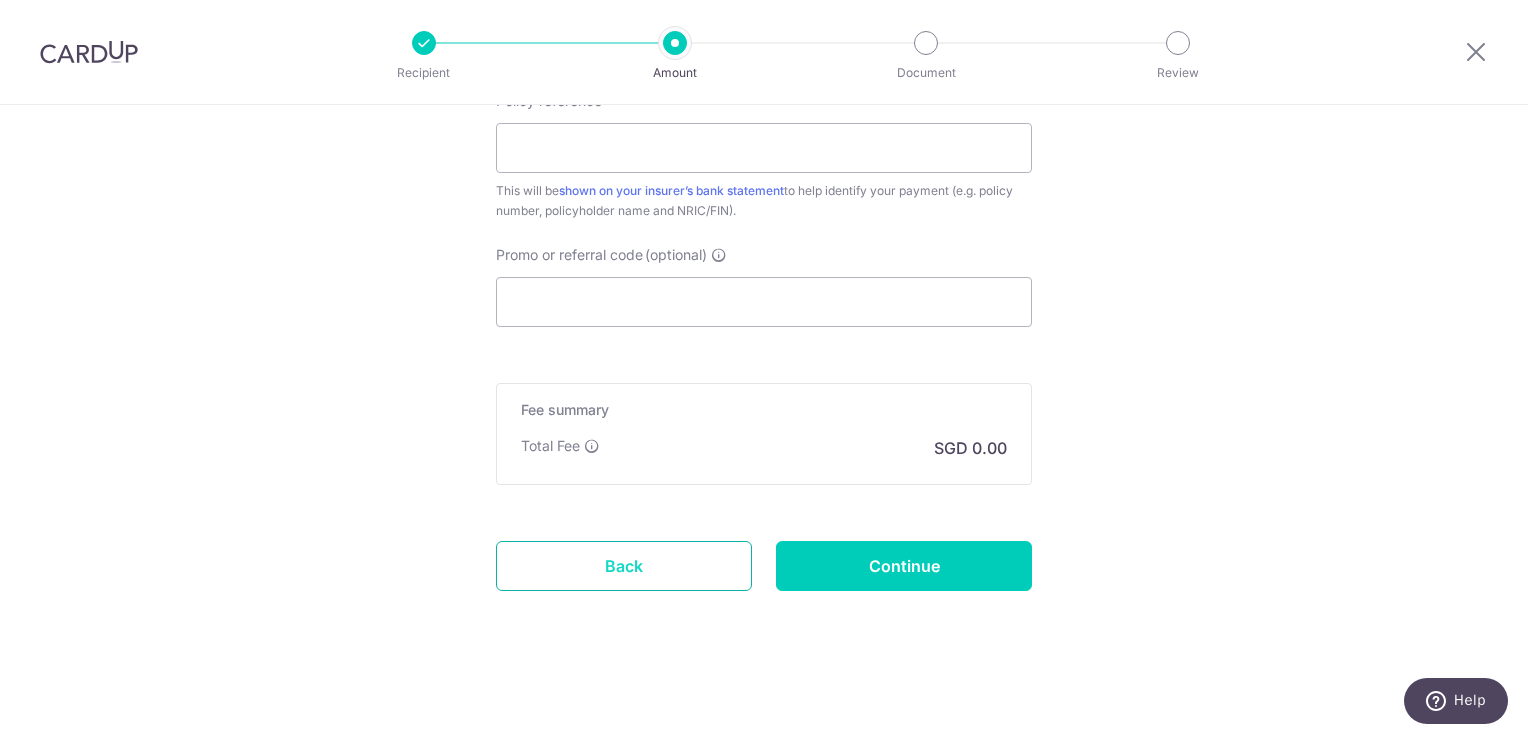 click on "Back" at bounding box center [624, 566] 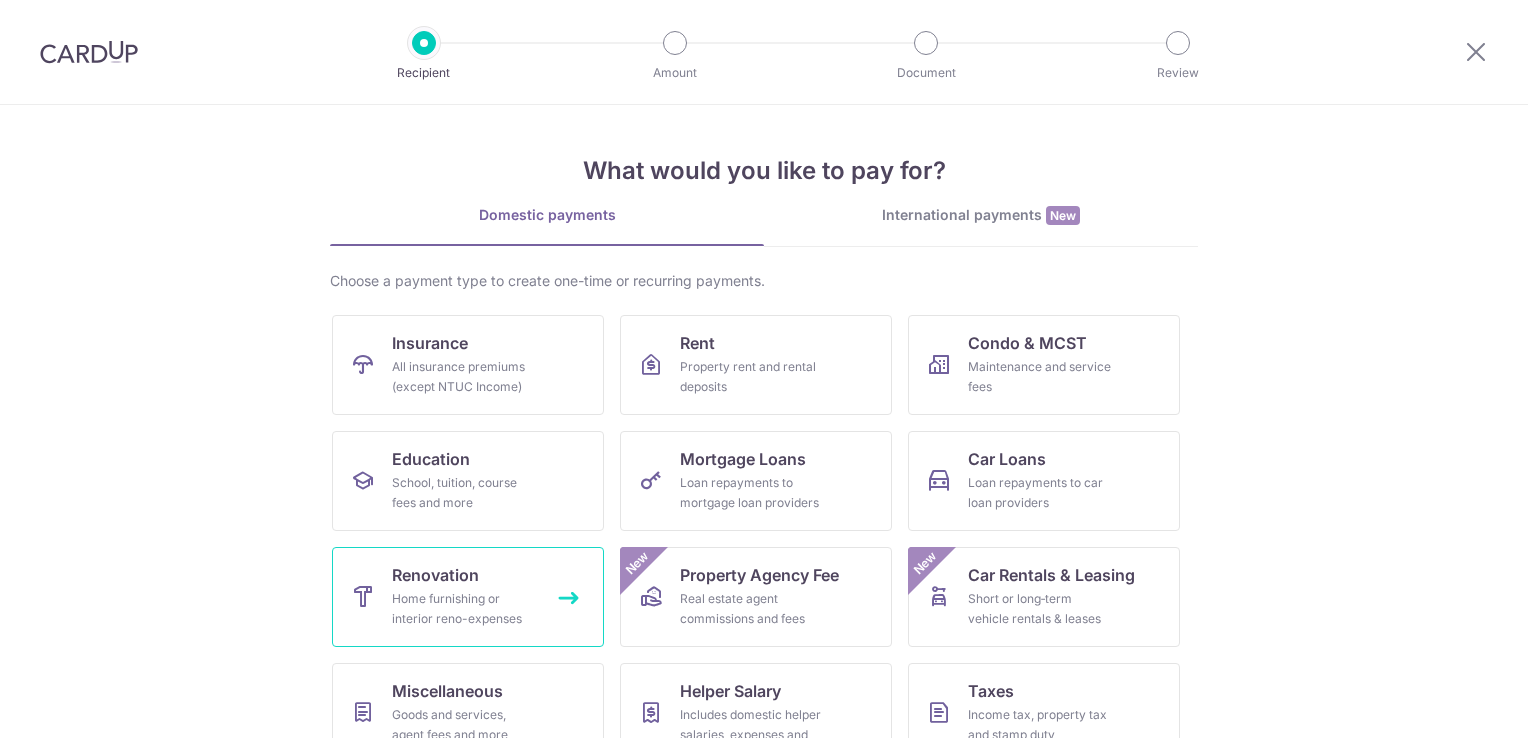 click on "Home furnishing or interior reno-expenses" at bounding box center (464, 609) 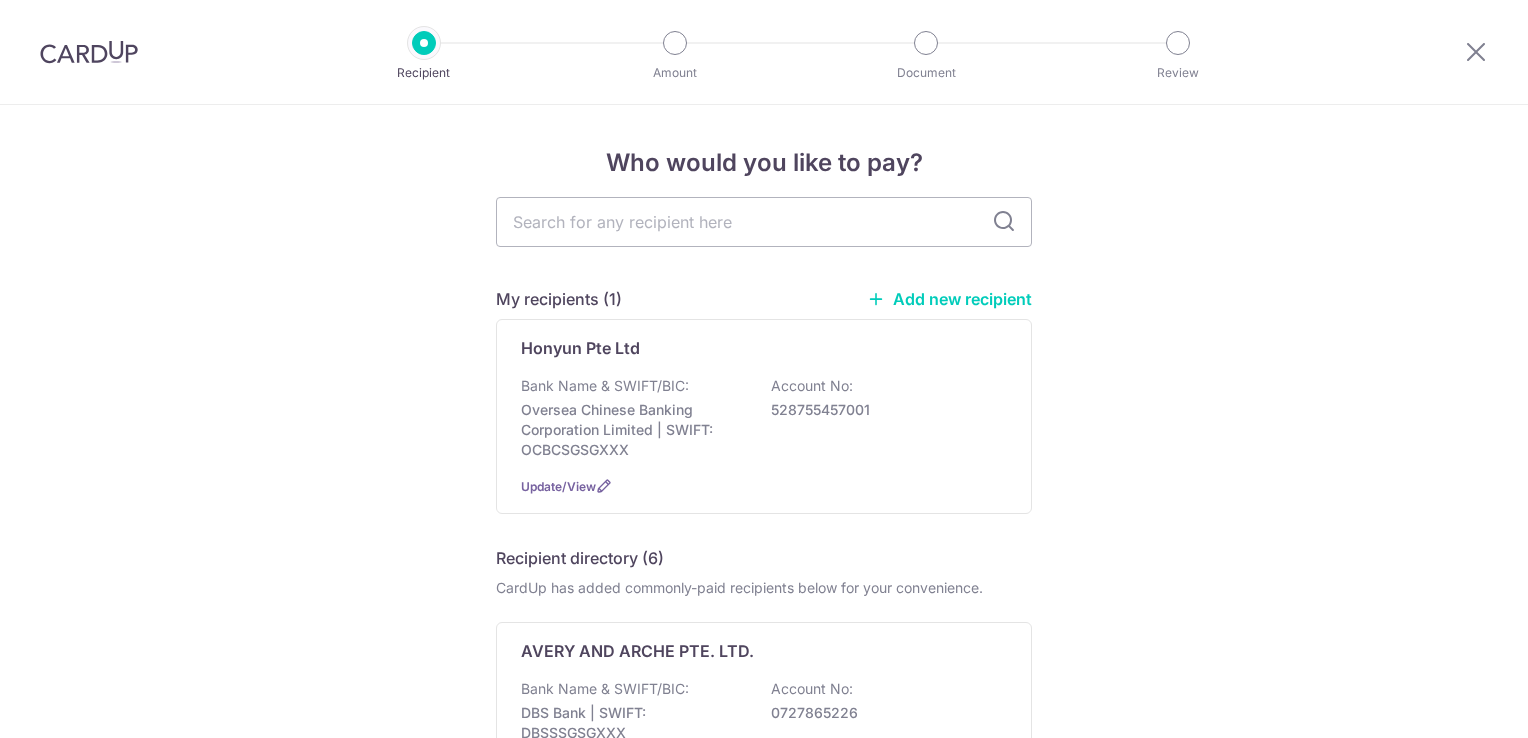 scroll, scrollTop: 0, scrollLeft: 0, axis: both 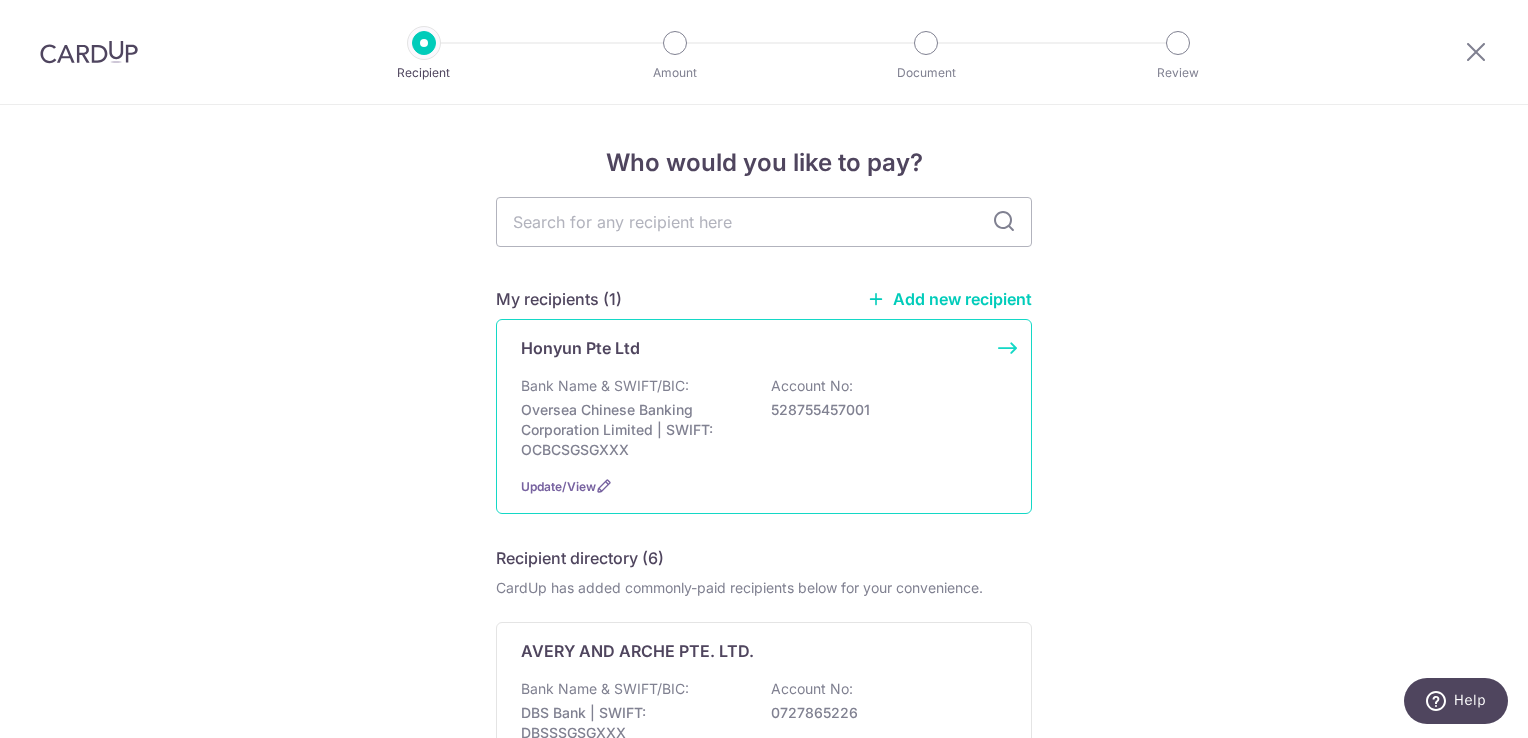 click on "Honyun Pte Ltd" at bounding box center (580, 348) 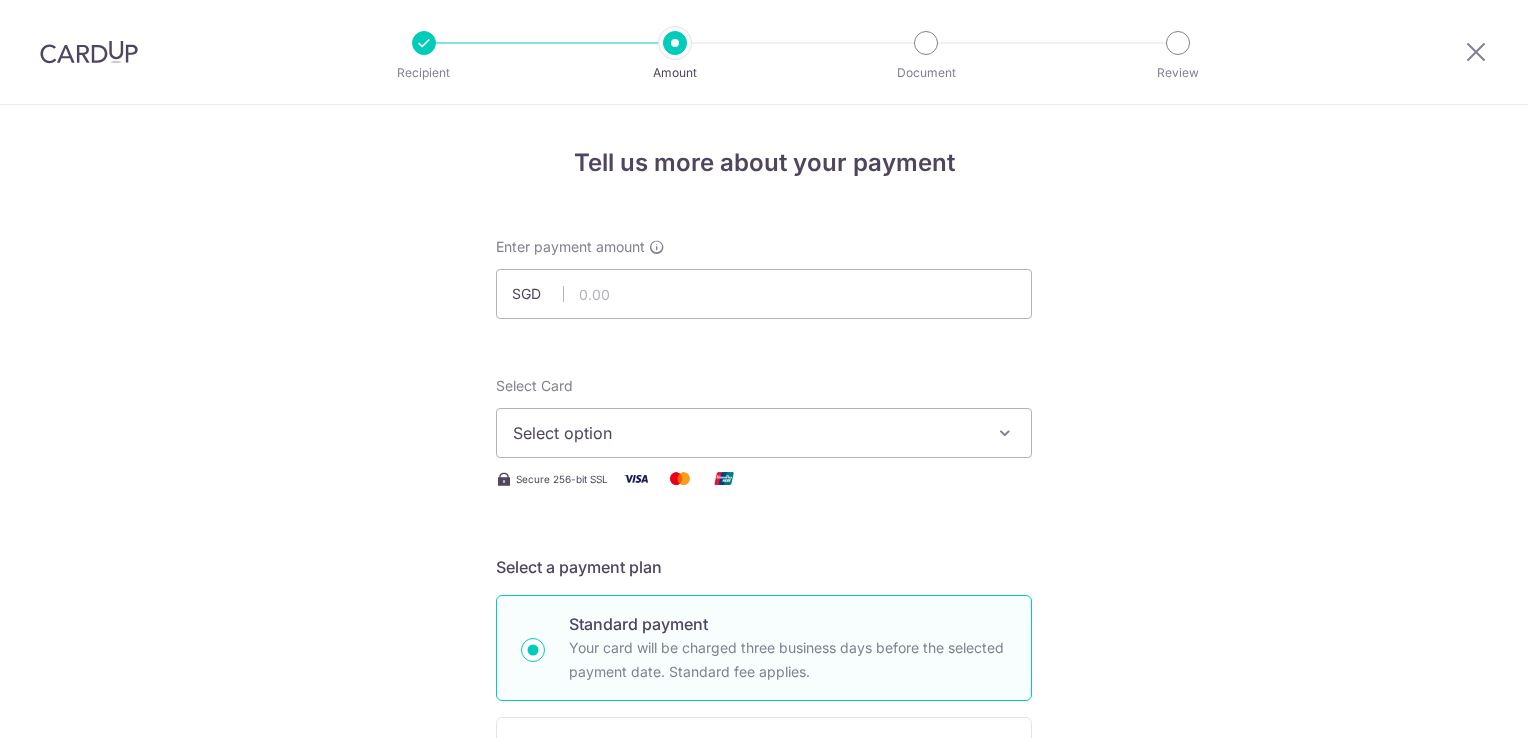 scroll, scrollTop: 0, scrollLeft: 0, axis: both 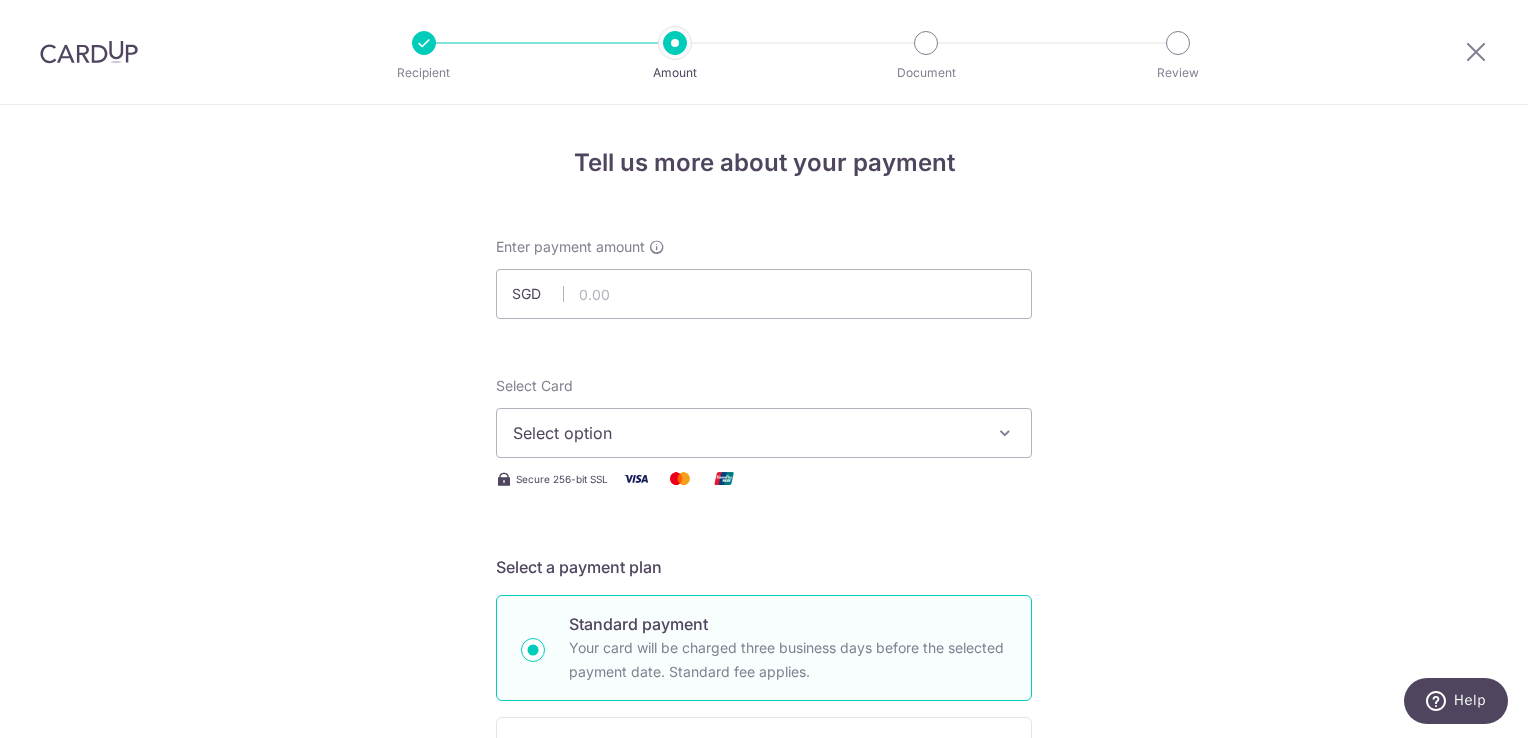 click on "Select option" at bounding box center (746, 433) 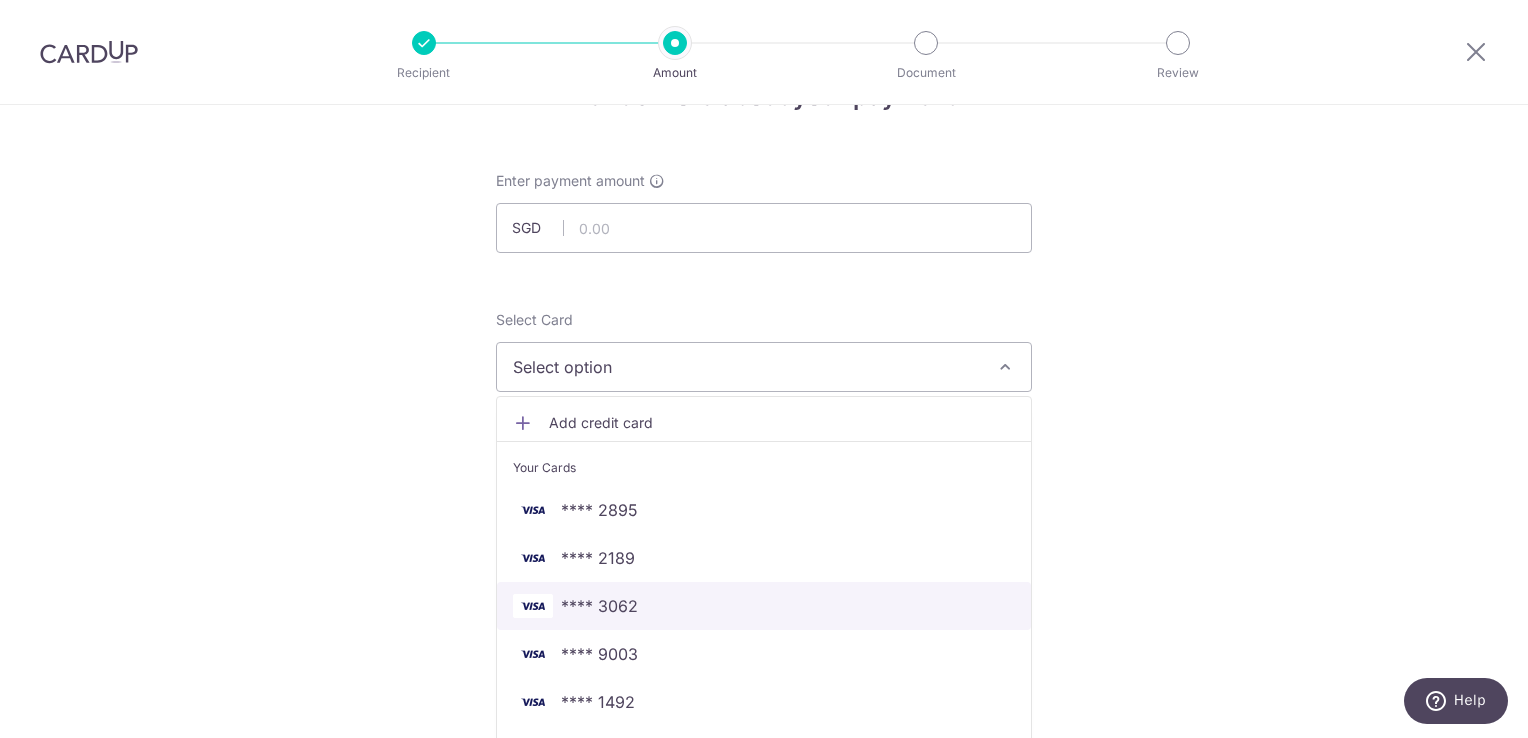 scroll, scrollTop: 200, scrollLeft: 0, axis: vertical 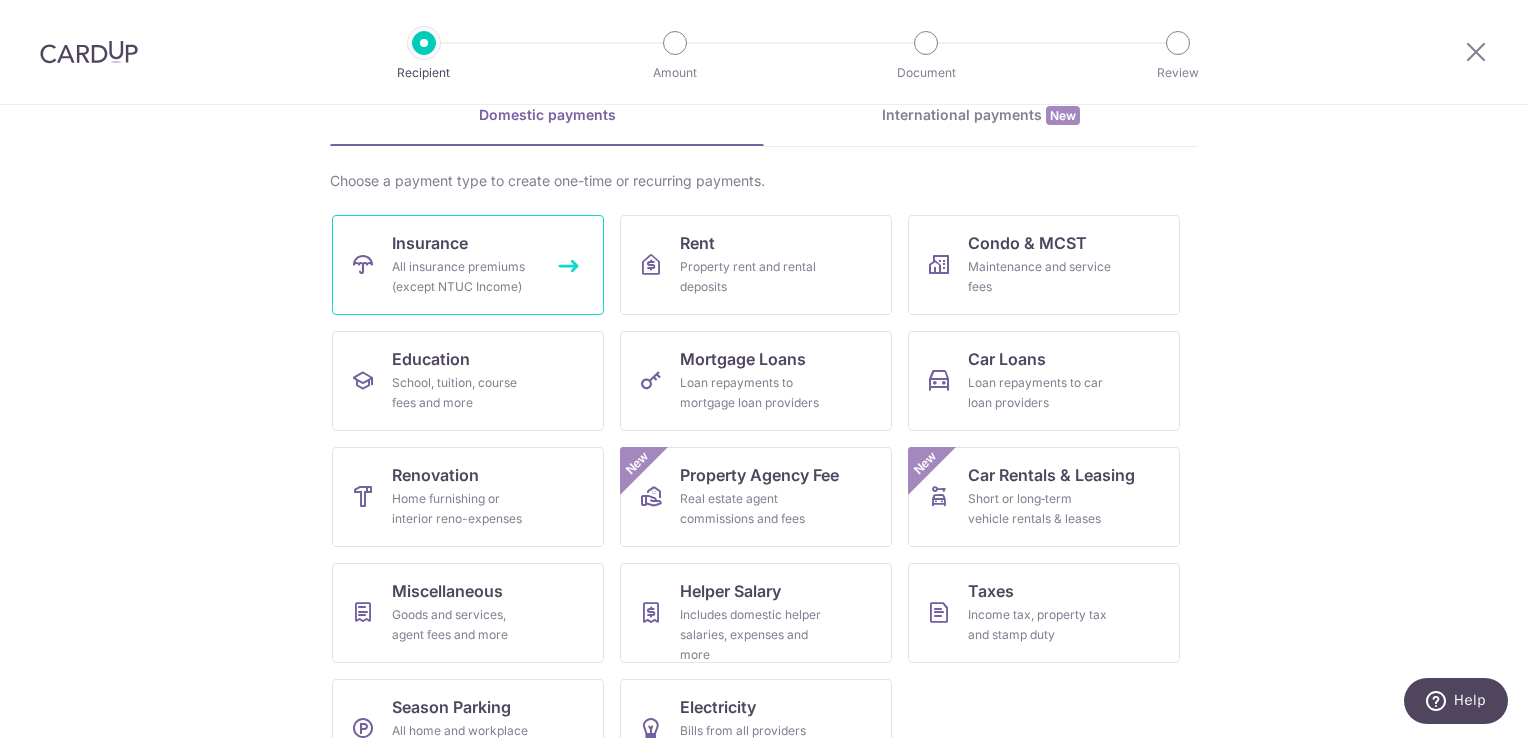 click on "Insurance" at bounding box center (430, 243) 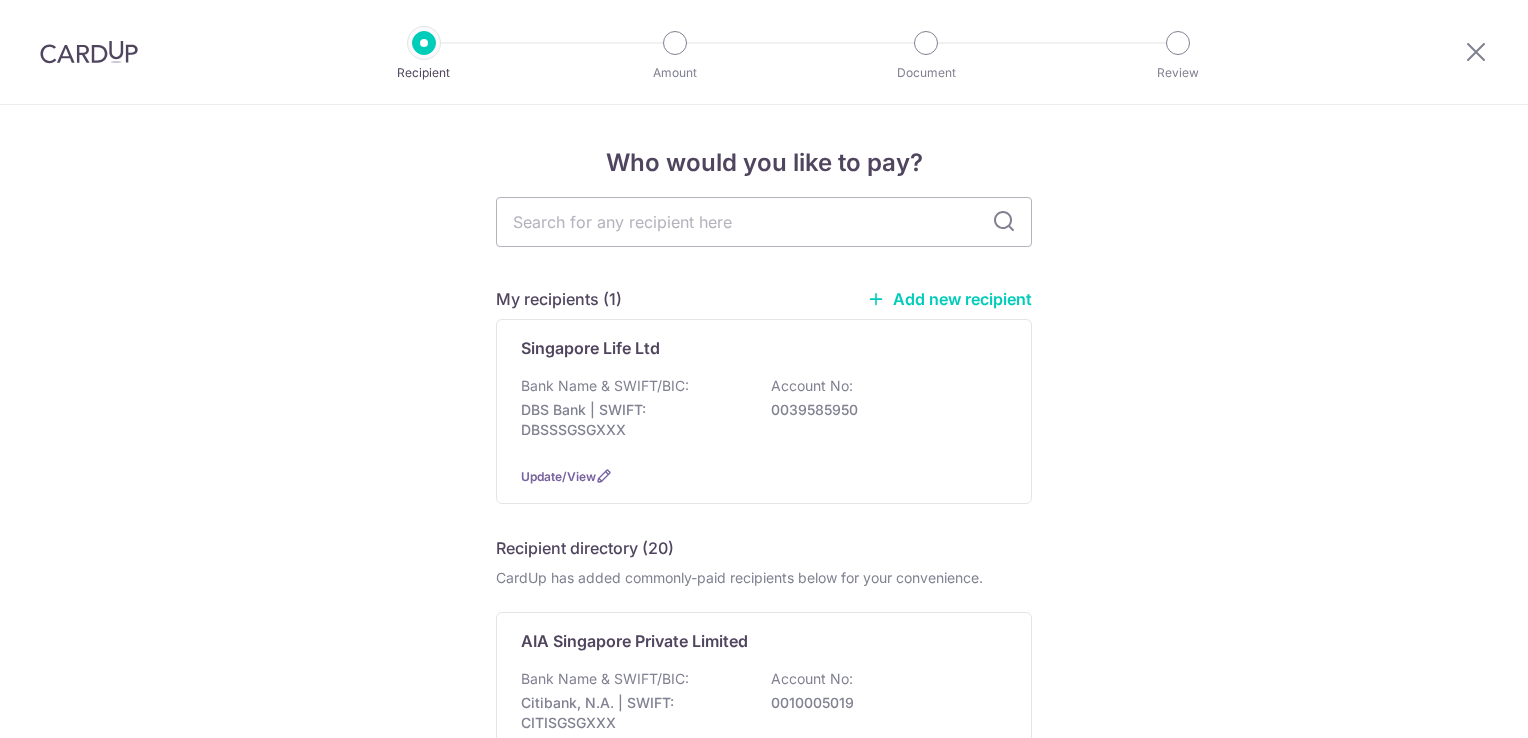 scroll, scrollTop: 0, scrollLeft: 0, axis: both 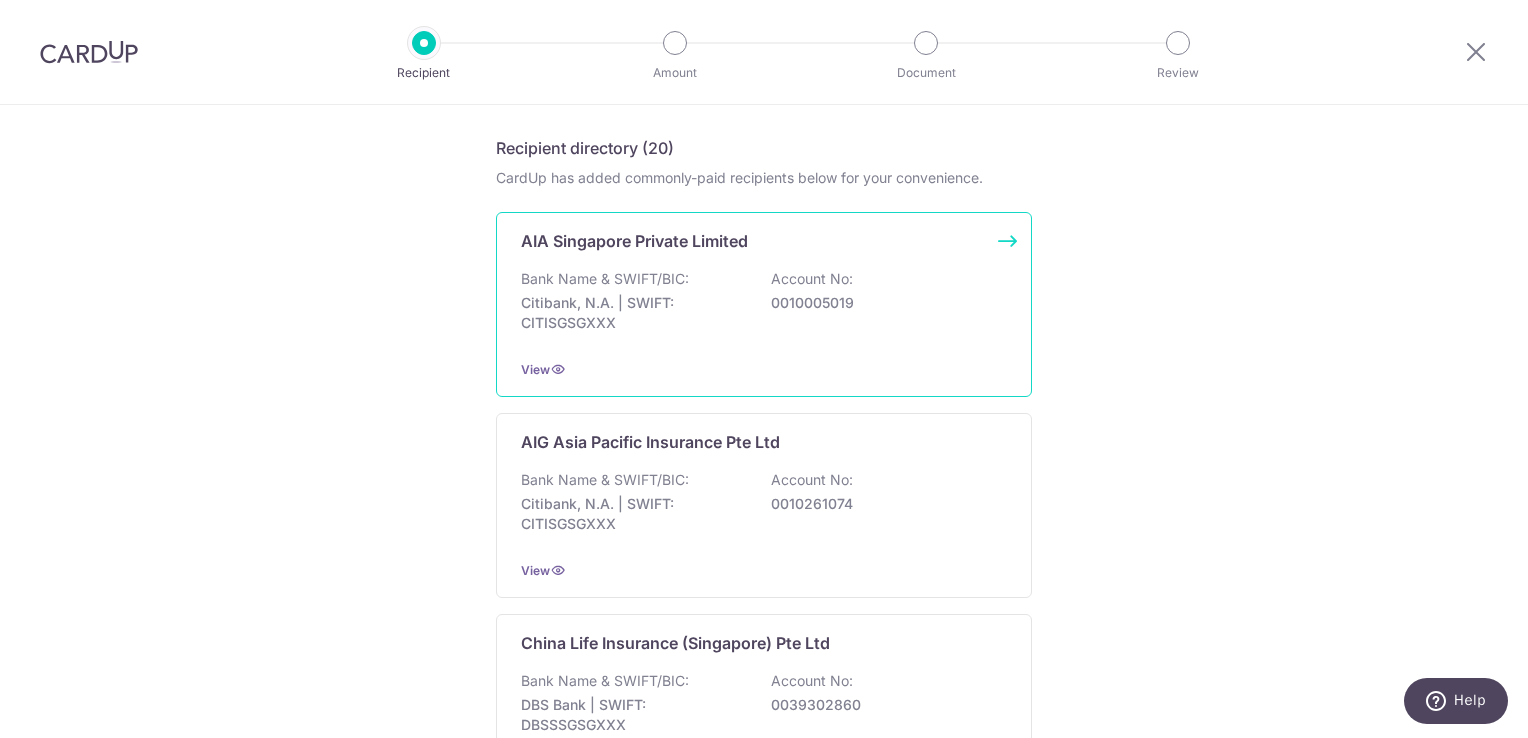 click on "AIA Singapore Private Limited" at bounding box center [634, 241] 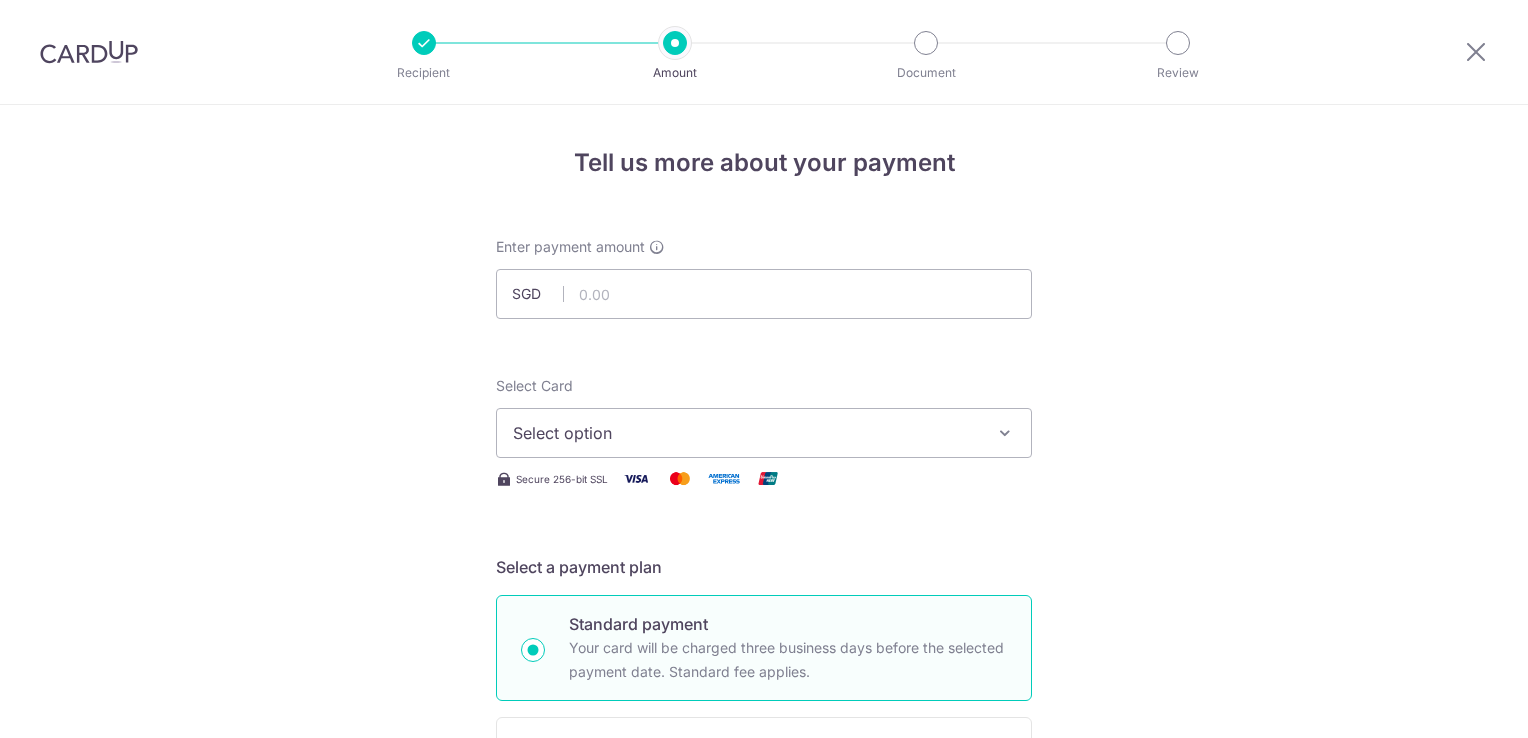 scroll, scrollTop: 0, scrollLeft: 0, axis: both 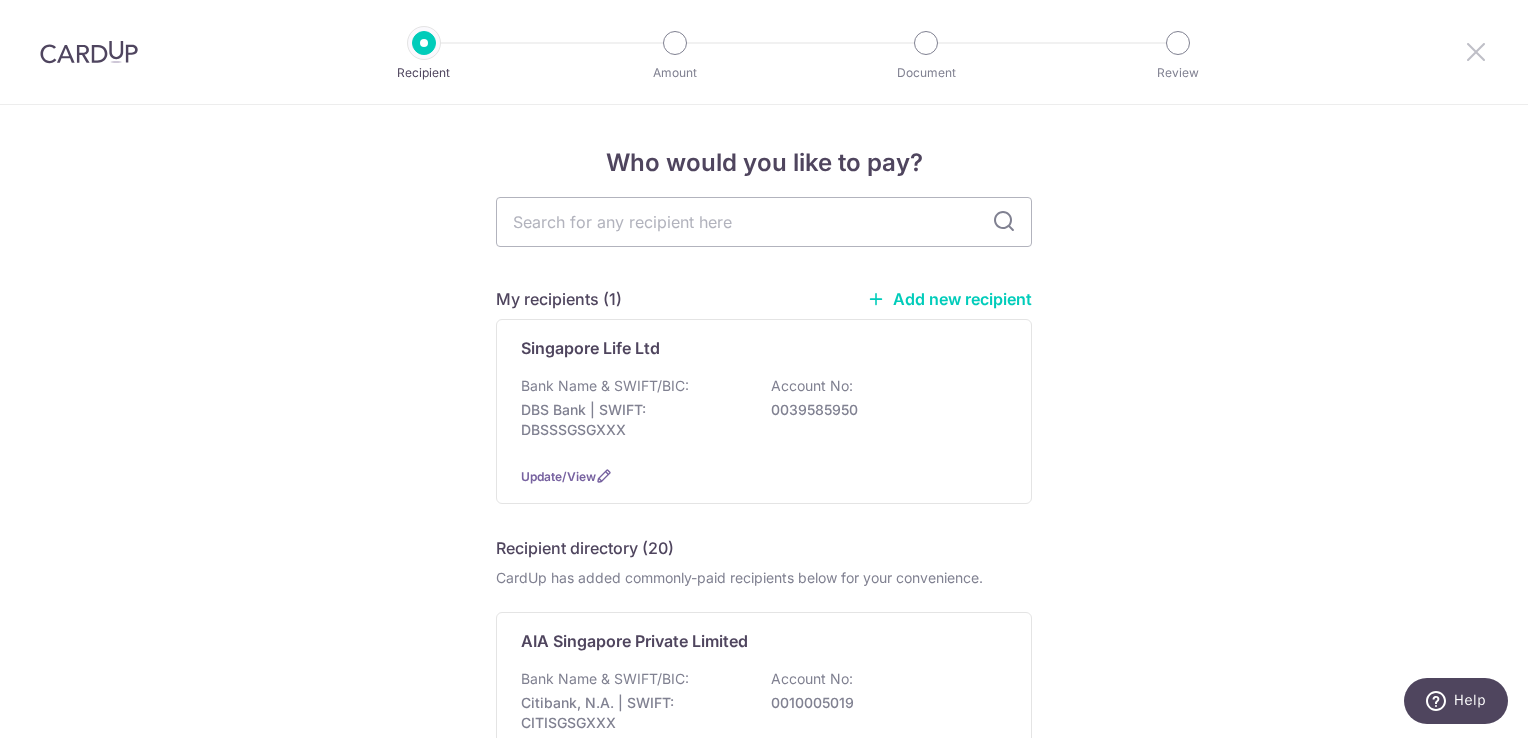 click at bounding box center [1476, 51] 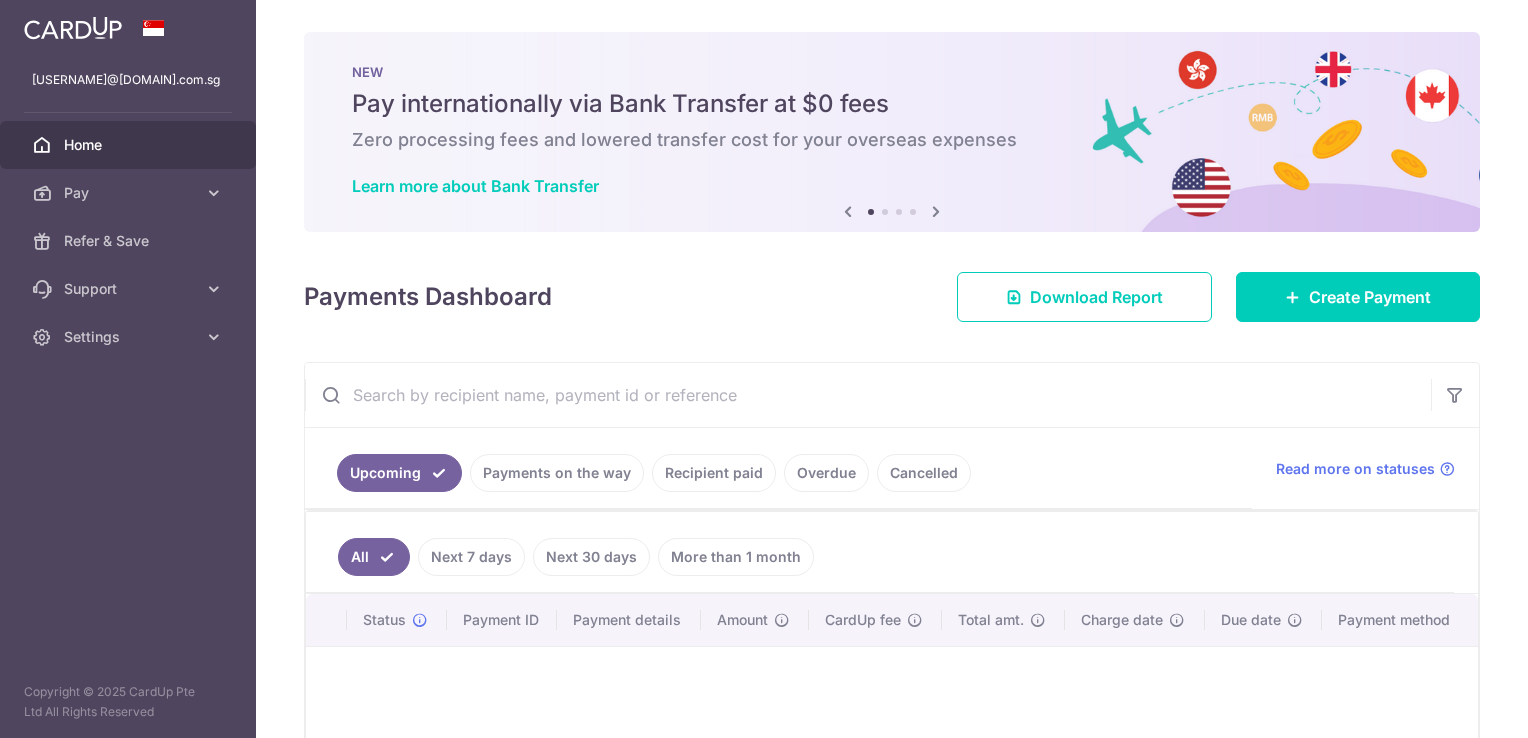 scroll, scrollTop: 0, scrollLeft: 0, axis: both 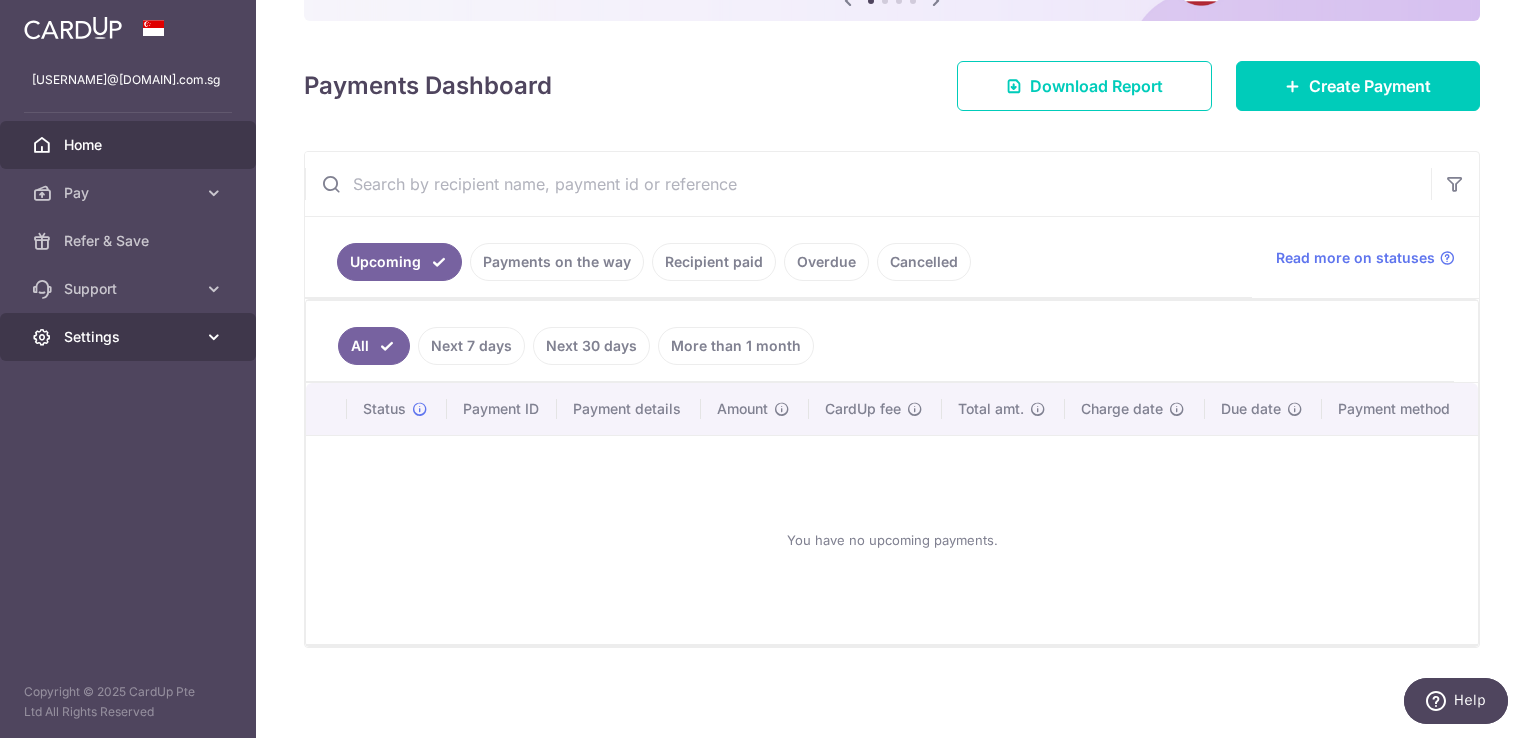 click on "Settings" at bounding box center (130, 337) 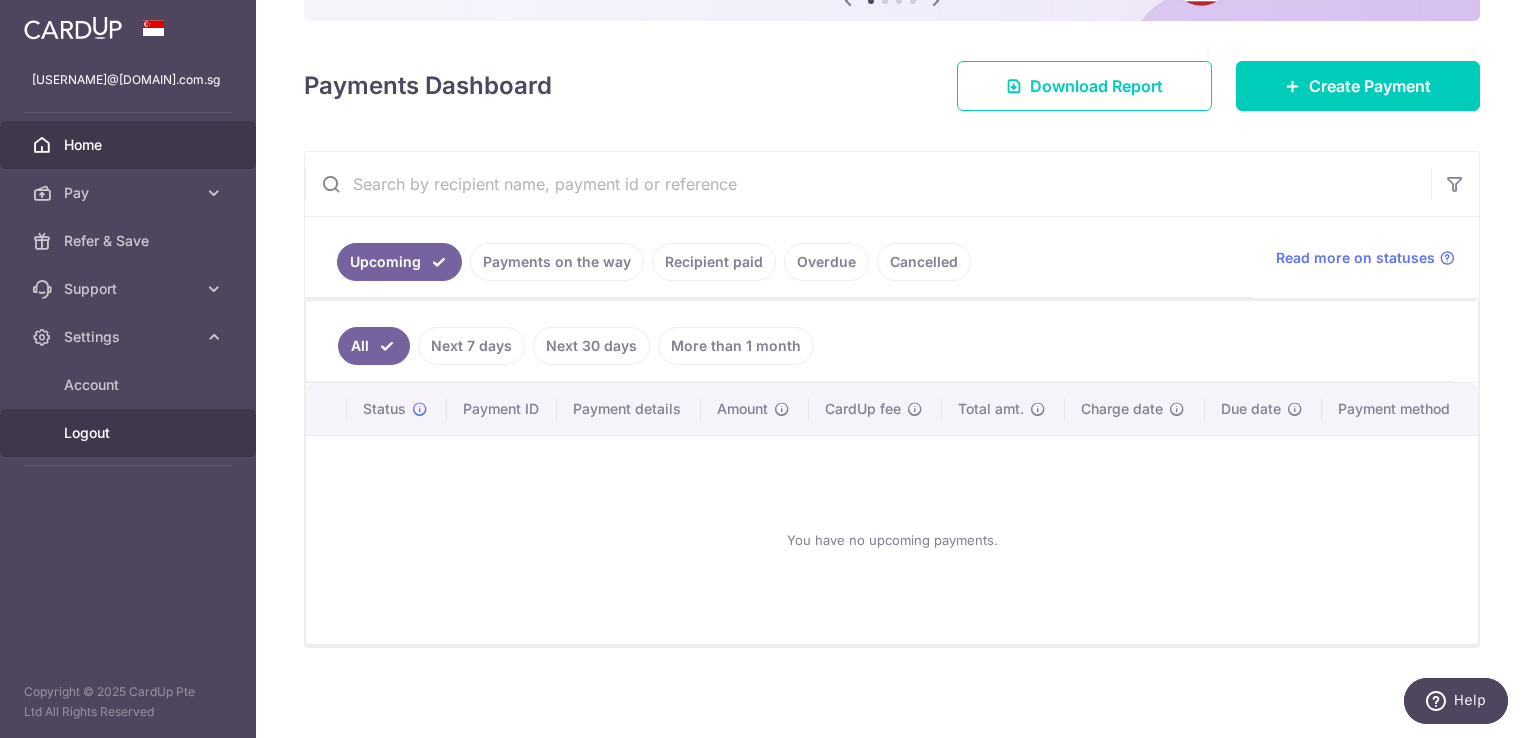 click on "Logout" at bounding box center (130, 433) 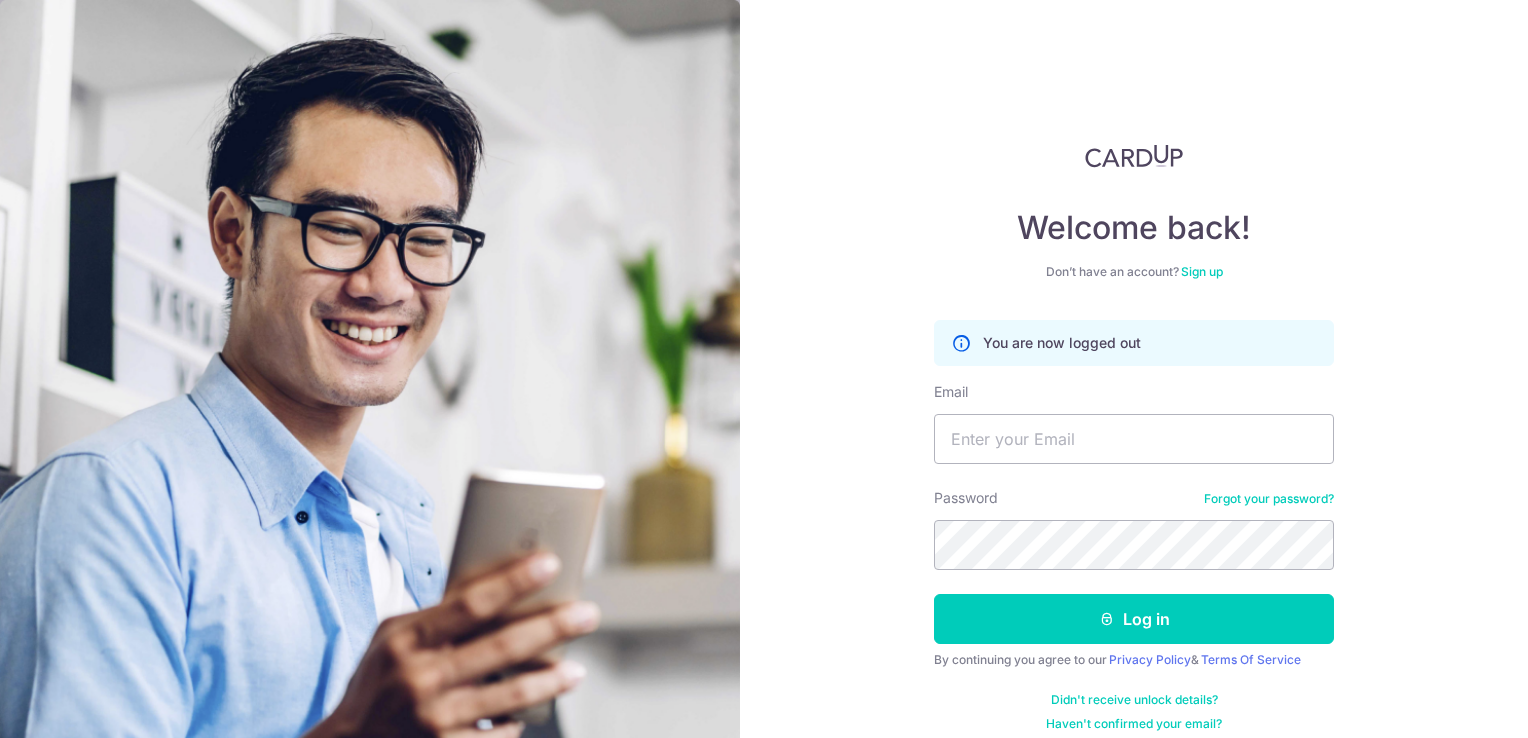 scroll, scrollTop: 0, scrollLeft: 0, axis: both 